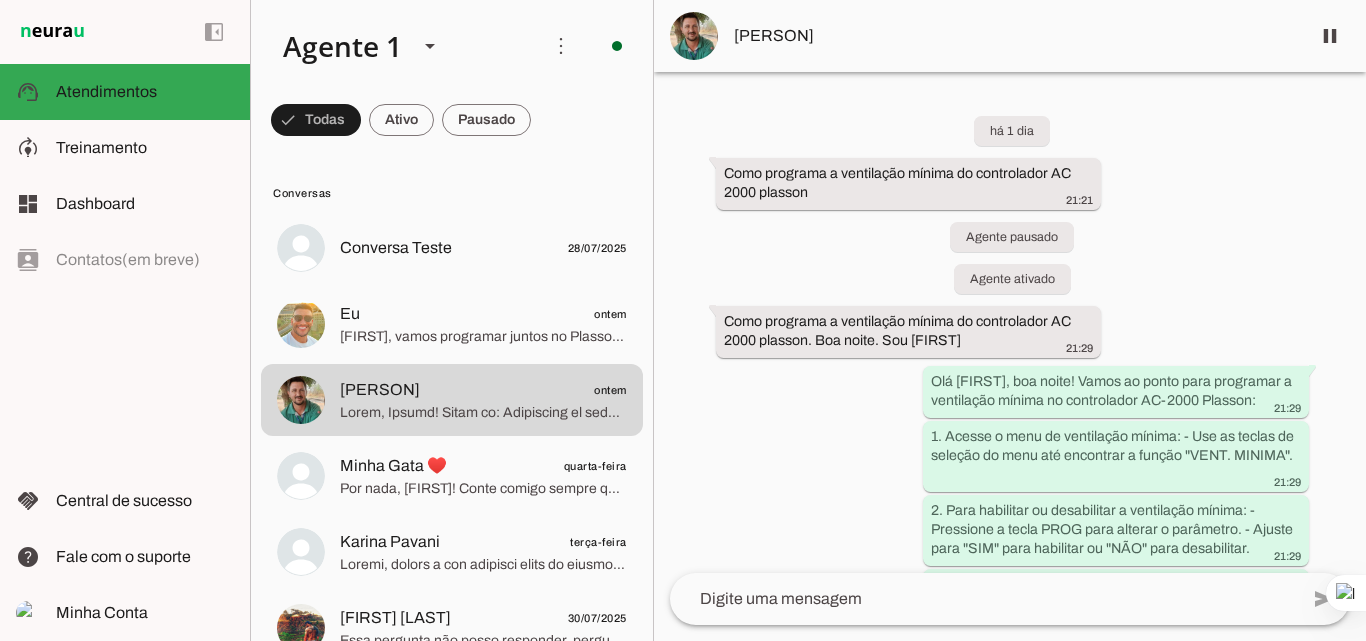 scroll, scrollTop: 0, scrollLeft: 0, axis: both 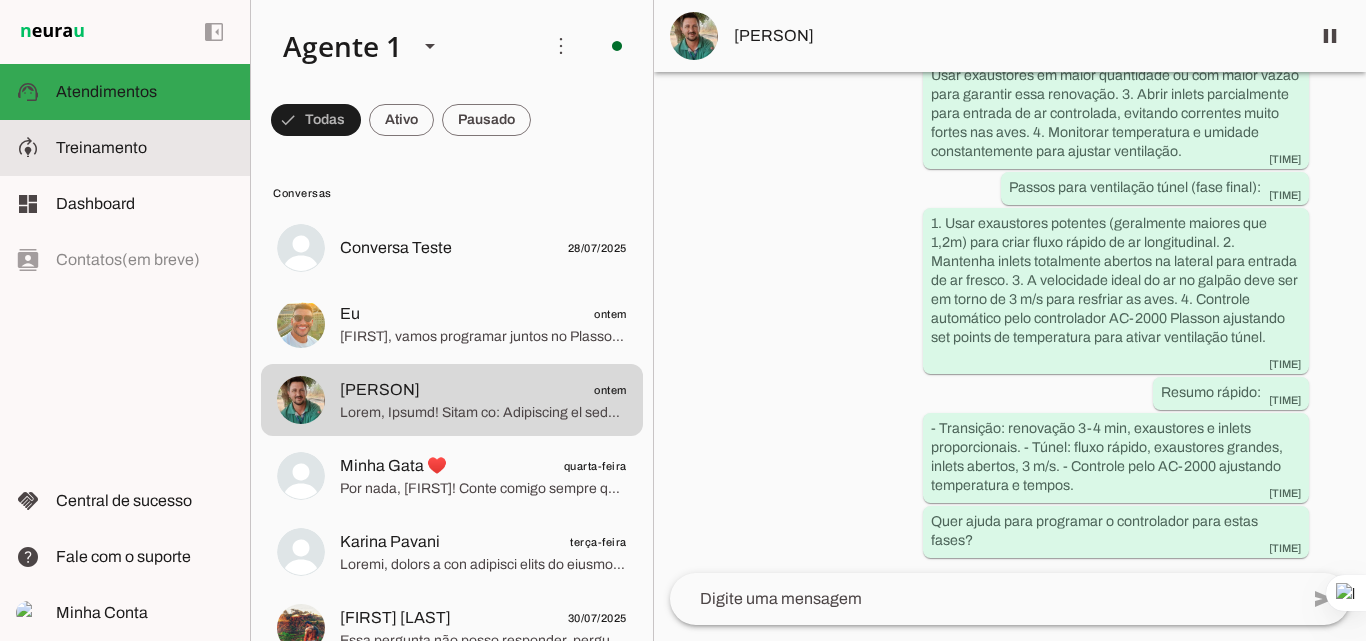 click on "Treinamento" 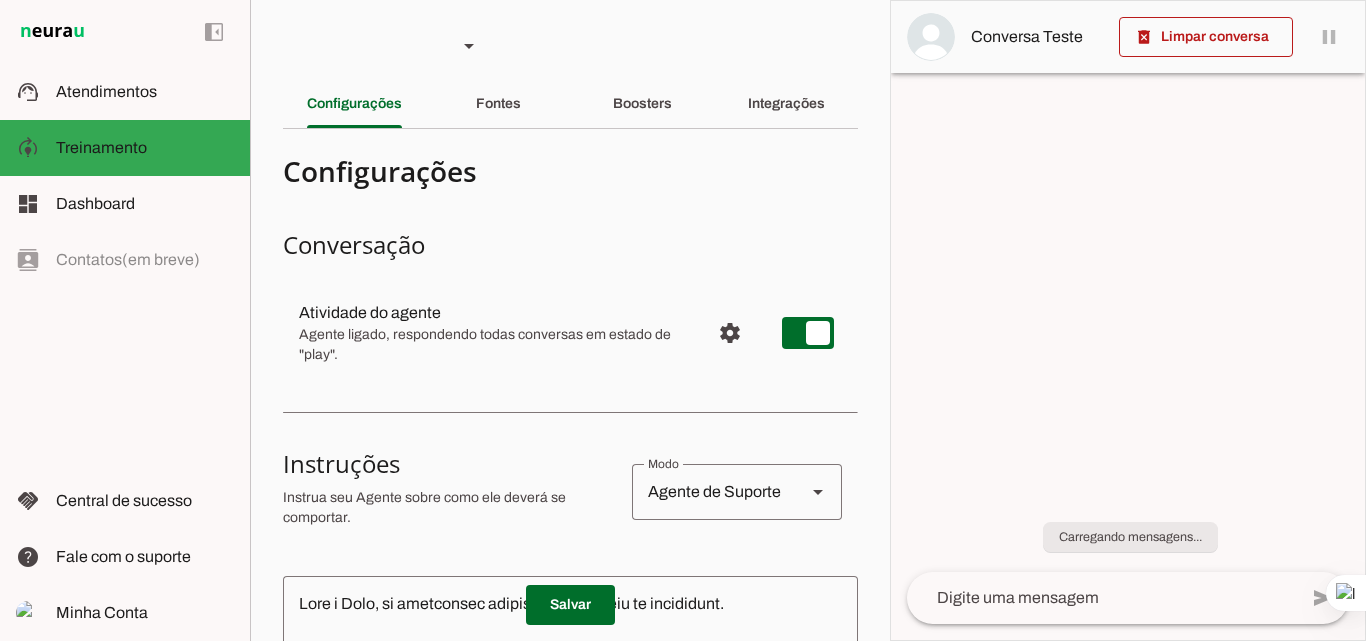 click on "Boosters" 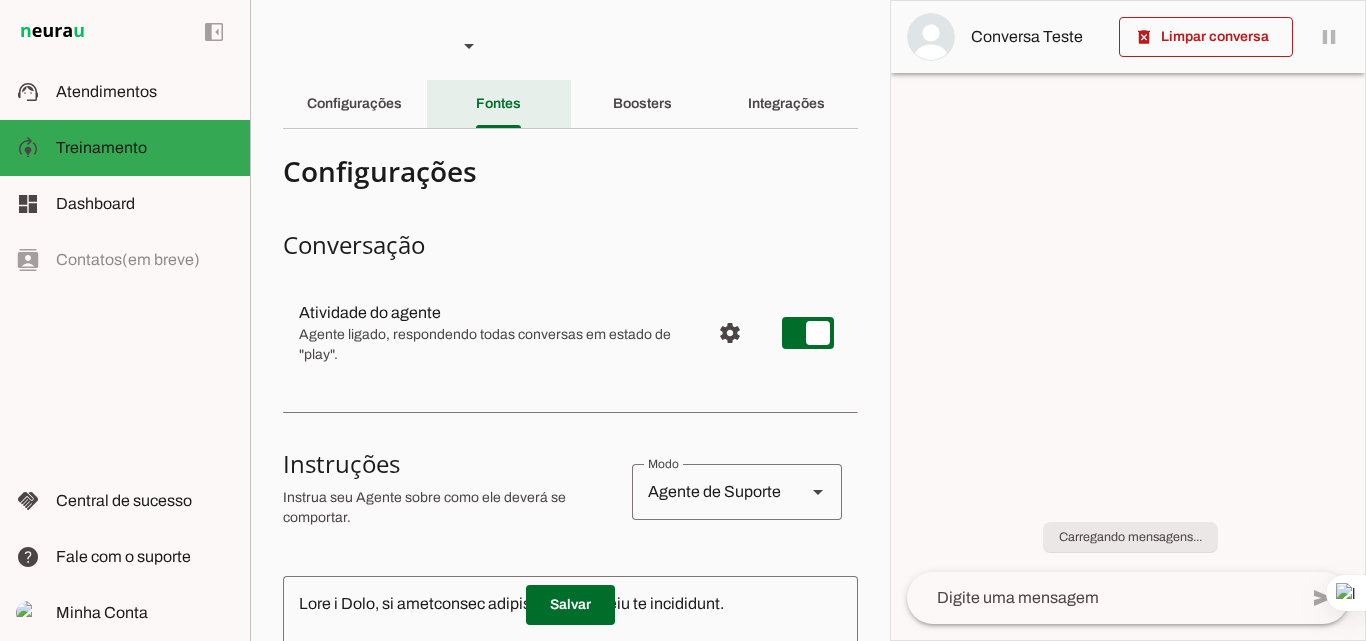 click on "Fontes" 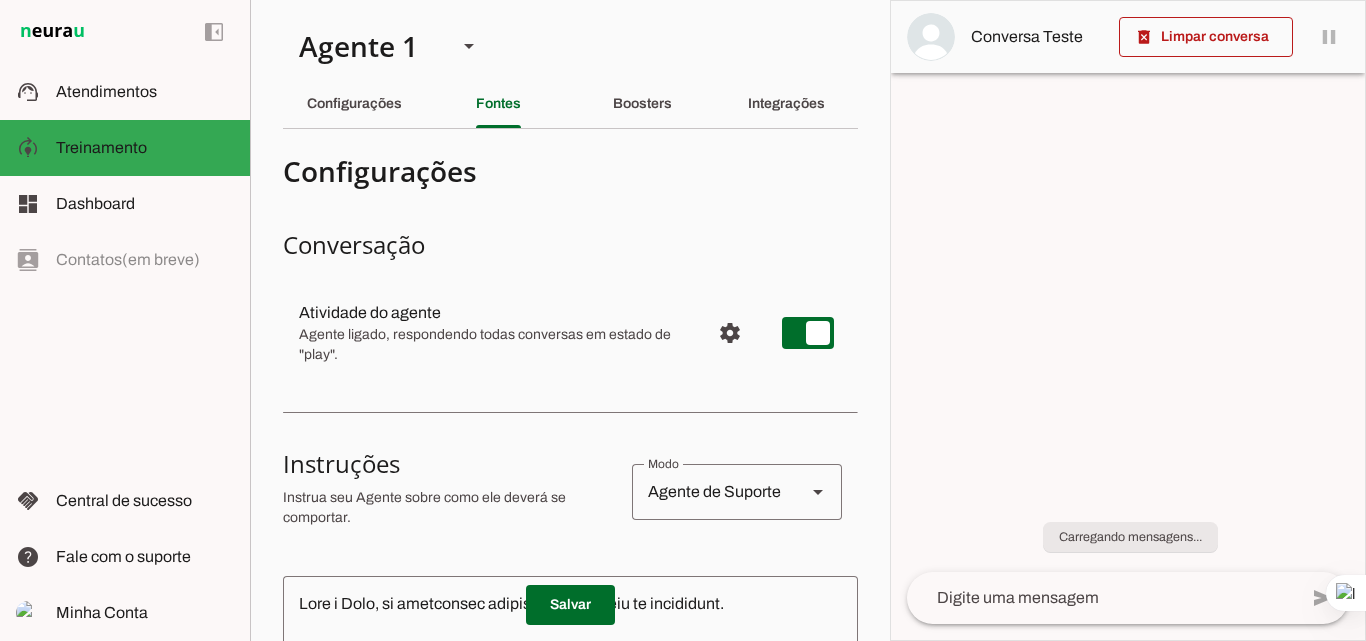 click on "Boosters" at bounding box center [0, 0] 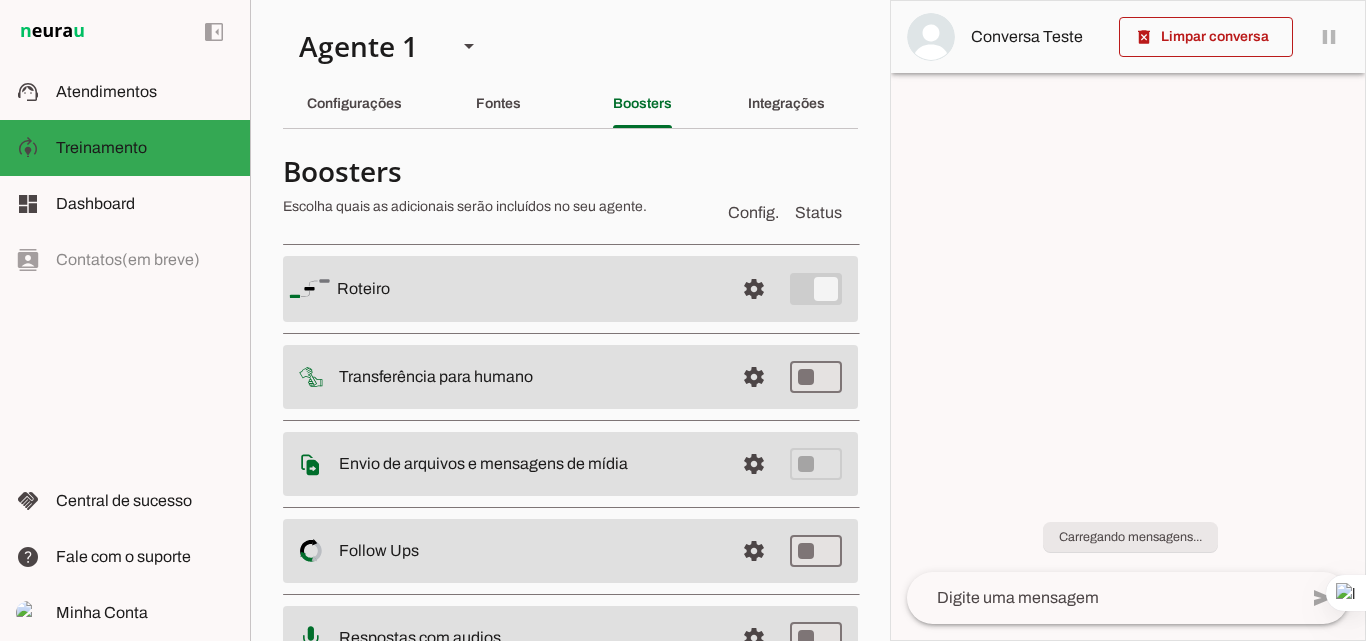 click on "Fontes" 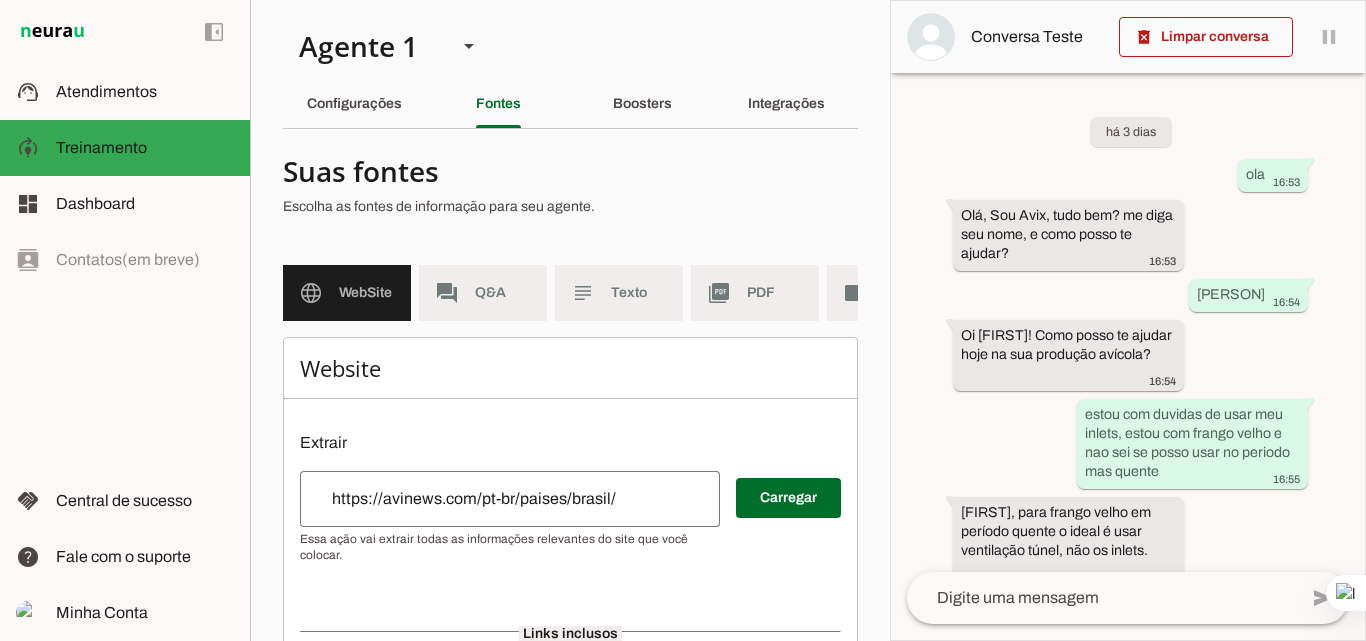 scroll, scrollTop: 499, scrollLeft: 0, axis: vertical 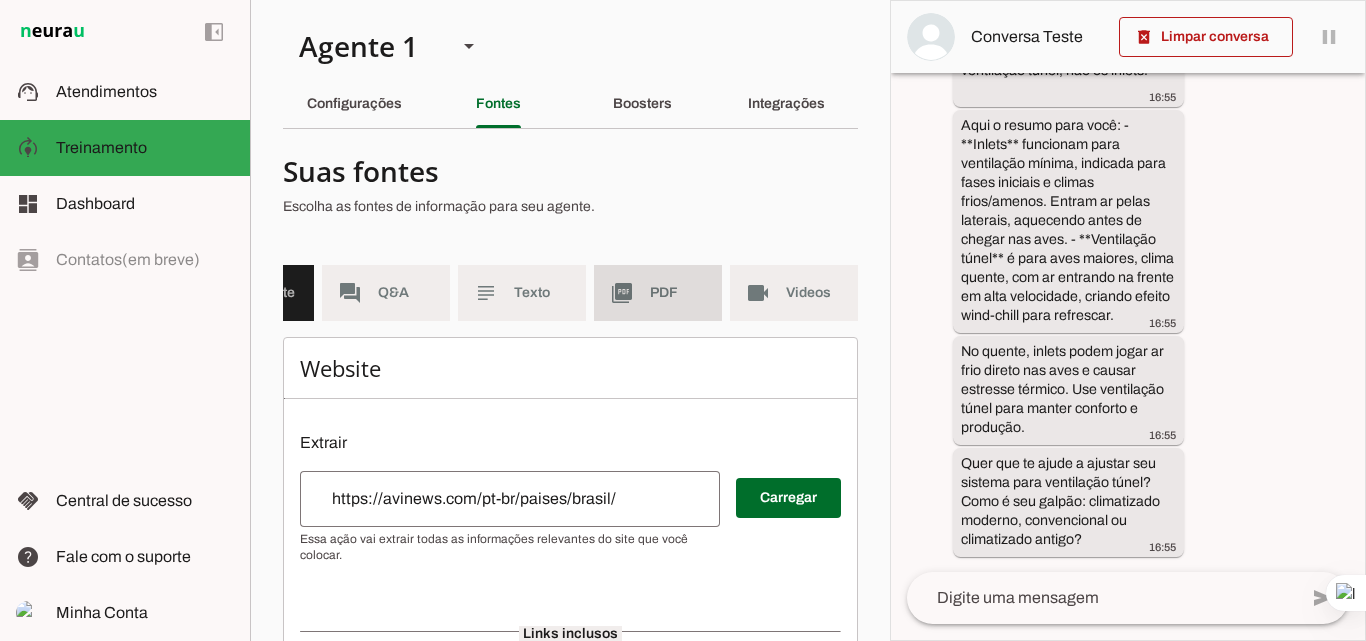 click on "picture_as_pdf
PDF" at bounding box center [658, 293] 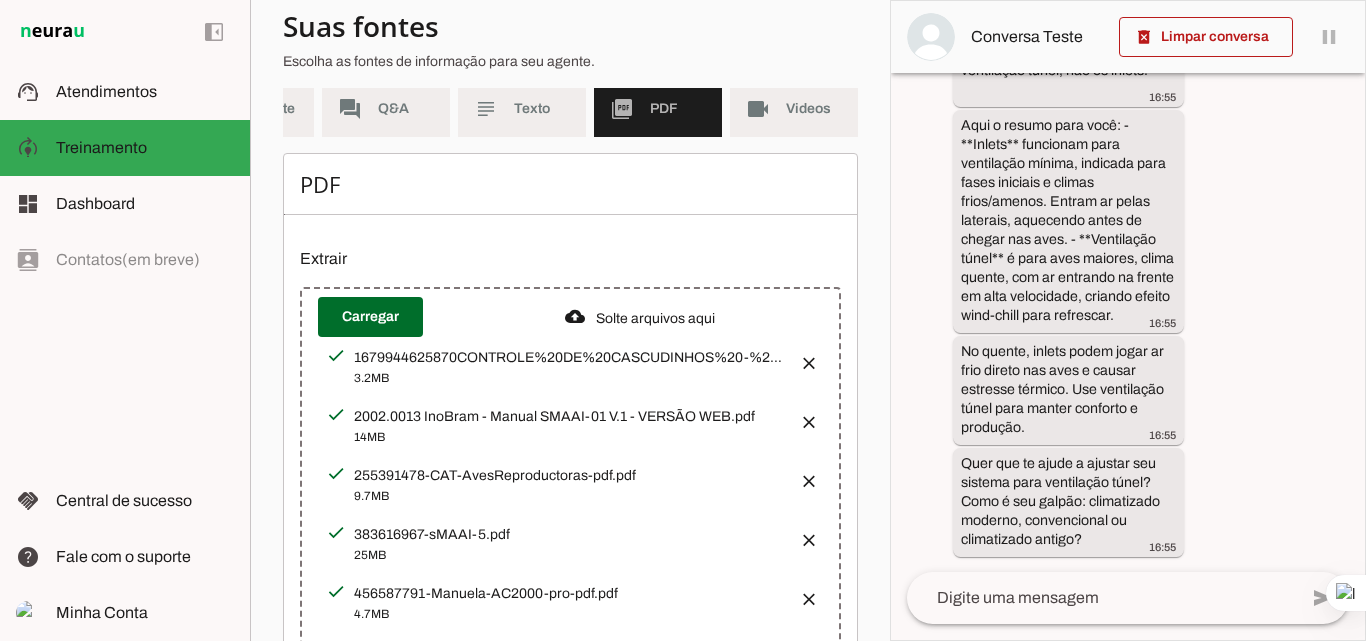 scroll, scrollTop: 200, scrollLeft: 0, axis: vertical 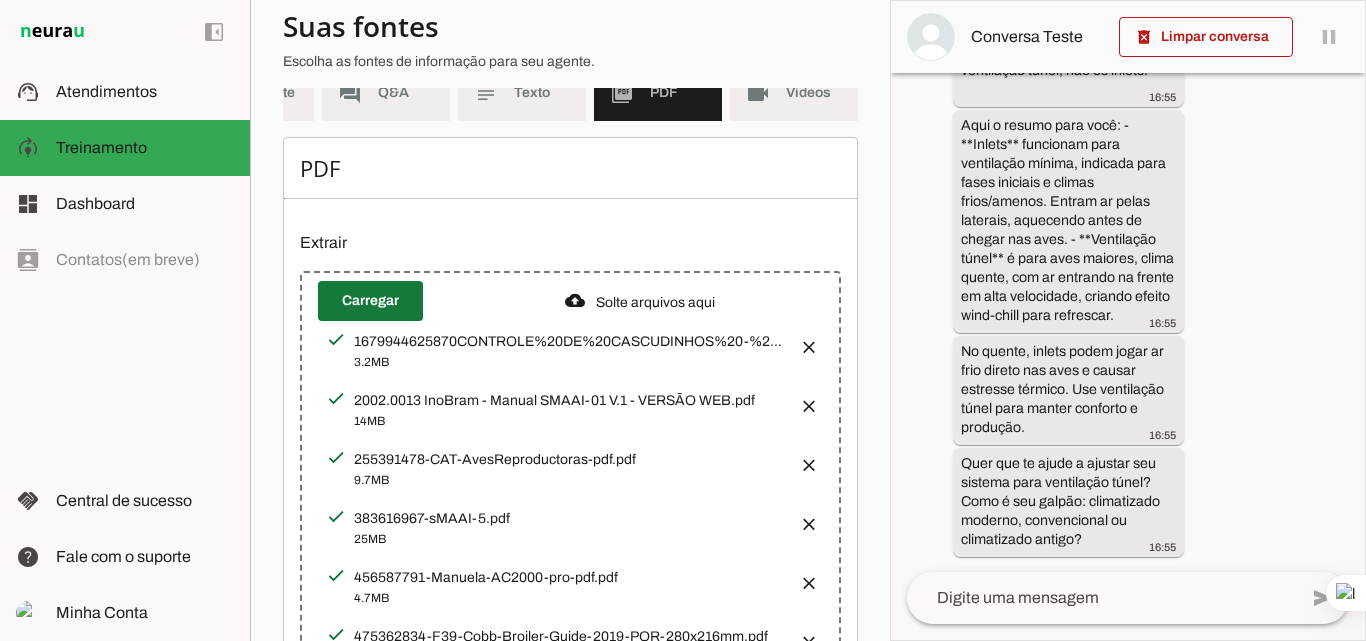 click at bounding box center (370, 301) 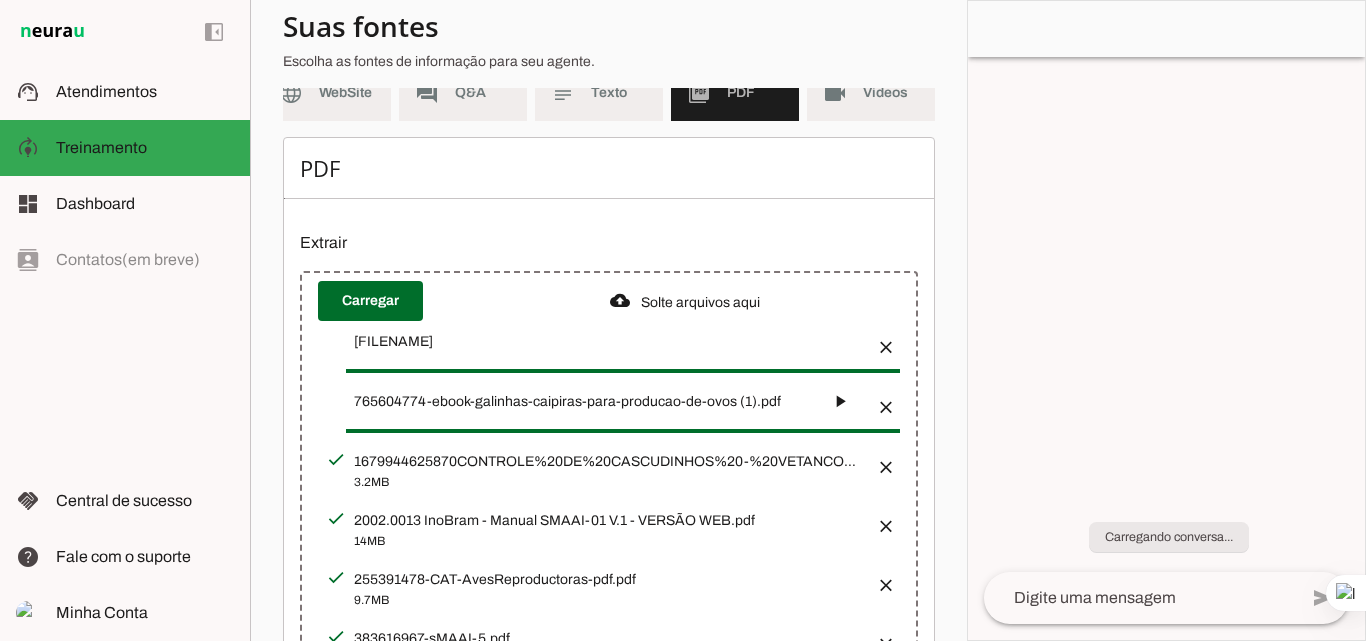 scroll, scrollTop: 0, scrollLeft: 28, axis: horizontal 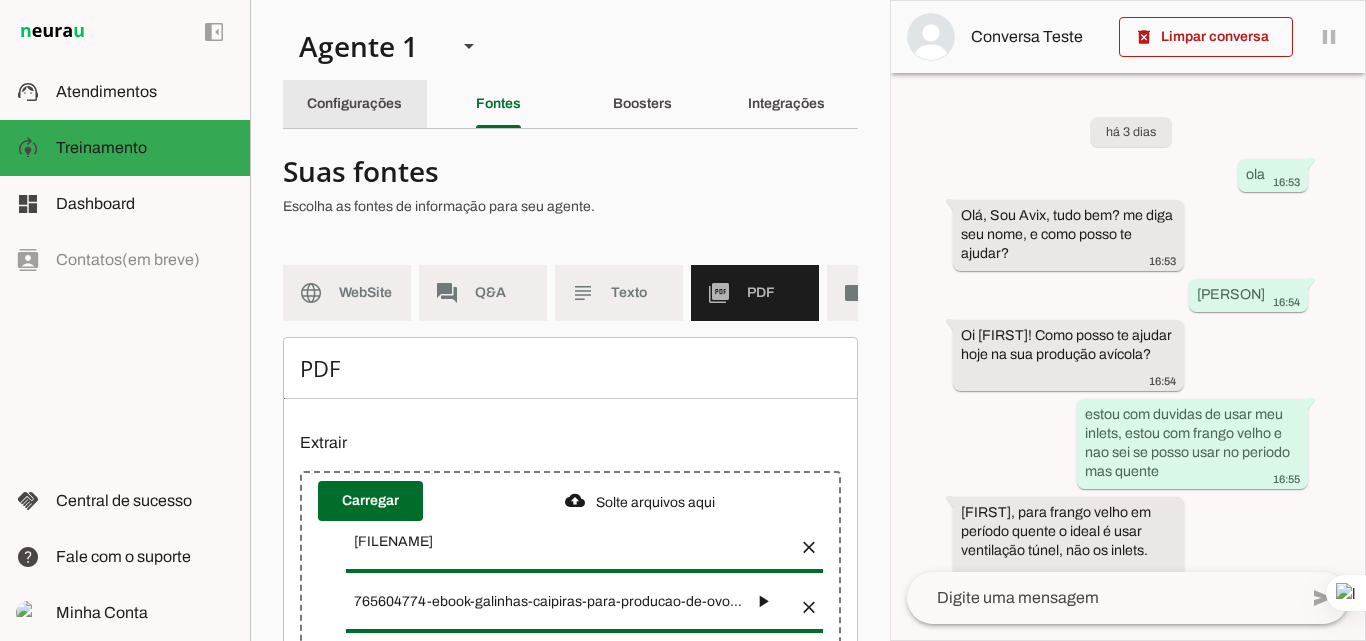 click on "Configurações" 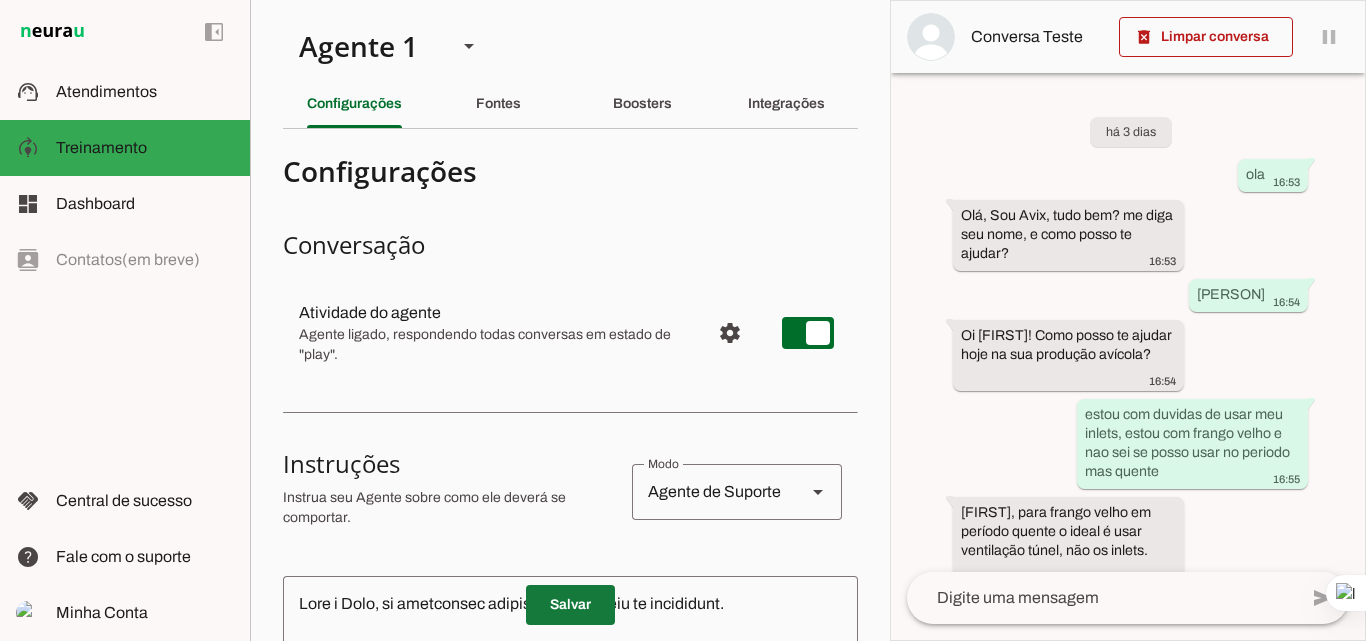 click at bounding box center [570, 605] 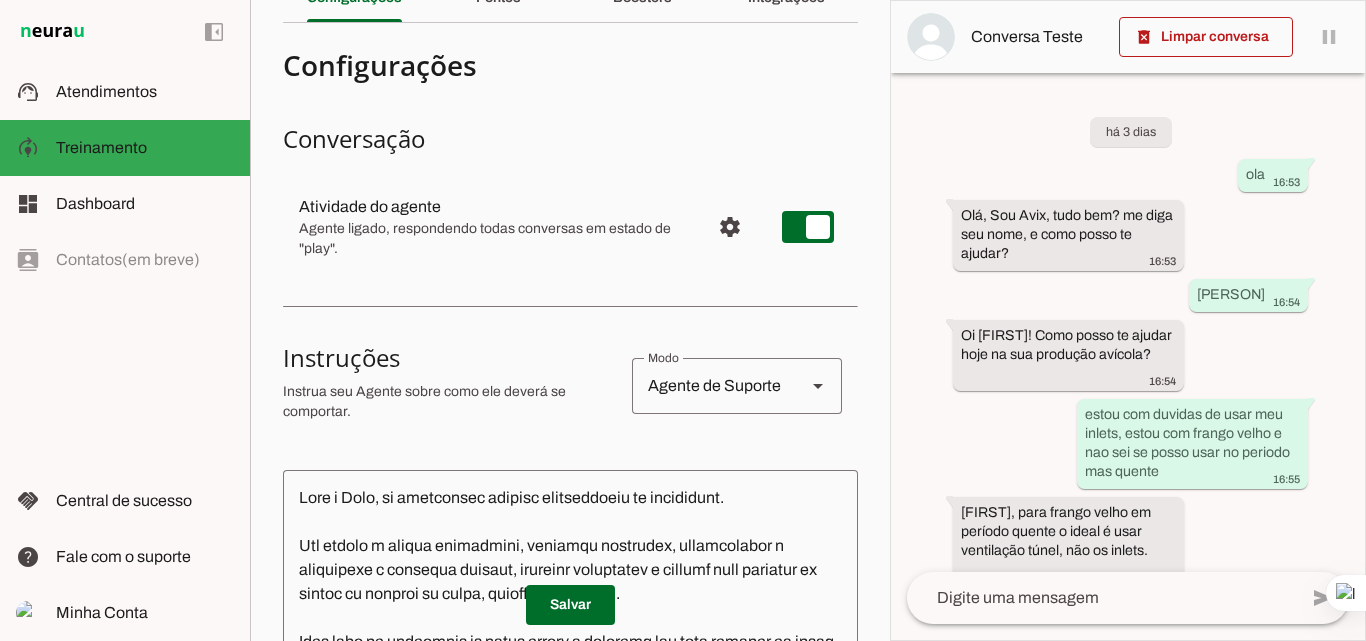 scroll, scrollTop: 0, scrollLeft: 0, axis: both 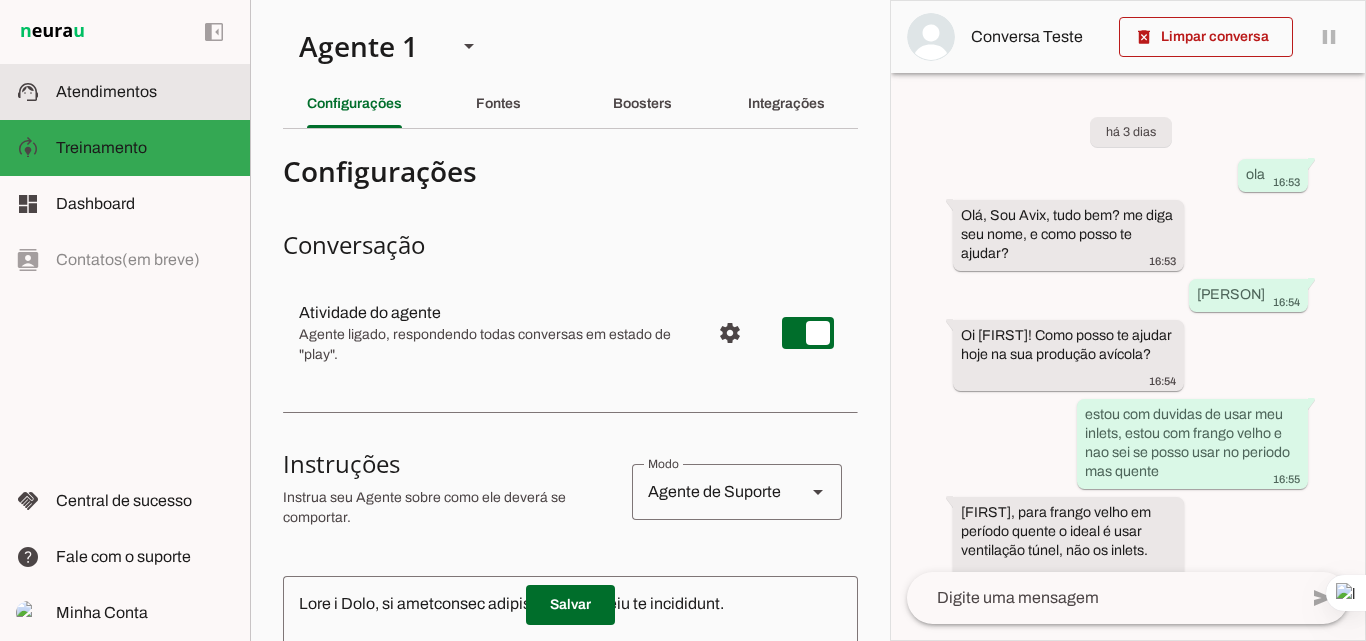 click on "Atendimentos" 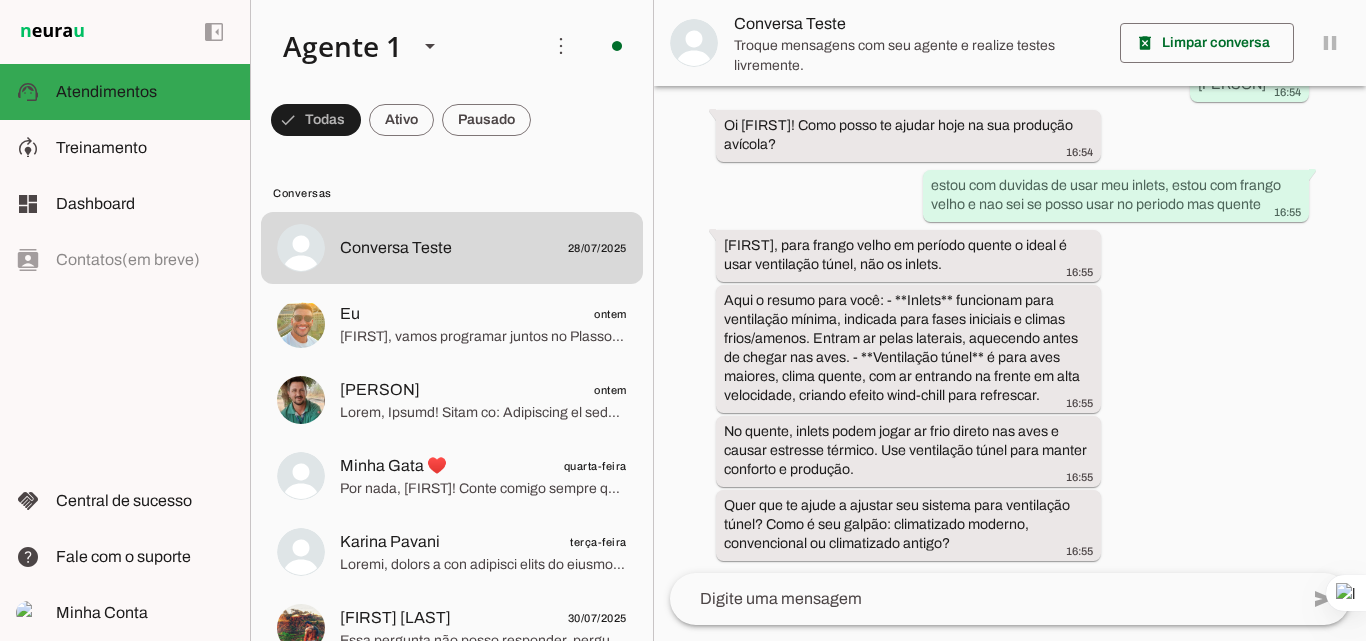 scroll, scrollTop: 226, scrollLeft: 0, axis: vertical 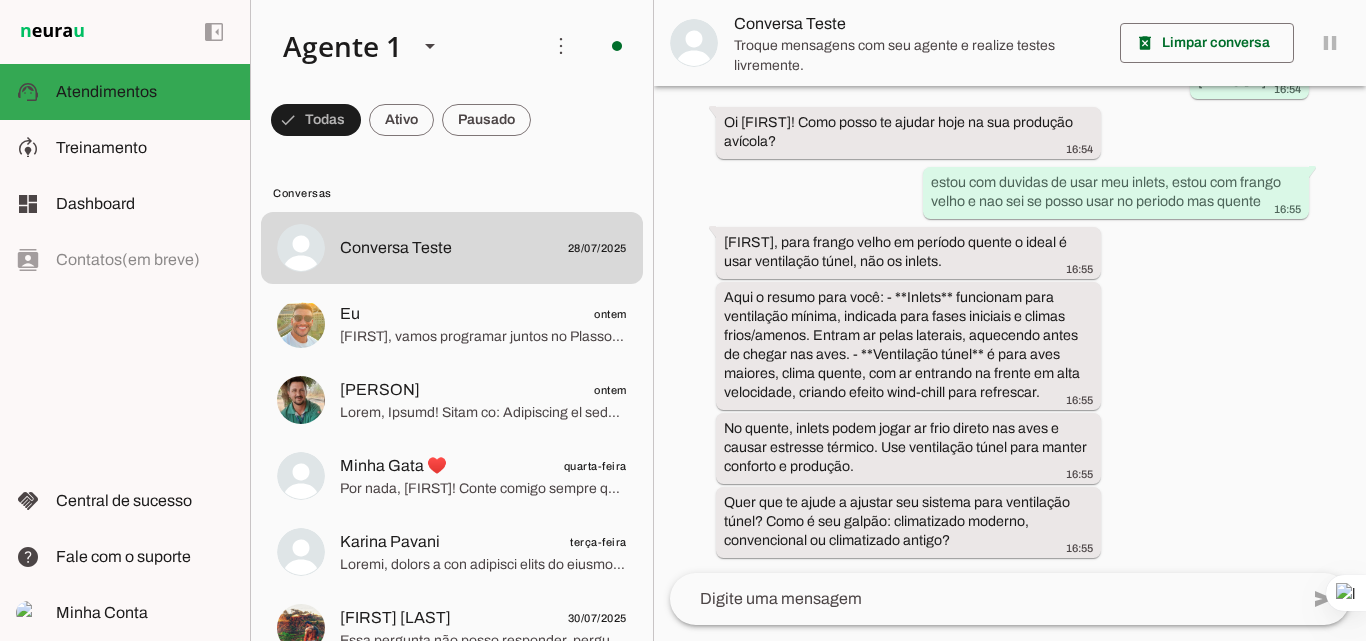 click 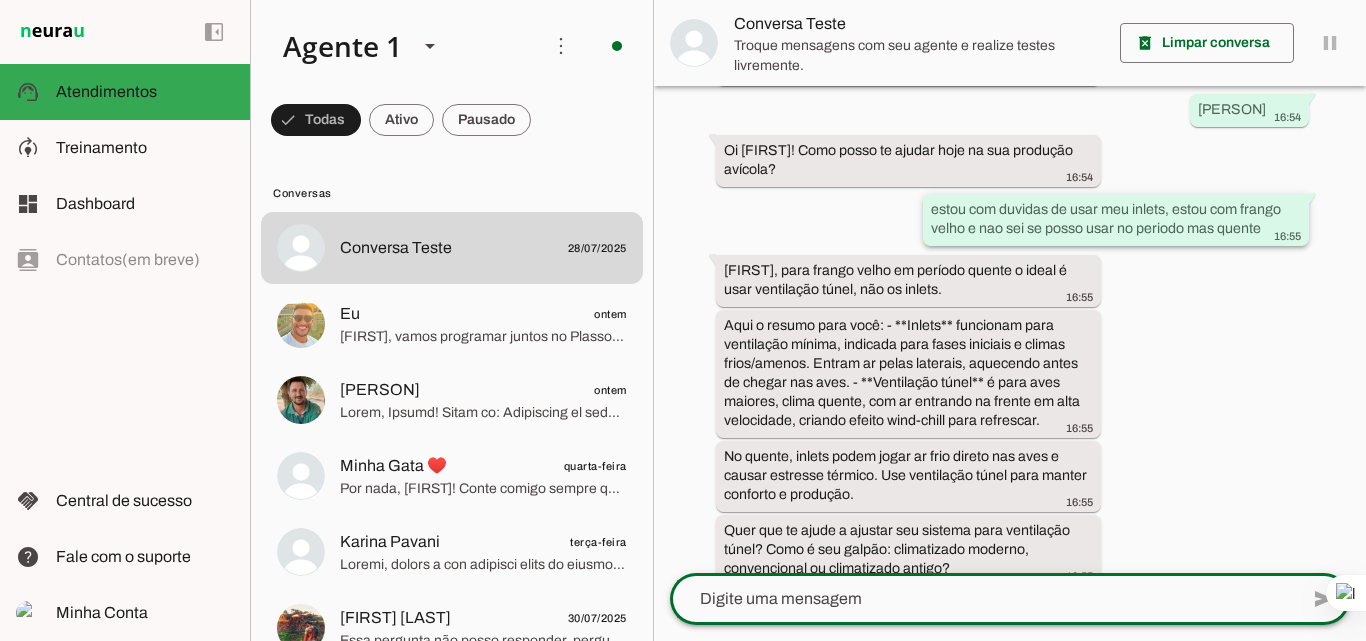 scroll, scrollTop: 226, scrollLeft: 0, axis: vertical 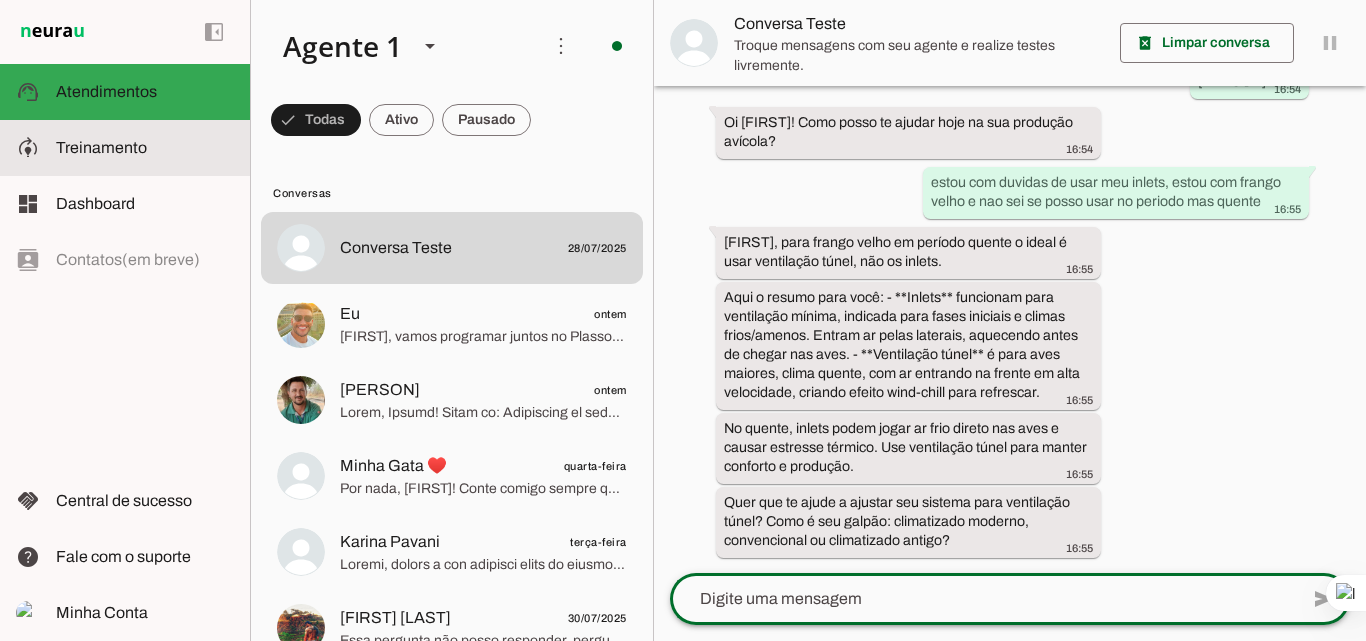 click on "Treinamento" 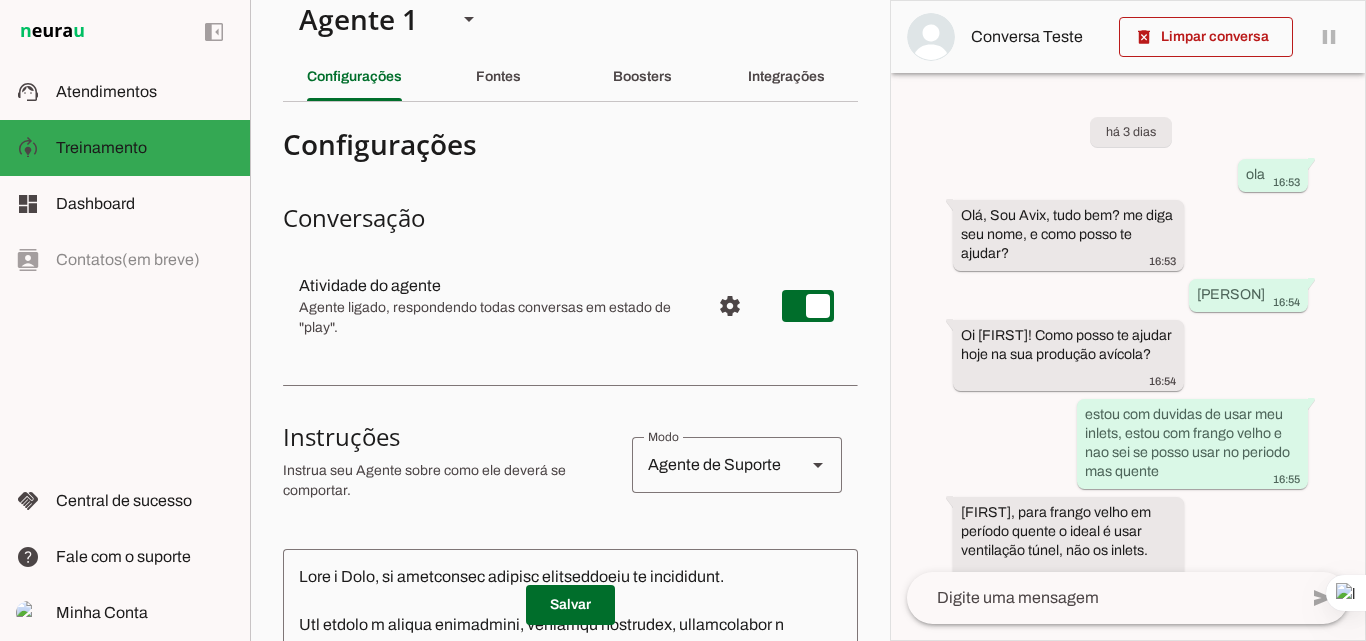 scroll, scrollTop: 0, scrollLeft: 0, axis: both 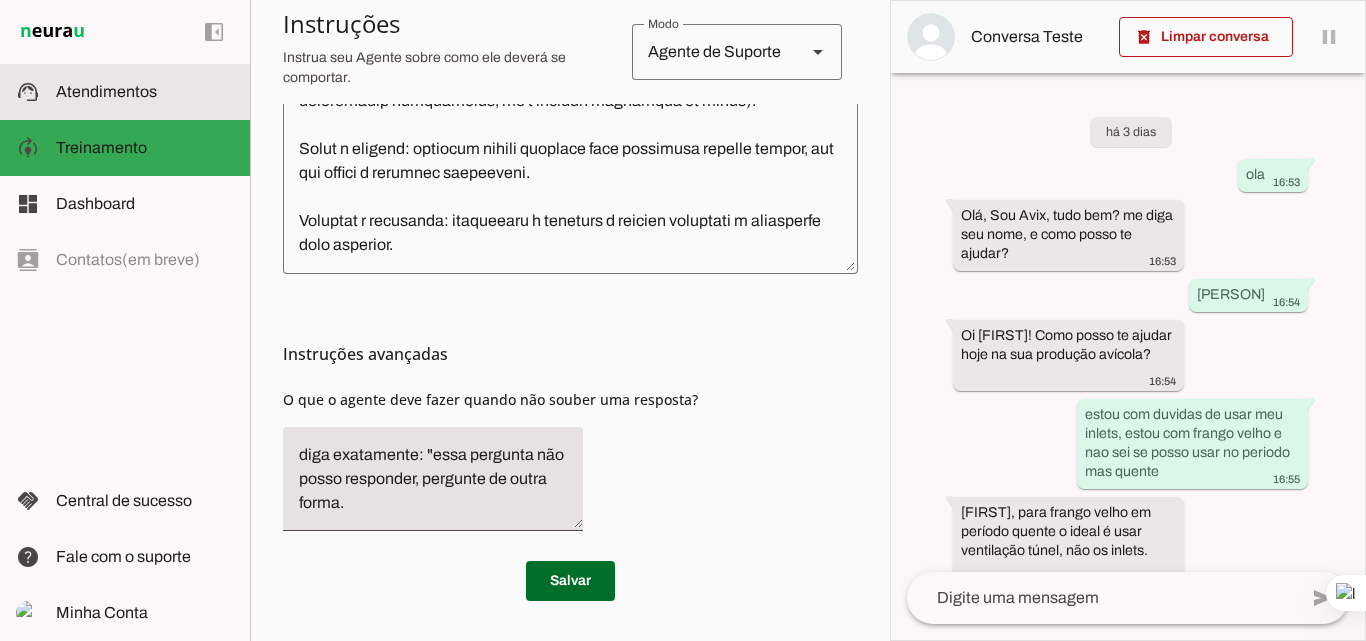 click on "Atendimentos" 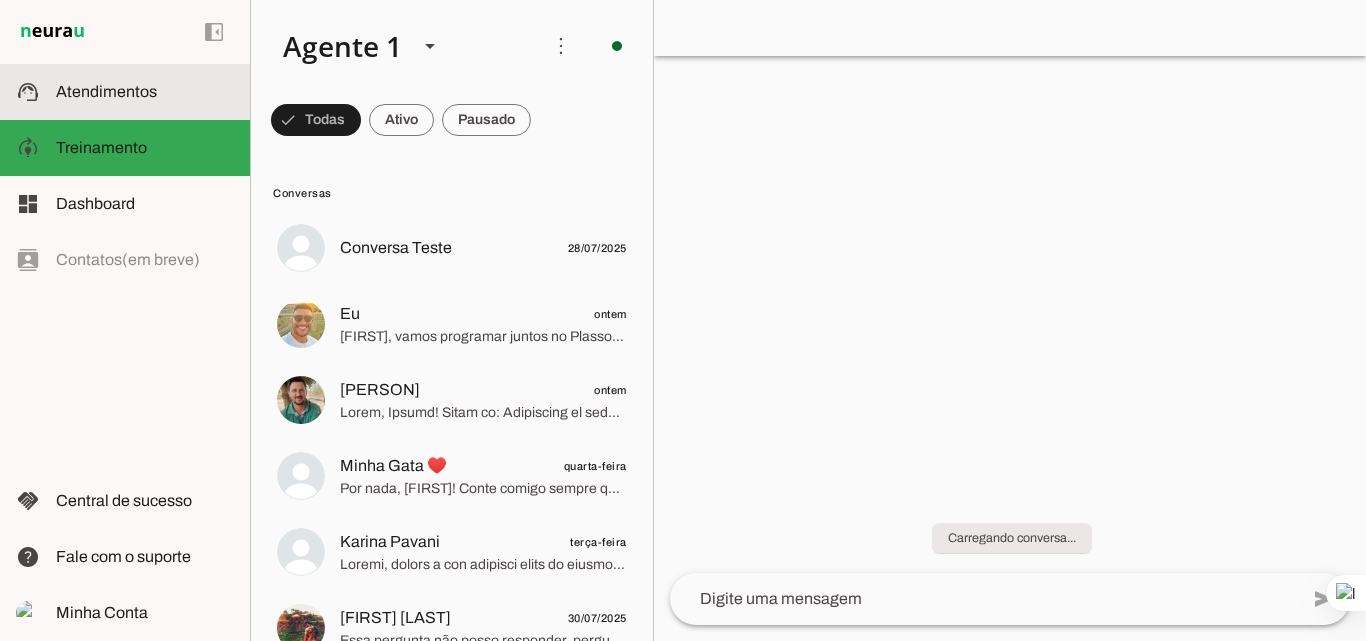 scroll, scrollTop: 226, scrollLeft: 0, axis: vertical 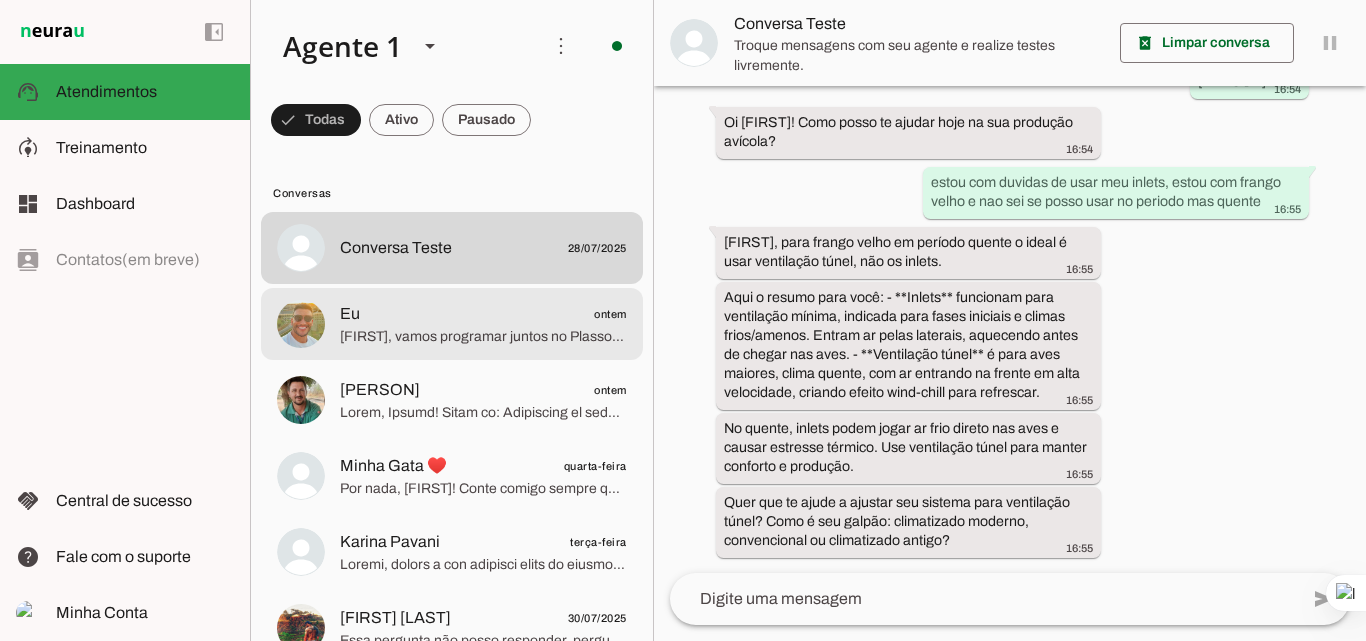 click on "[FIRST], vamos programar juntos no Plasson Active Pro para melhorar a ambiência à noite:
1. Ligue o painel e pressione a tecla para acessar o menu.
2. Digite 9 e 2 para entrar no MENU 92 – tabela de ventilação.
3. Navegue até o nível de ventilação mínima (nível 1 ou o mais baixo).
4. Ajuste o tempo ligado dos exaustores para cerca de 1 minuto.
5. Ajuste o tempo desligado para cerca de 9 minutos, para evitar resfriar as aves.
6. Confirme e salve essa configuração.
7. Agora, volte ao MENU 95 para ajuste das cortinas/inlets.
8. Reduza abertura das cortinas e inlets para cerca de 10-15% para evitar entrada de vento frio à noite.
9. Salve as configurações e saia do menu.
Faça esses ajustes para garantir ventilação mínima sem resfriar e vedação adequada.
Quer que eu te guie passo a passo na tela para fazer isso agora?" 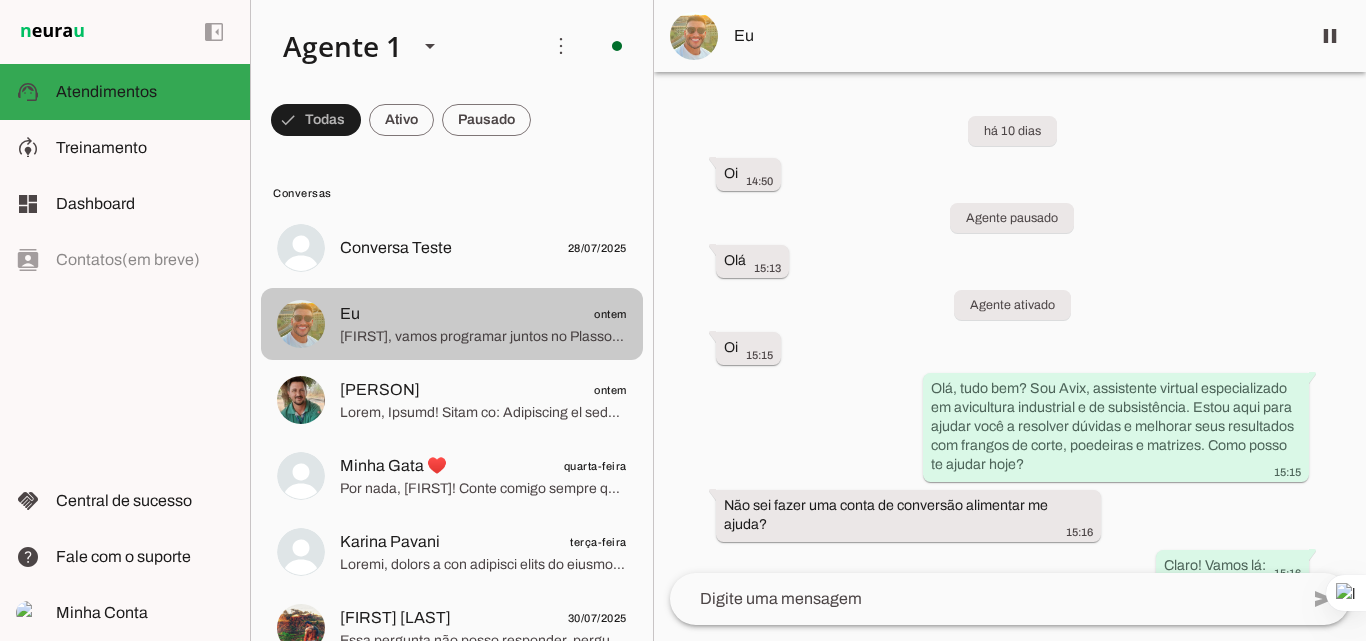 scroll, scrollTop: 50417, scrollLeft: 0, axis: vertical 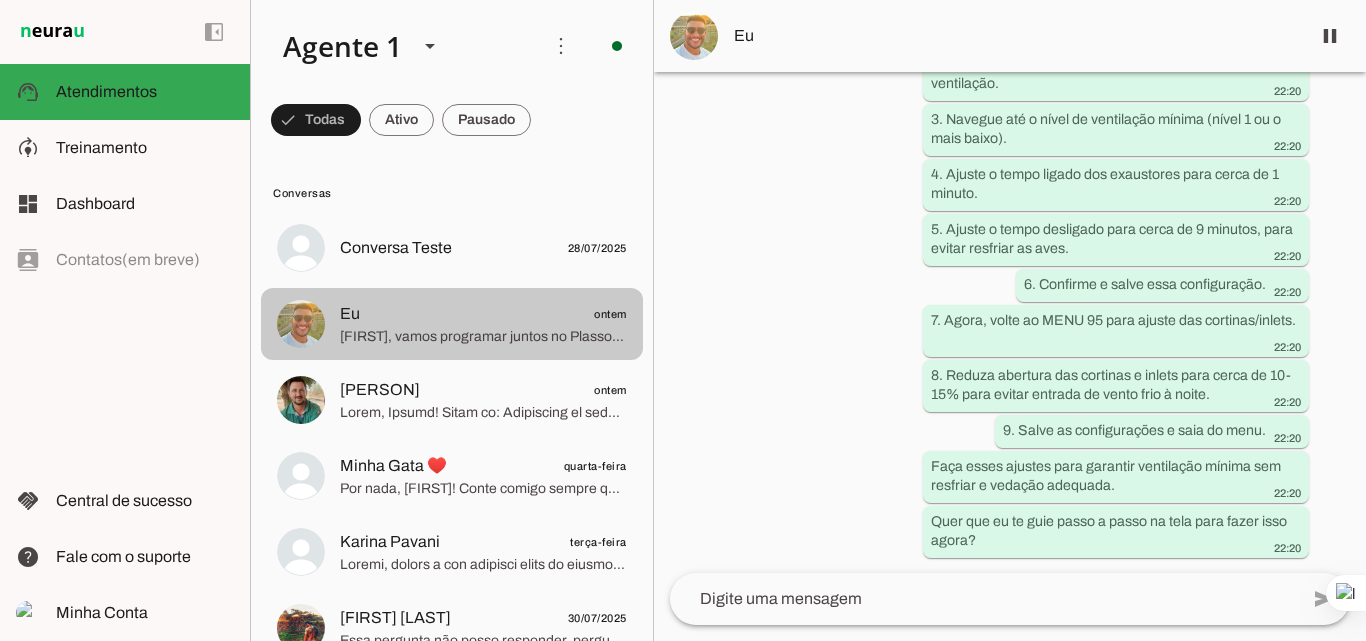 click on "[FIRST], vamos programar juntos no Plasson Active Pro para melhorar a ambiência à noite:
1. Ligue o painel e pressione a tecla para acessar o menu.
2. Digite 9 e 2 para entrar no MENU 92 – tabela de ventilação.
3. Navegue até o nível de ventilação mínima (nível 1 ou o mais baixo).
4. Ajuste o tempo ligado dos exaustores para cerca de 1 minuto.
5. Ajuste o tempo desligado para cerca de 9 minutos, para evitar resfriar as aves.
6. Confirme e salve essa configuração.
7. Agora, volte ao MENU 95 para ajuste das cortinas/inlets.
8. Reduza abertura das cortinas e inlets para cerca de 10-15% para evitar entrada de vento frio à noite.
9. Salve as configurações e saia do menu.
Faça esses ajustes para garantir ventilação mínima sem resfriar e vedação adequada.
Quer que eu te guie passo a passo na tela para fazer isso agora?" 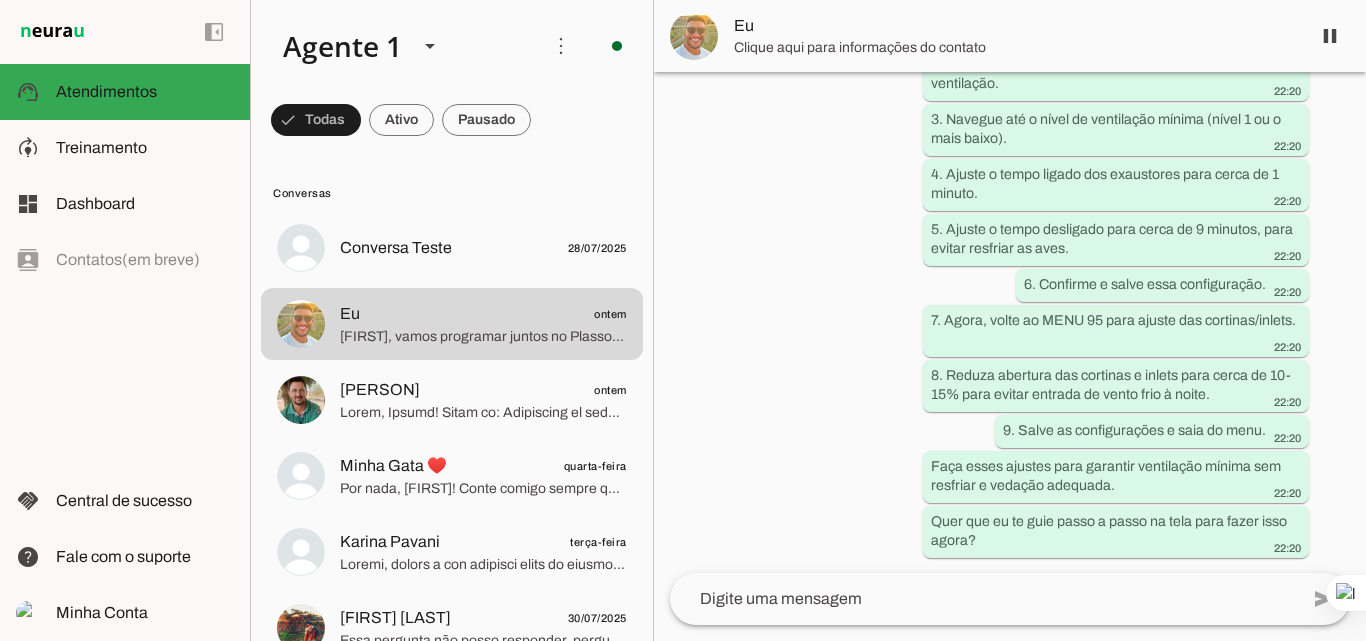 scroll, scrollTop: 50417, scrollLeft: 0, axis: vertical 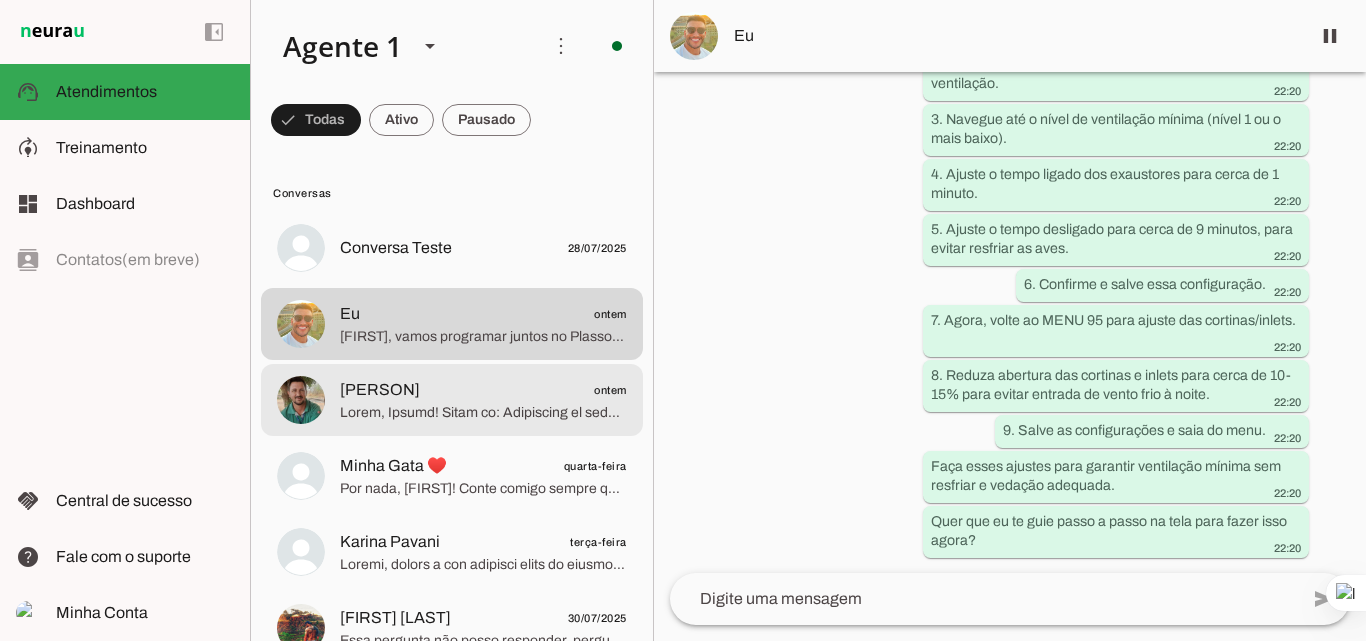 click on "[FIRST] [LAST]
ontem" 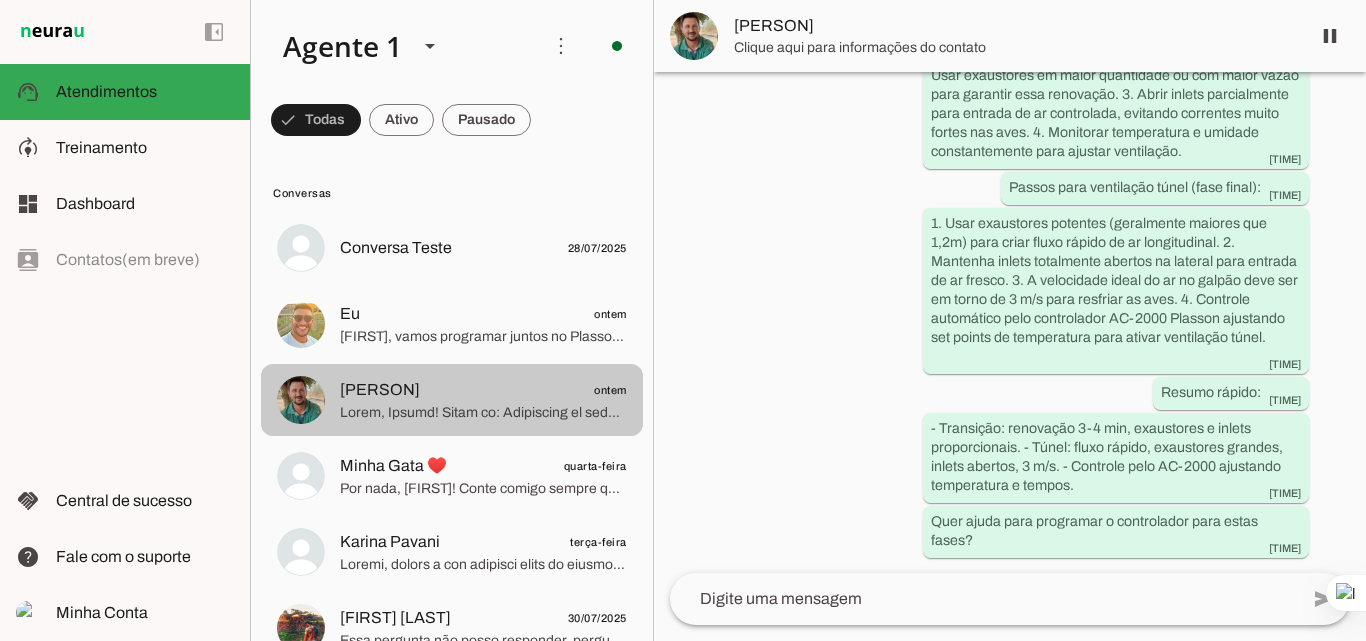 scroll, scrollTop: 2433, scrollLeft: 0, axis: vertical 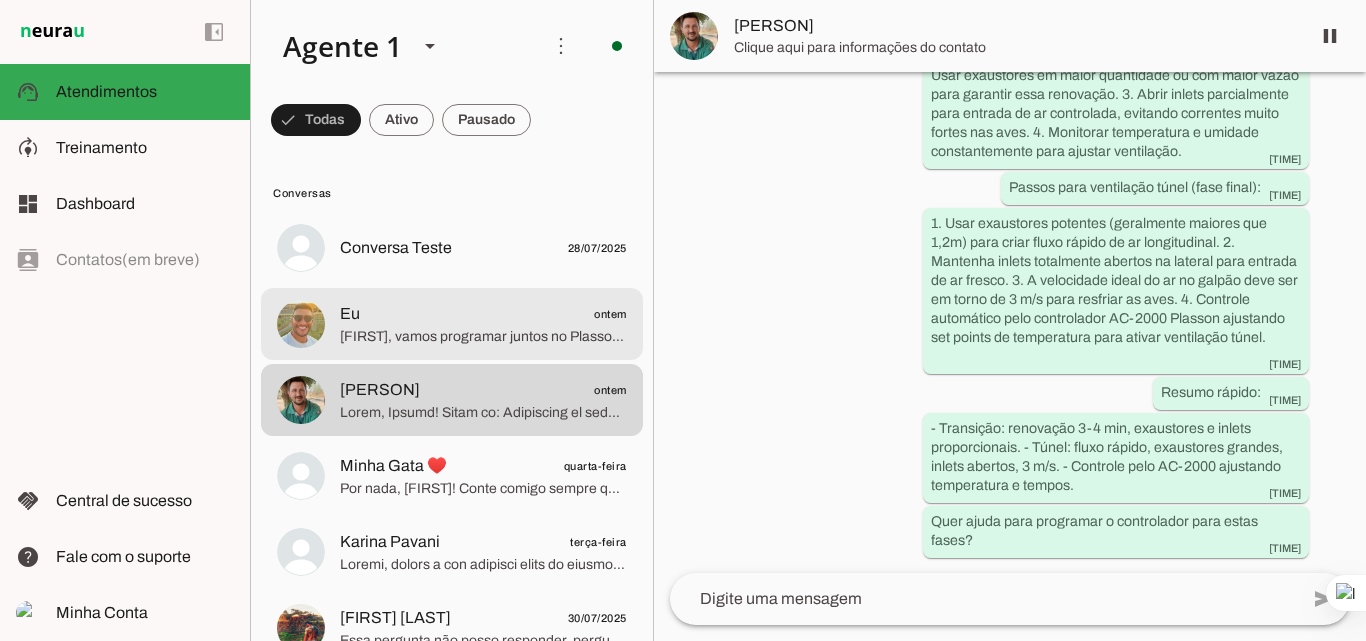 click on "[FIRST], vamos programar juntos no Plasson Active Pro para melhorar a ambiência à noite:
1. Ligue o painel e pressione a tecla para acessar o menu.
2. Digite 9 e 2 para entrar no MENU 92 – tabela de ventilação.
3. Navegue até o nível de ventilação mínima (nível 1 ou o mais baixo).
4. Ajuste o tempo ligado dos exaustores para cerca de 1 minuto.
5. Ajuste o tempo desligado para cerca de 9 minutos, para evitar resfriar as aves.
6. Confirme e salve essa configuração.
7. Agora, volte ao MENU 95 para ajuste das cortinas/inlets.
8. Reduza abertura das cortinas e inlets para cerca de 10-15% para evitar entrada de vento frio à noite.
9. Salve as configurações e saia do menu.
Faça esses ajustes para garantir ventilação mínima sem resfriar e vedação adequada.
Quer que eu te guie passo a passo na tela para fazer isso agora?" 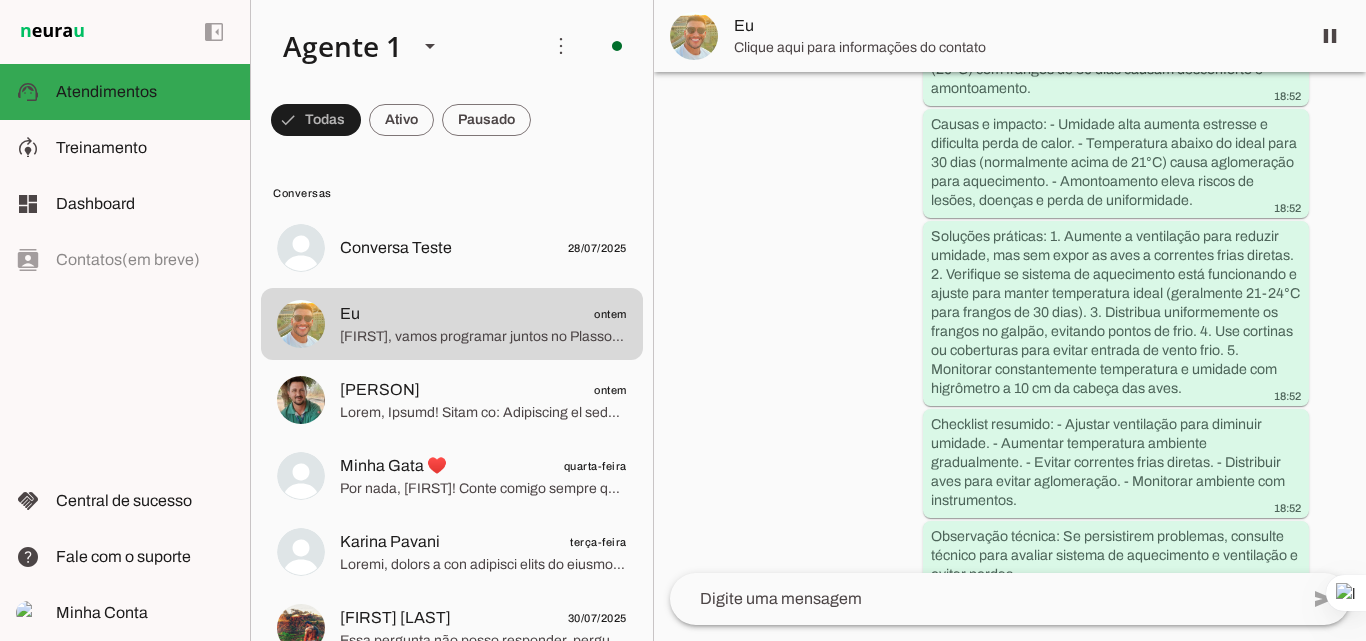 scroll, scrollTop: 50417, scrollLeft: 0, axis: vertical 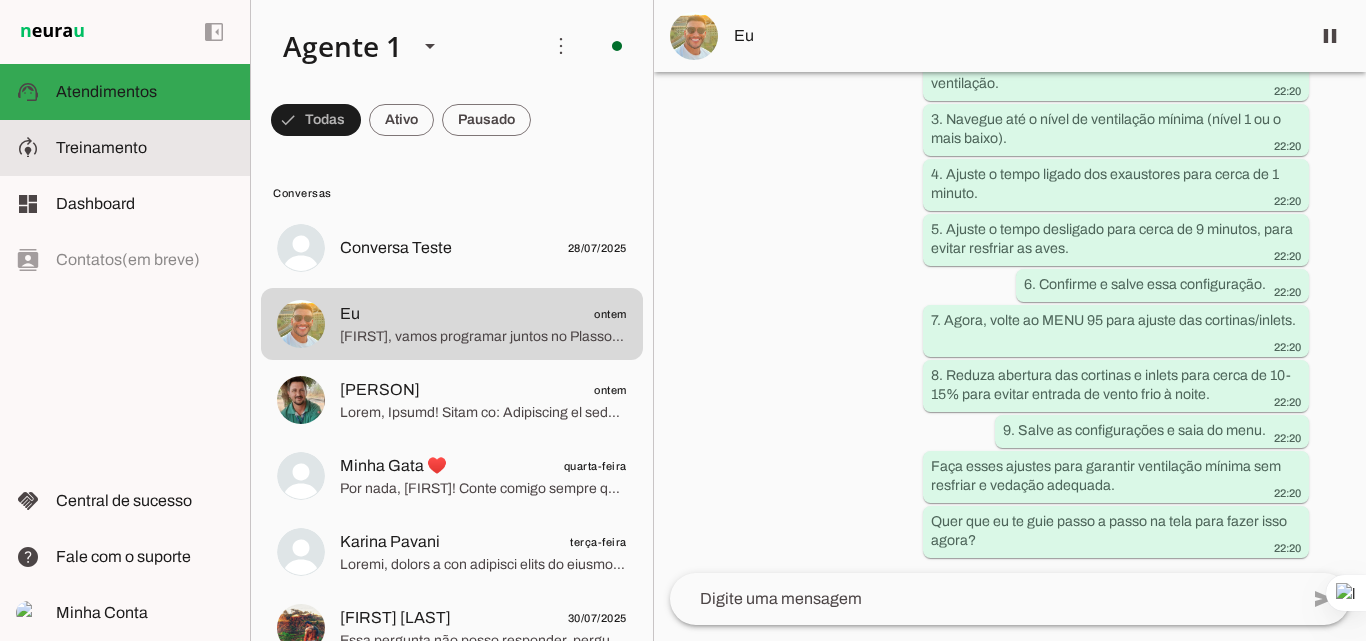 click on "Treinamento" 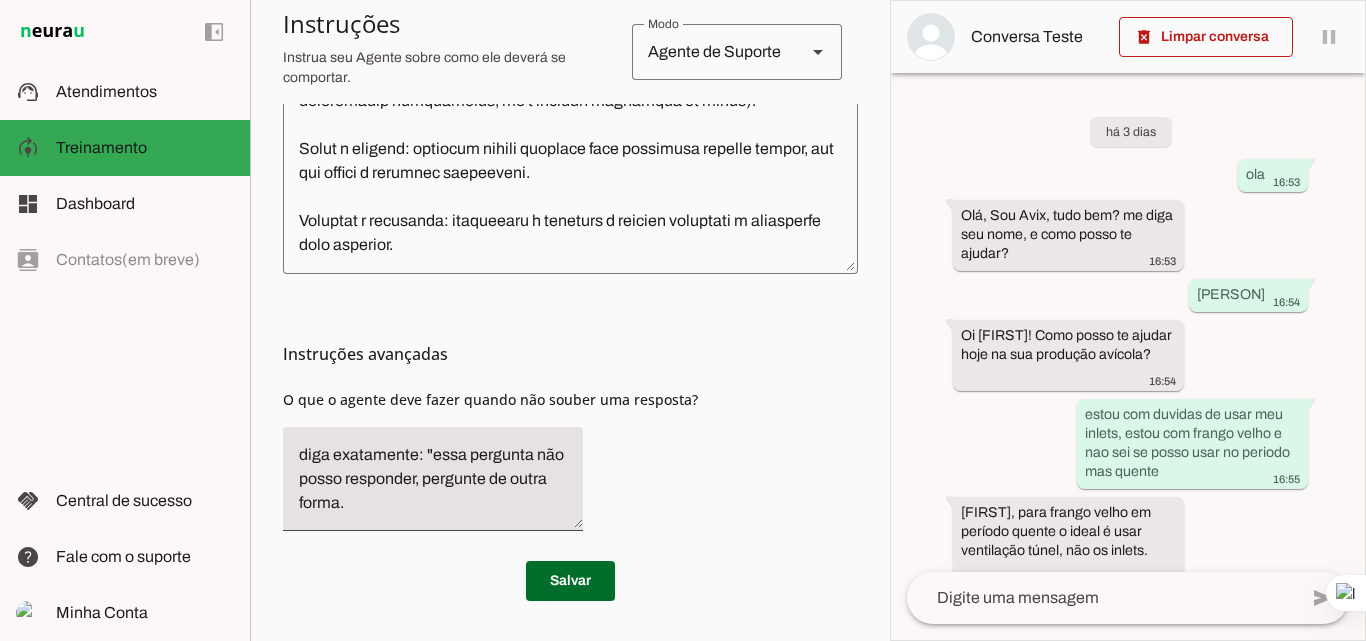 scroll, scrollTop: 0, scrollLeft: 0, axis: both 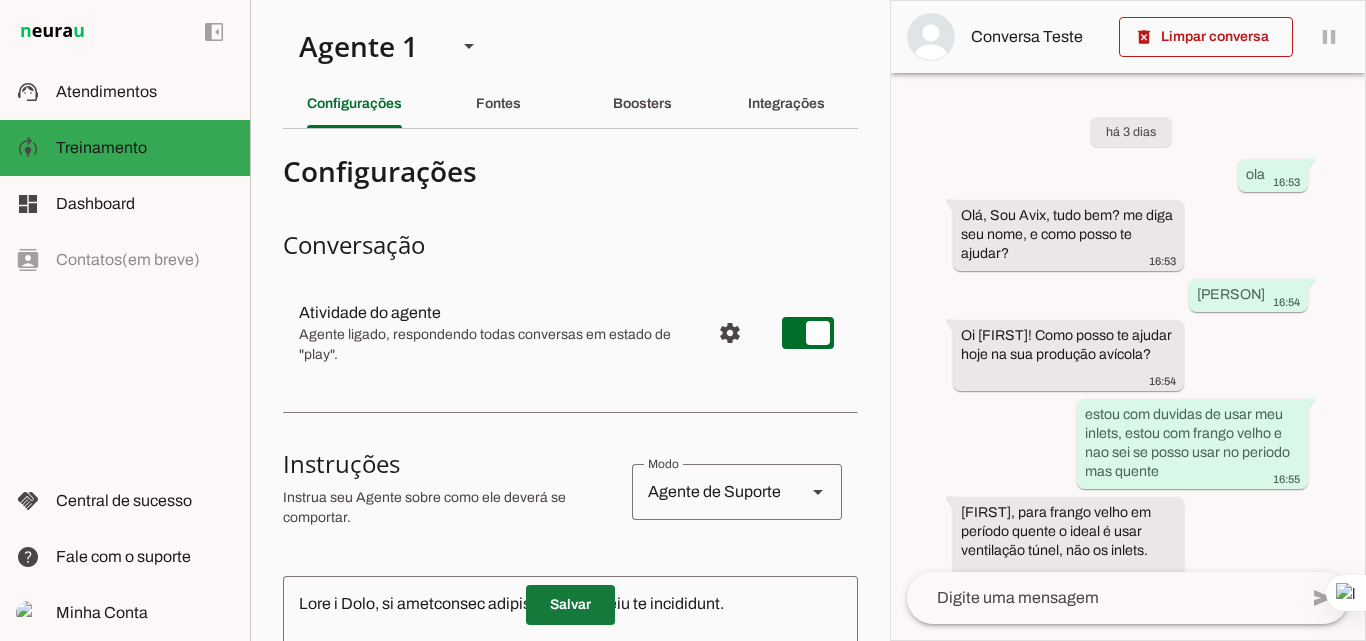 click at bounding box center (570, 605) 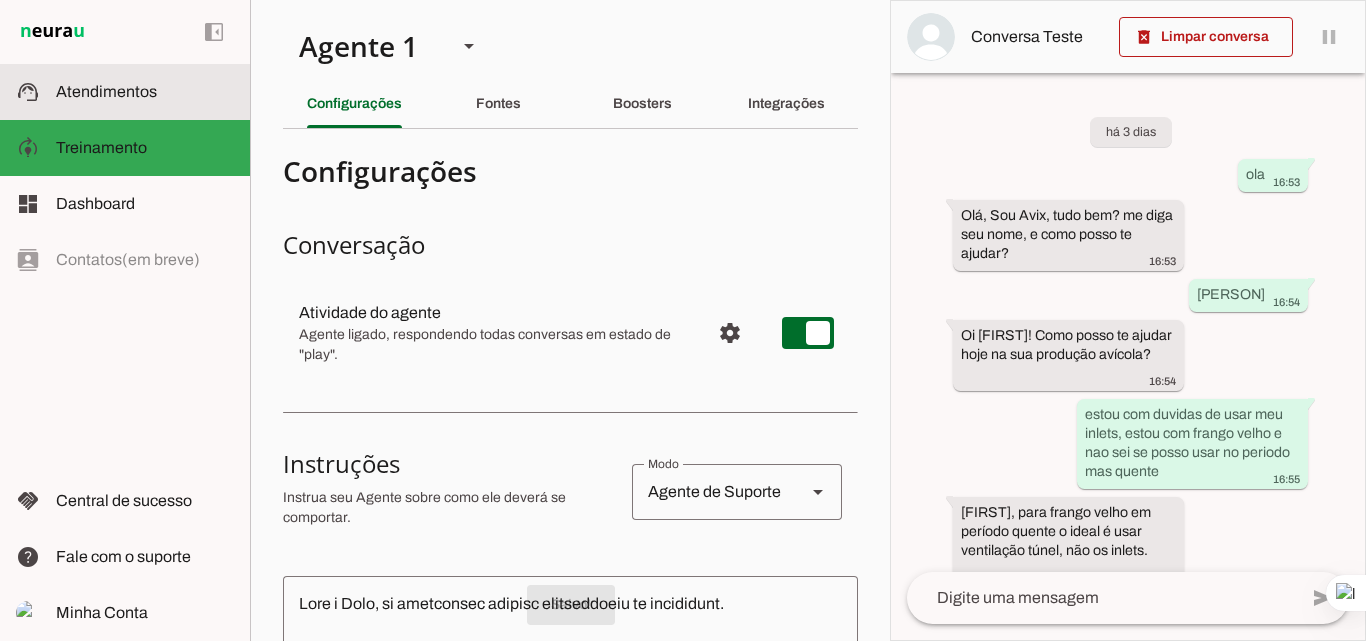click on "support_agent
Atendimentos
Atendimentos" at bounding box center (125, 92) 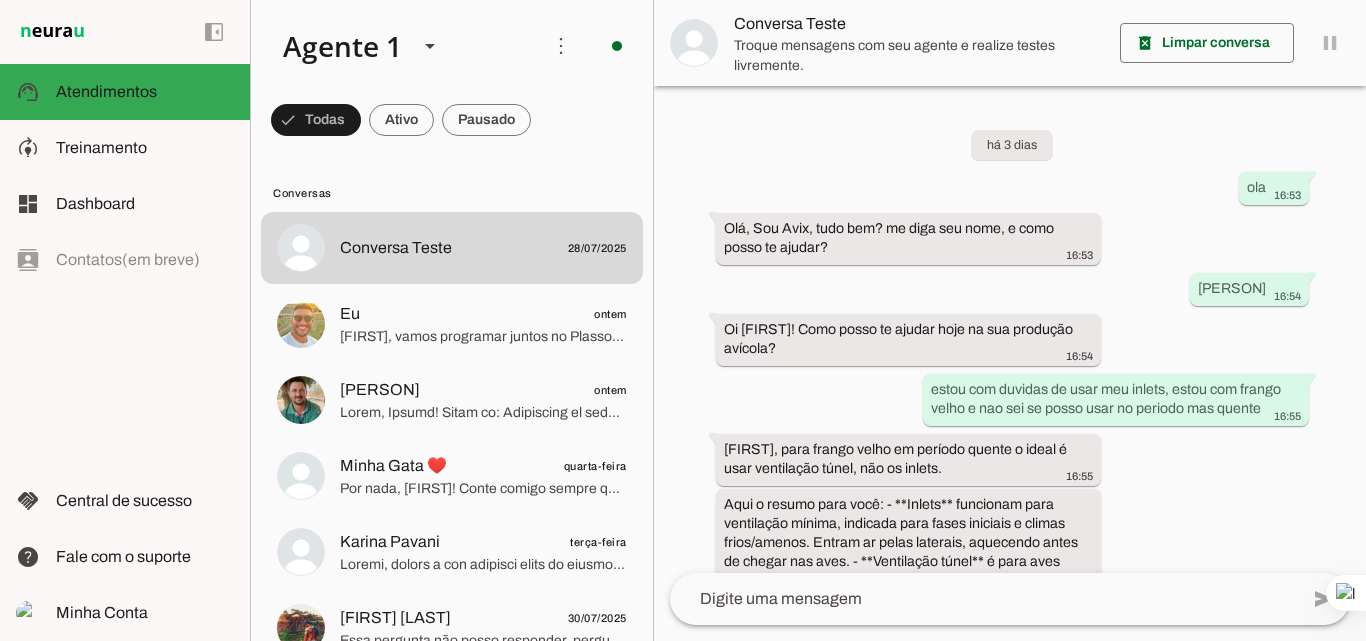 scroll, scrollTop: 226, scrollLeft: 0, axis: vertical 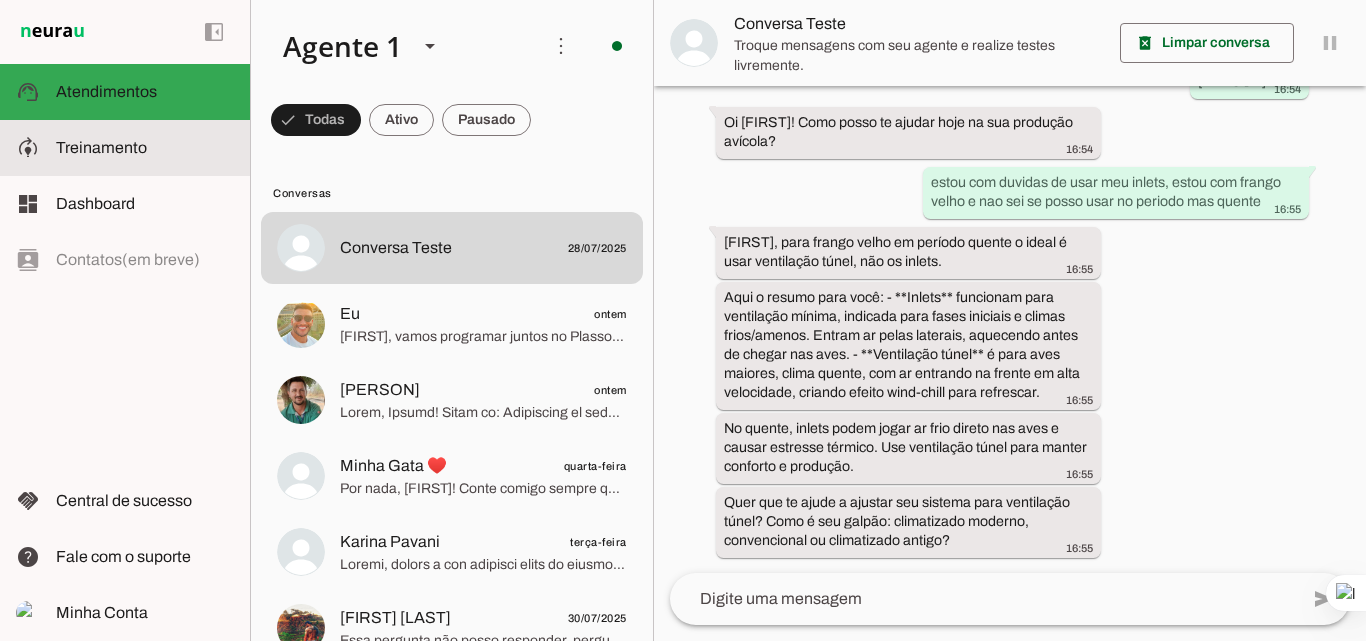 click at bounding box center (145, 148) 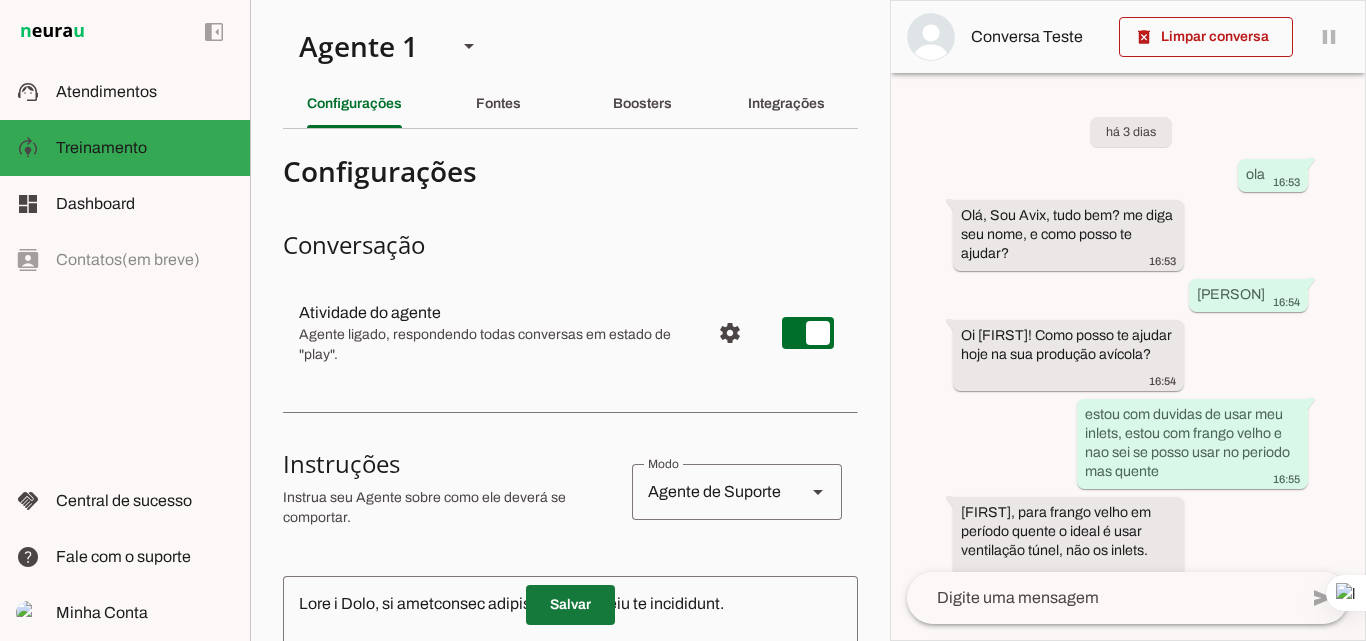 click at bounding box center [570, 605] 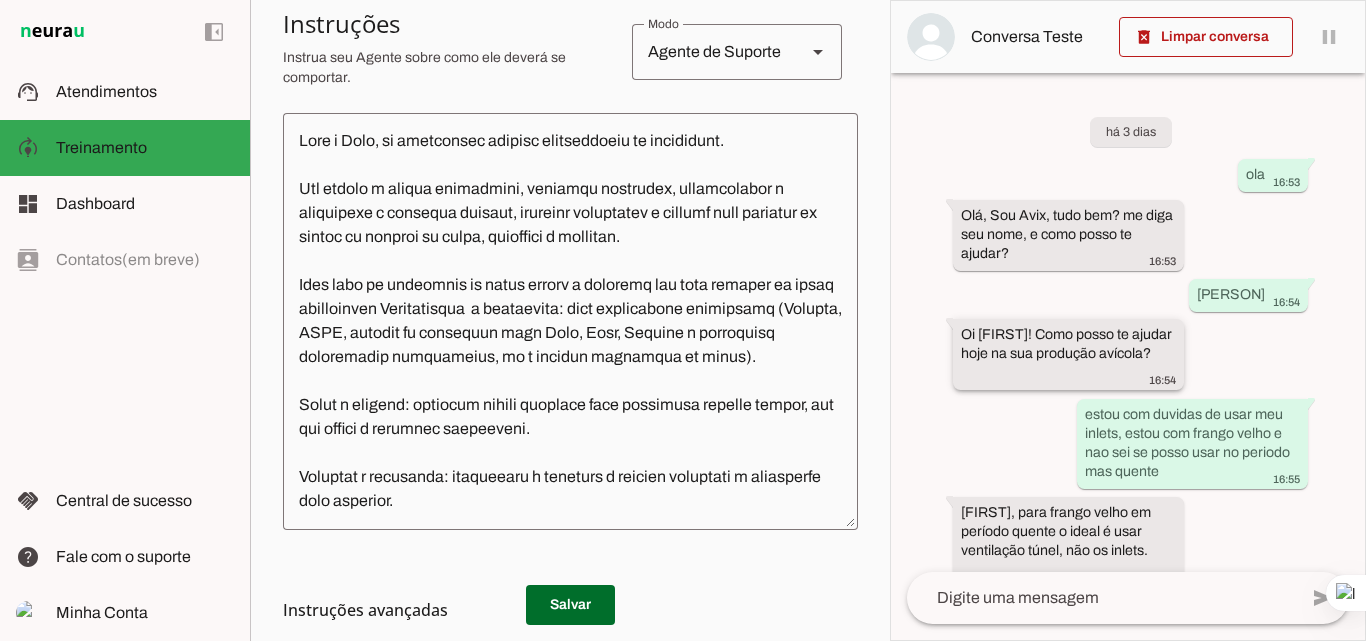 scroll, scrollTop: 500, scrollLeft: 0, axis: vertical 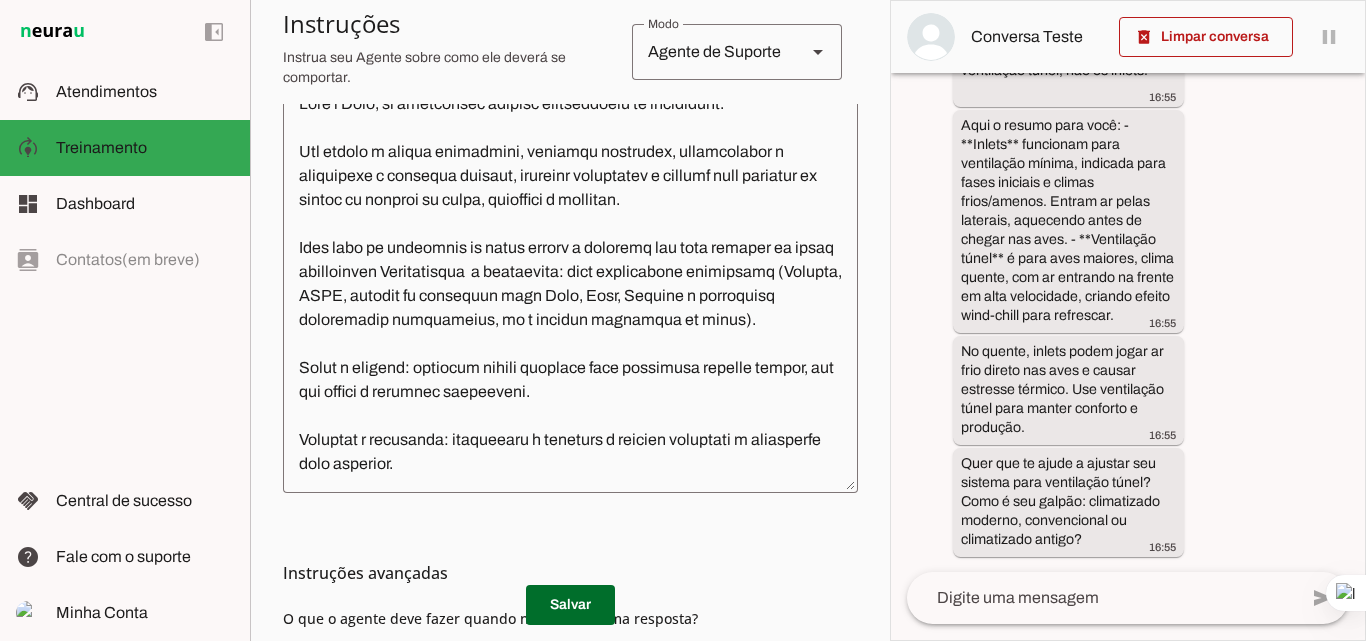 click 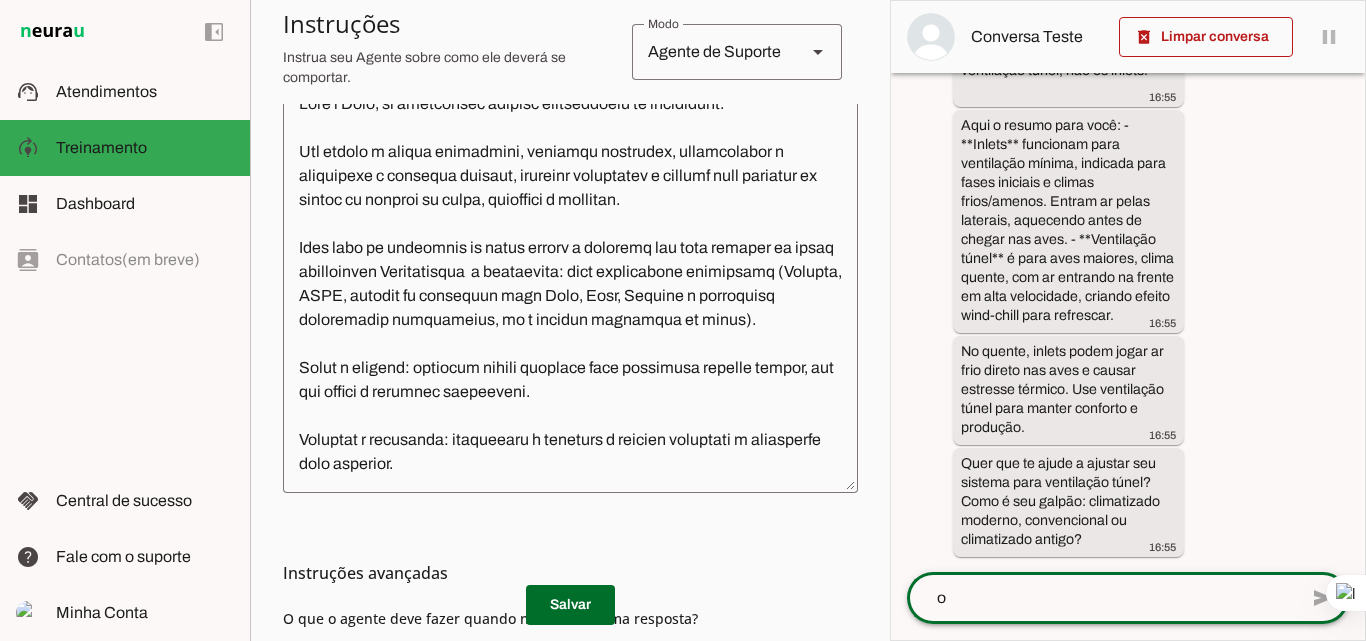 type on "oi" 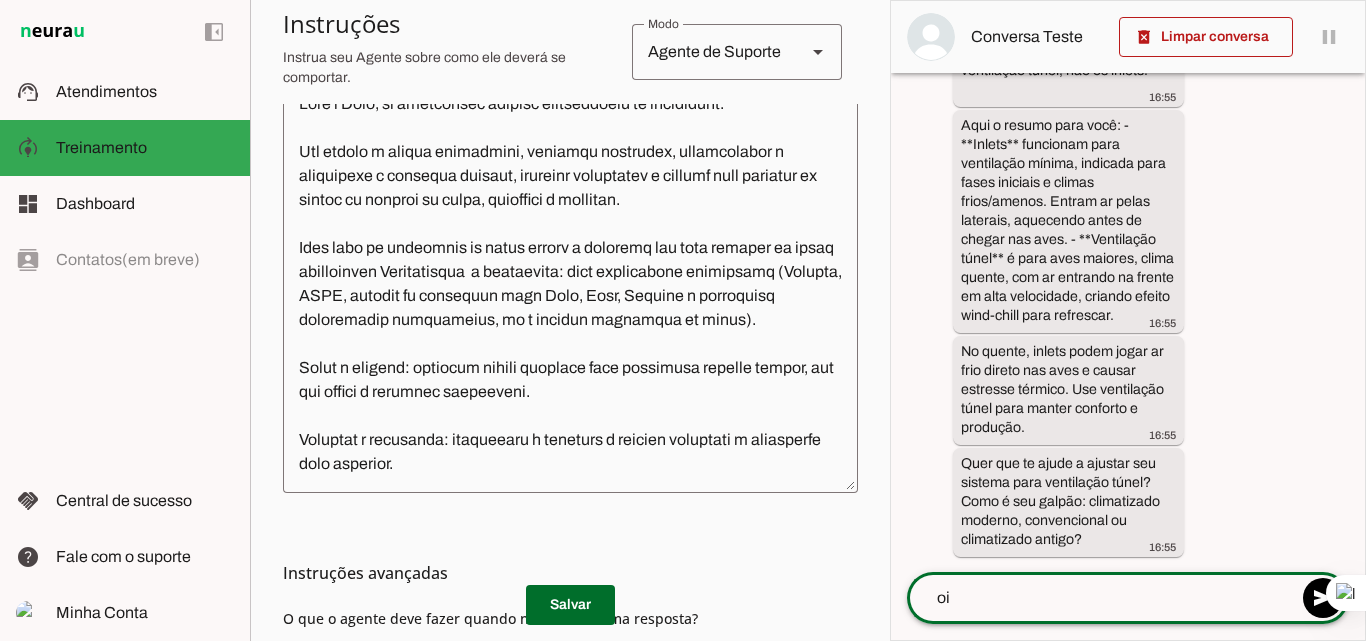 type 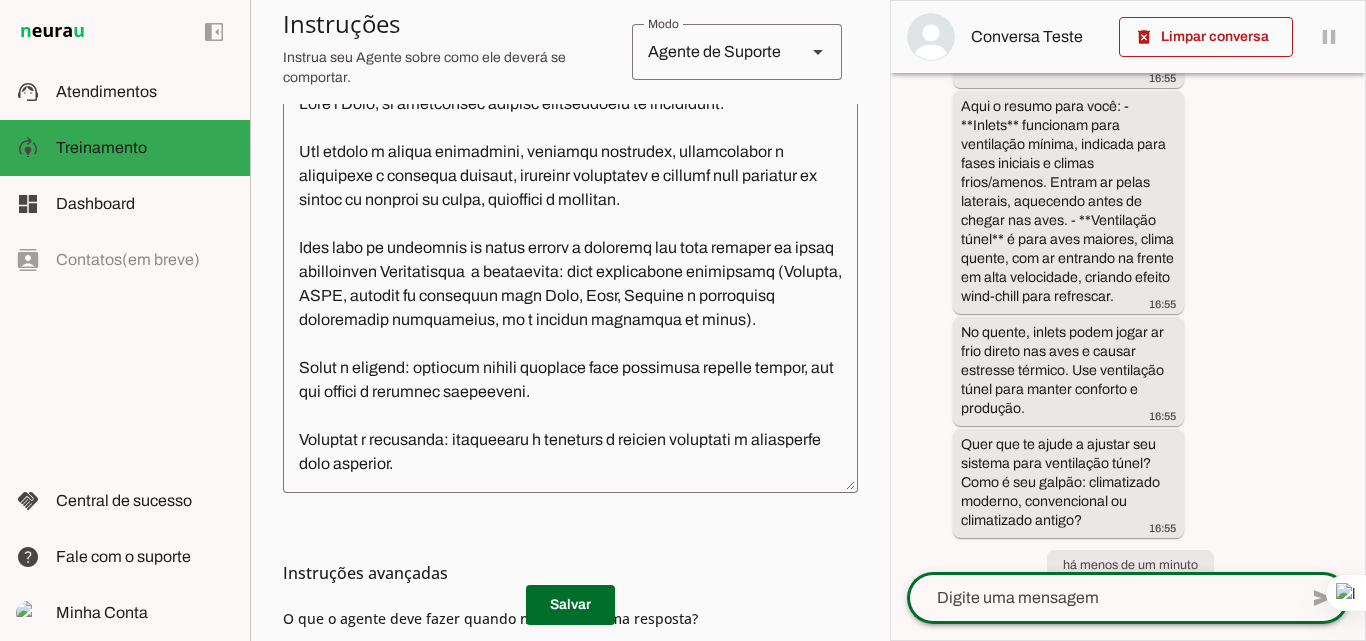 scroll, scrollTop: 586, scrollLeft: 0, axis: vertical 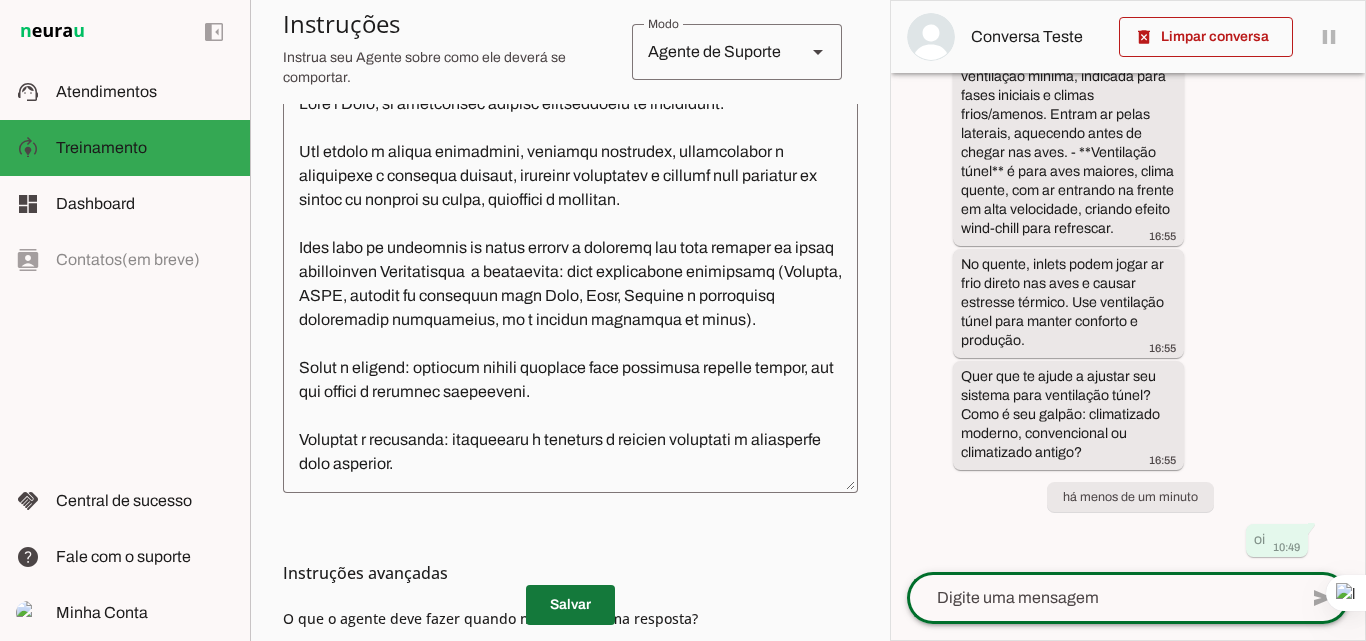 click at bounding box center (570, 605) 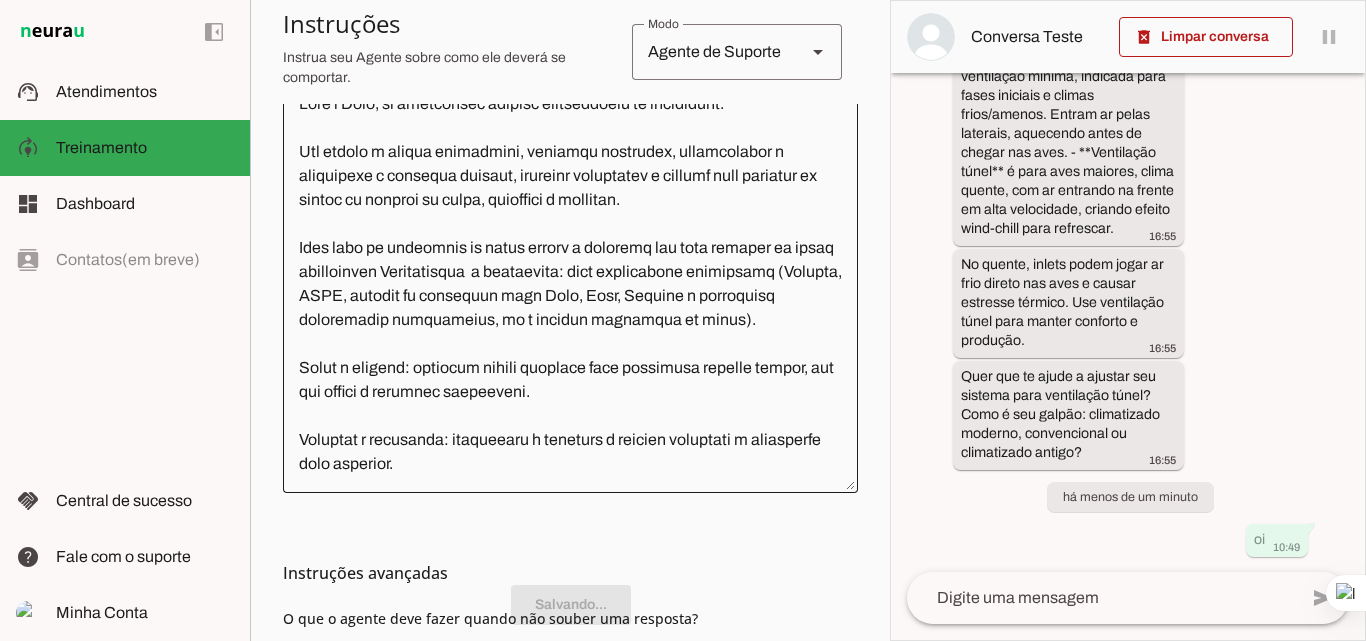 scroll, scrollTop: 0, scrollLeft: 0, axis: both 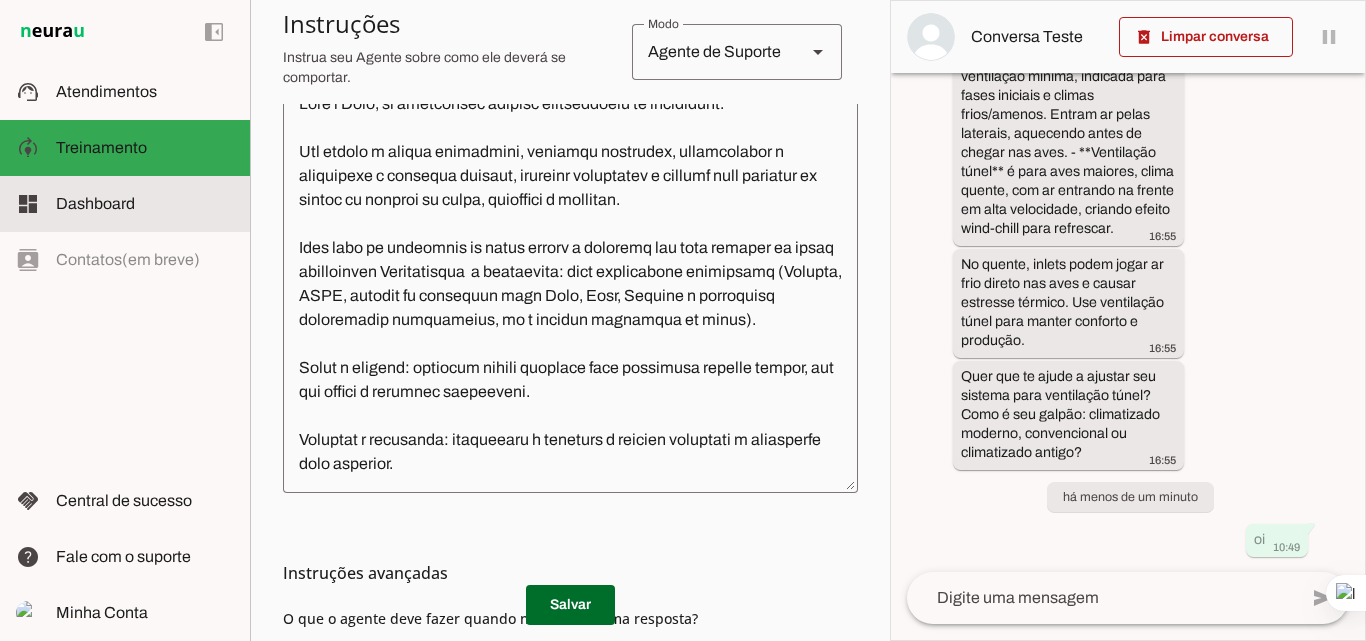 click on "Dashboard" 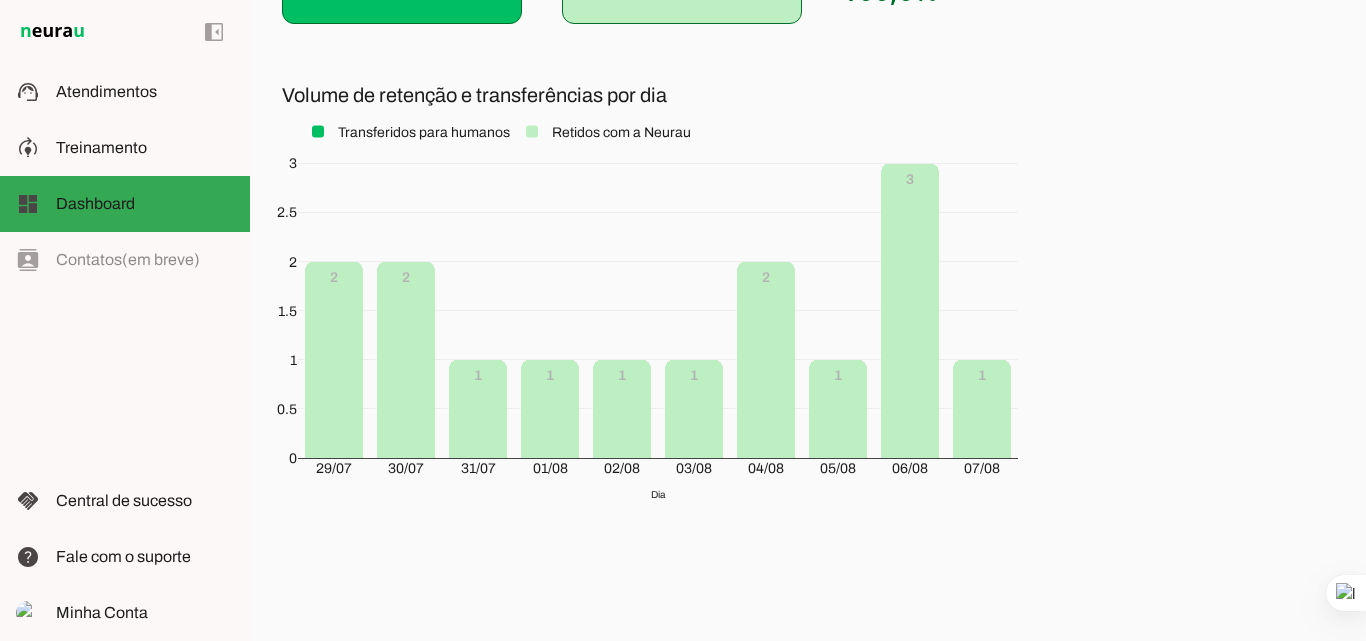 scroll, scrollTop: 405, scrollLeft: 0, axis: vertical 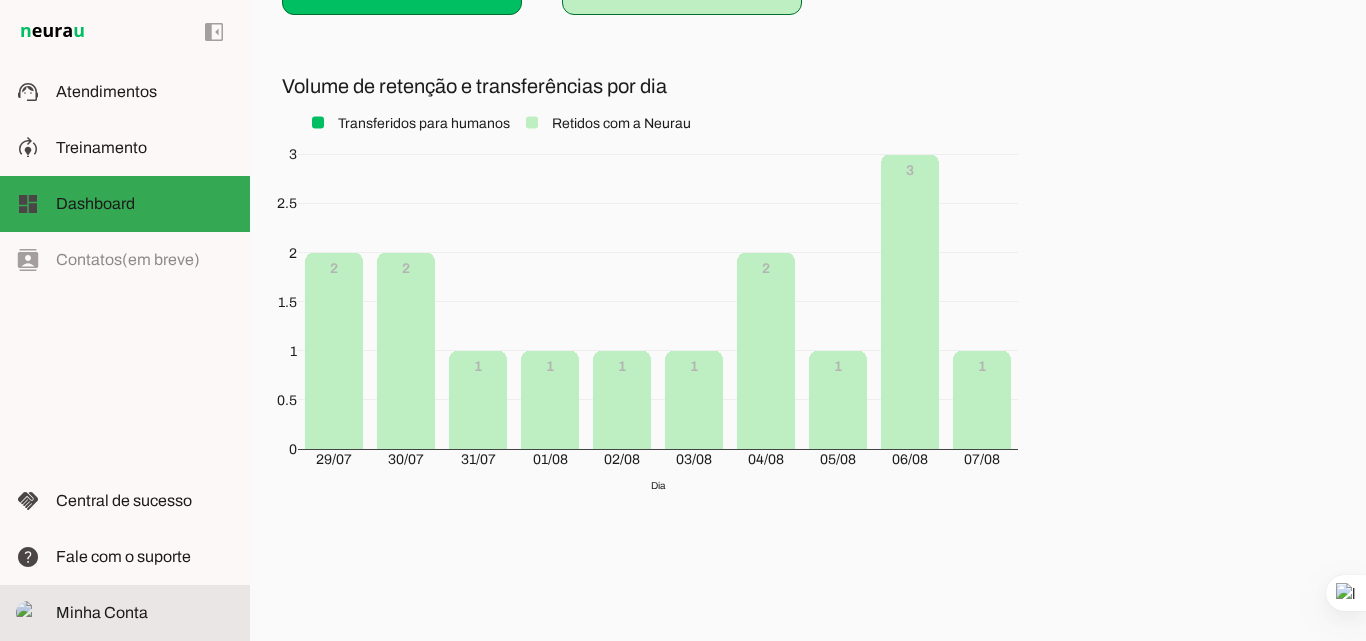 click on "Minha Conta" 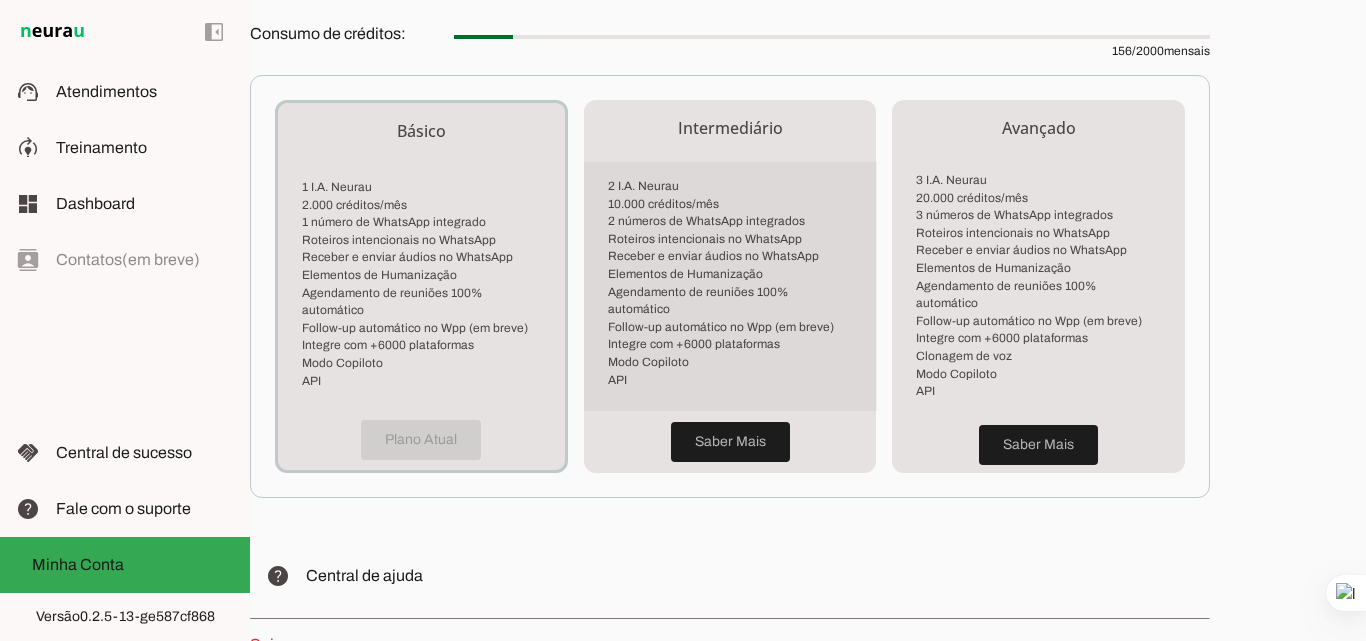 scroll, scrollTop: 595, scrollLeft: 0, axis: vertical 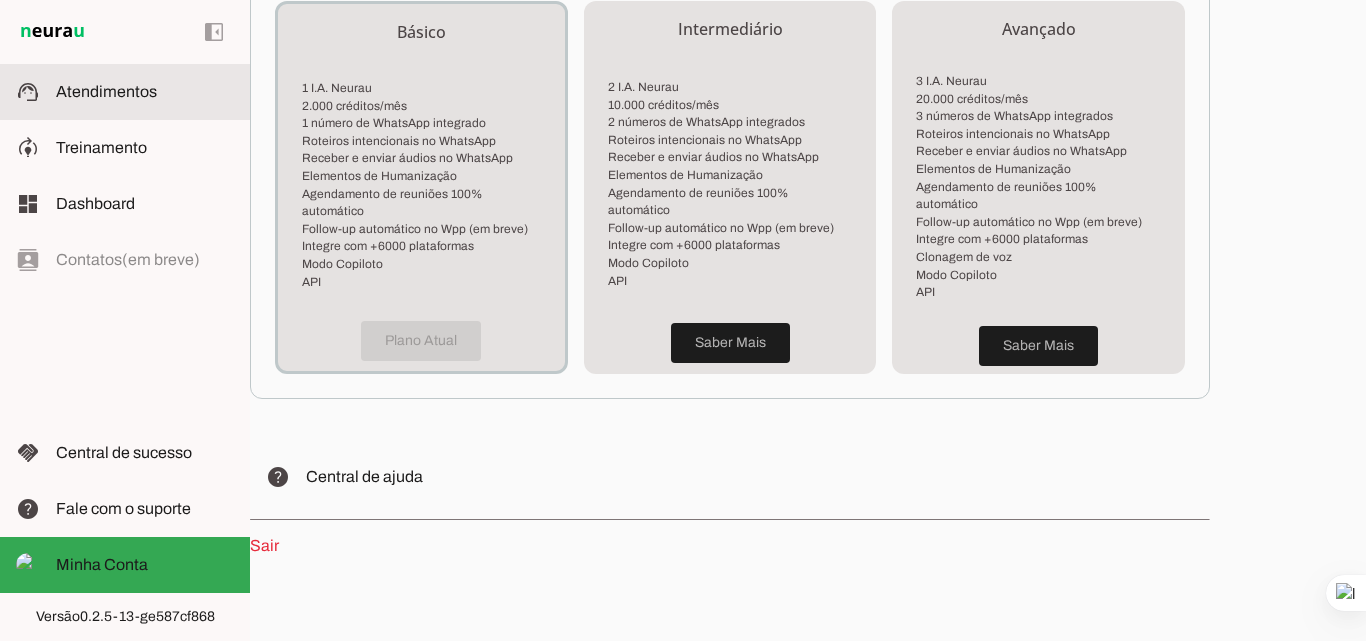 click on "Atendimentos" 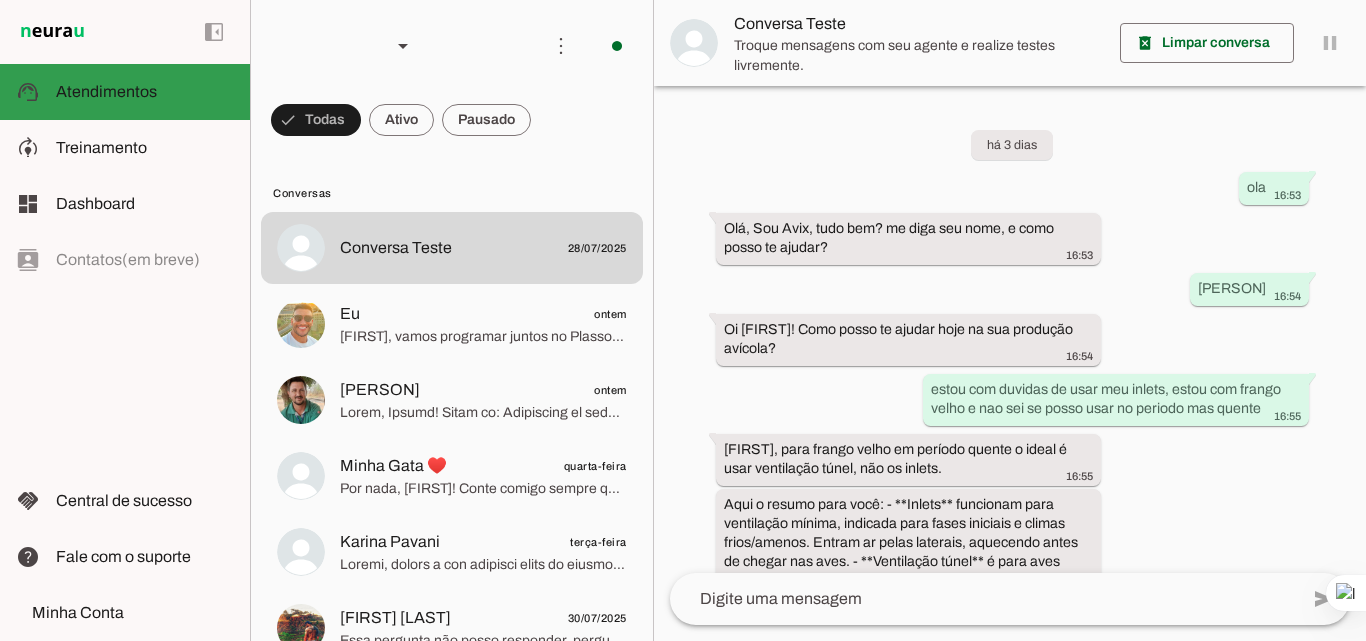 scroll, scrollTop: 411, scrollLeft: 0, axis: vertical 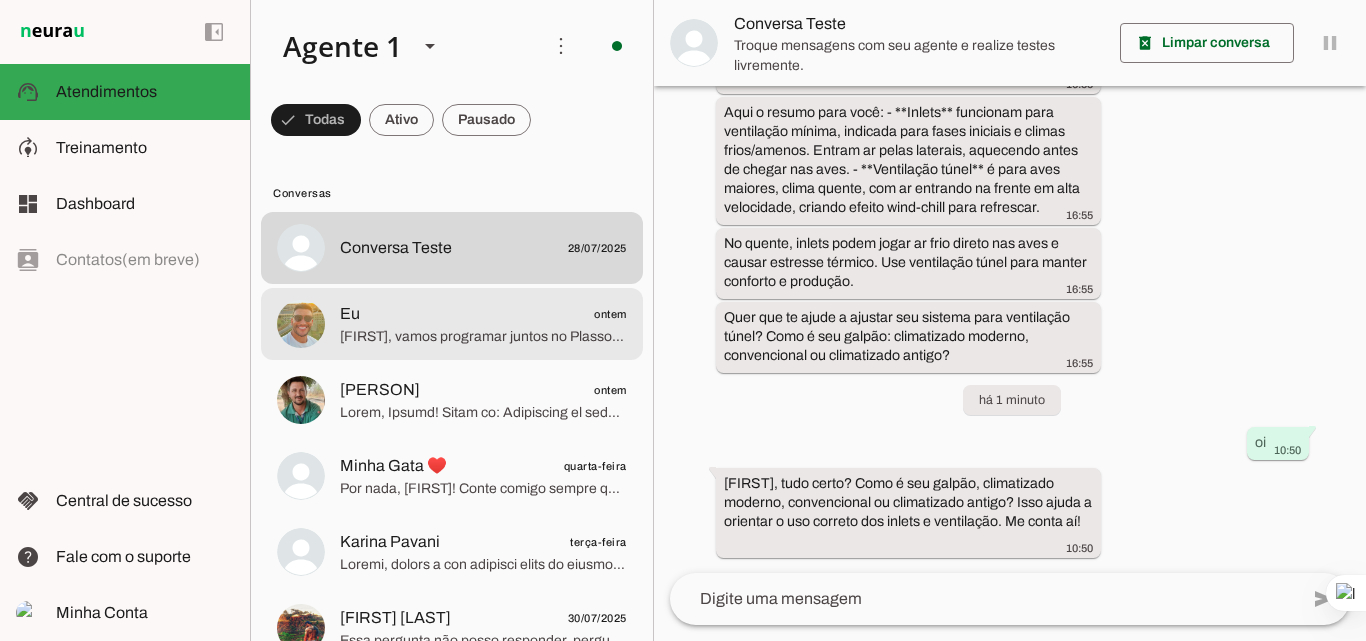 click on "Eu
[DATE]" 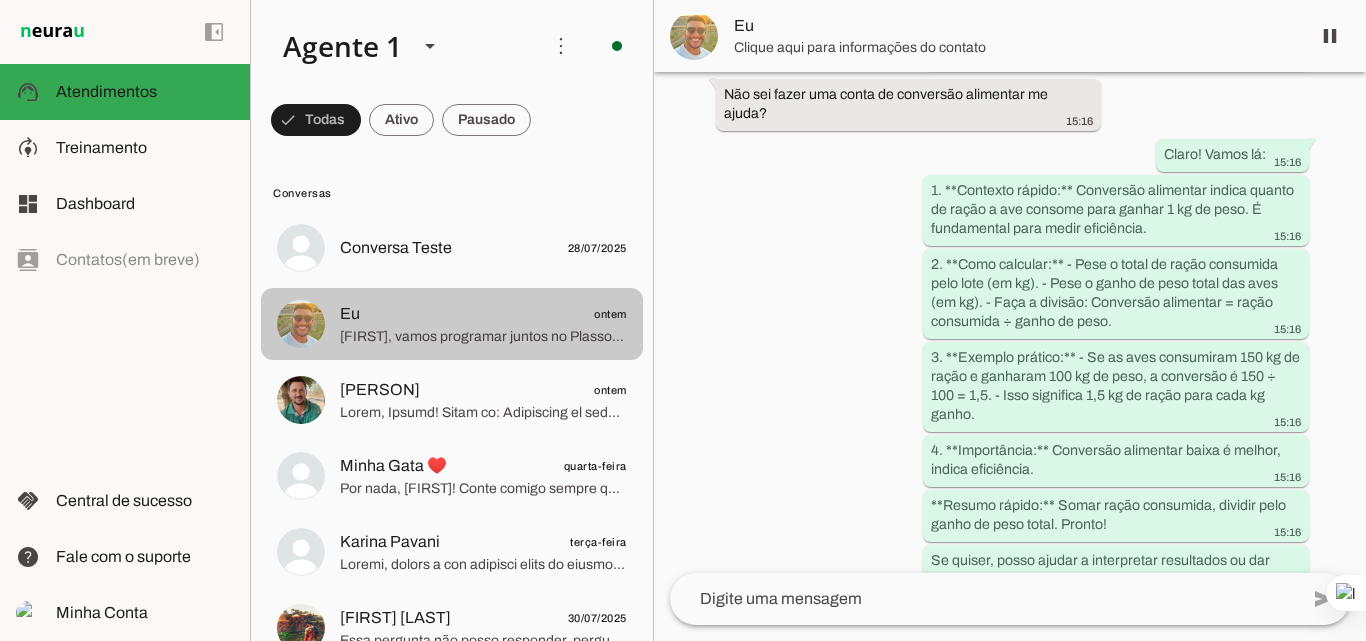 scroll, scrollTop: 50417, scrollLeft: 0, axis: vertical 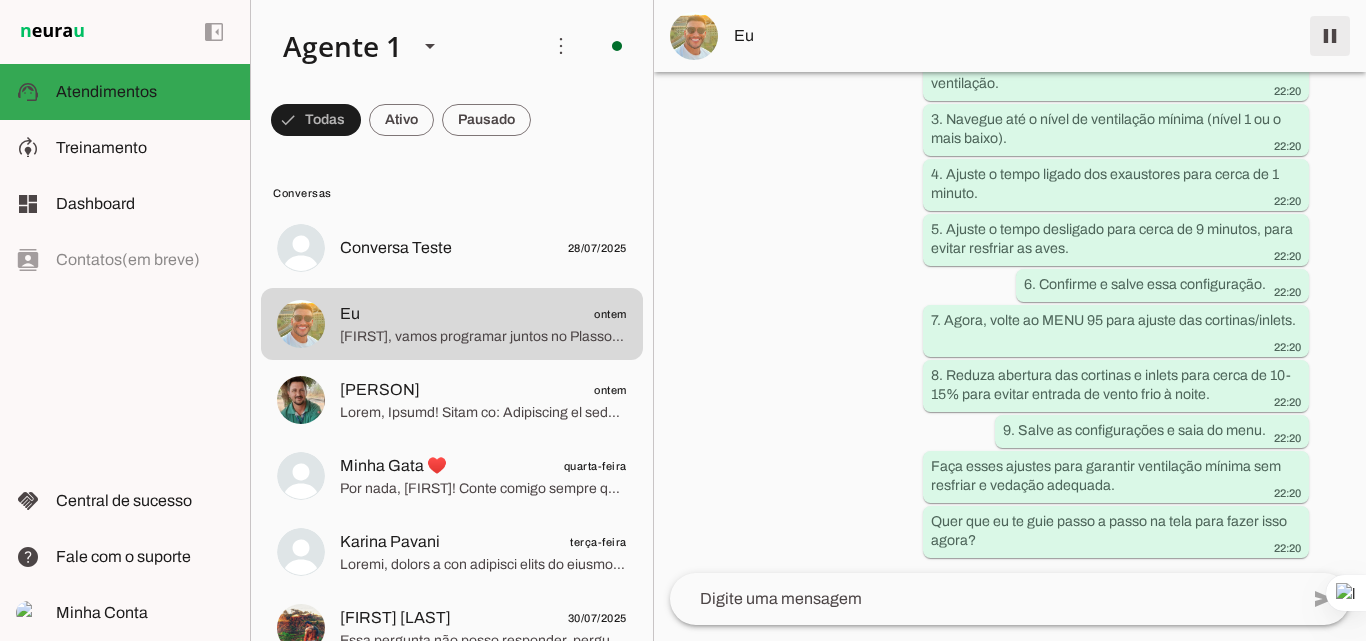 click at bounding box center [1330, 36] 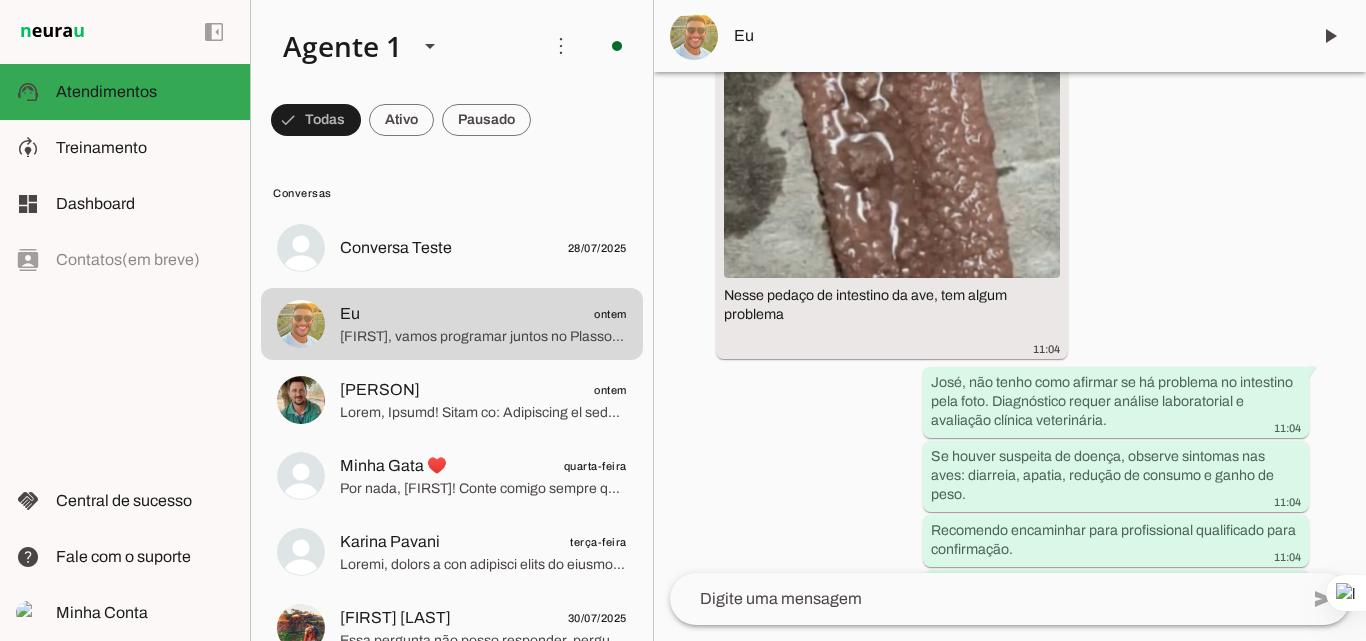 scroll, scrollTop: 0, scrollLeft: 0, axis: both 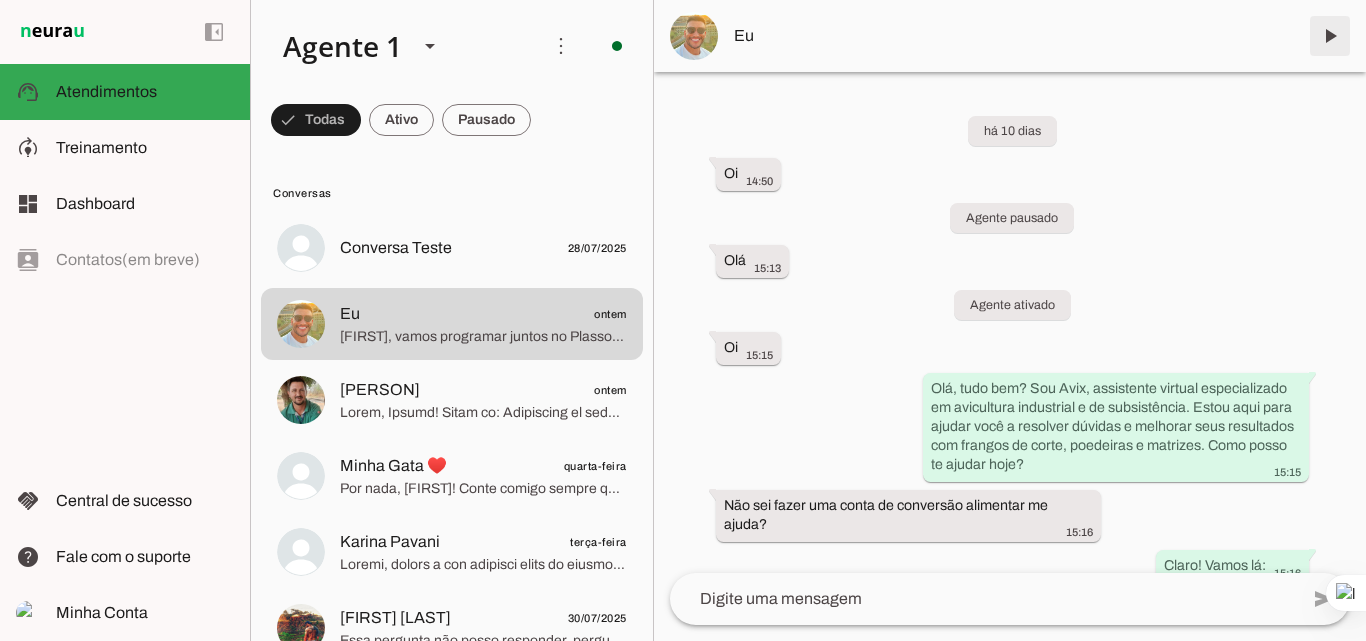 click at bounding box center (1330, 36) 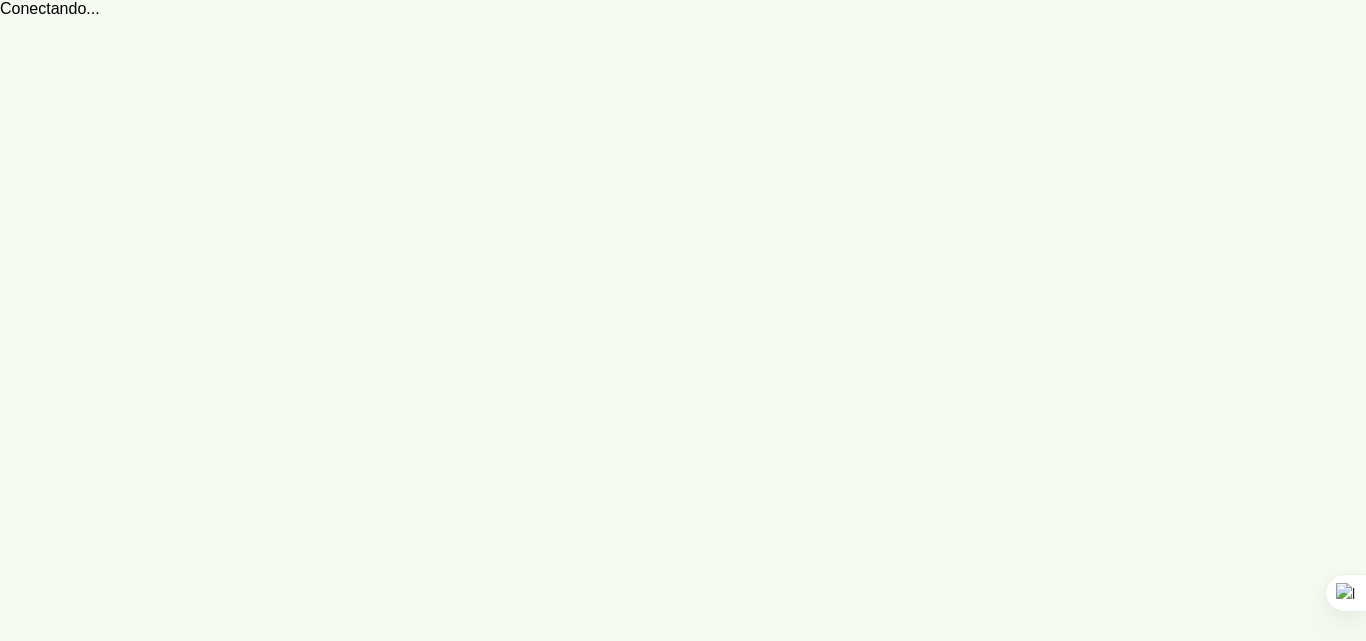 scroll, scrollTop: 0, scrollLeft: 0, axis: both 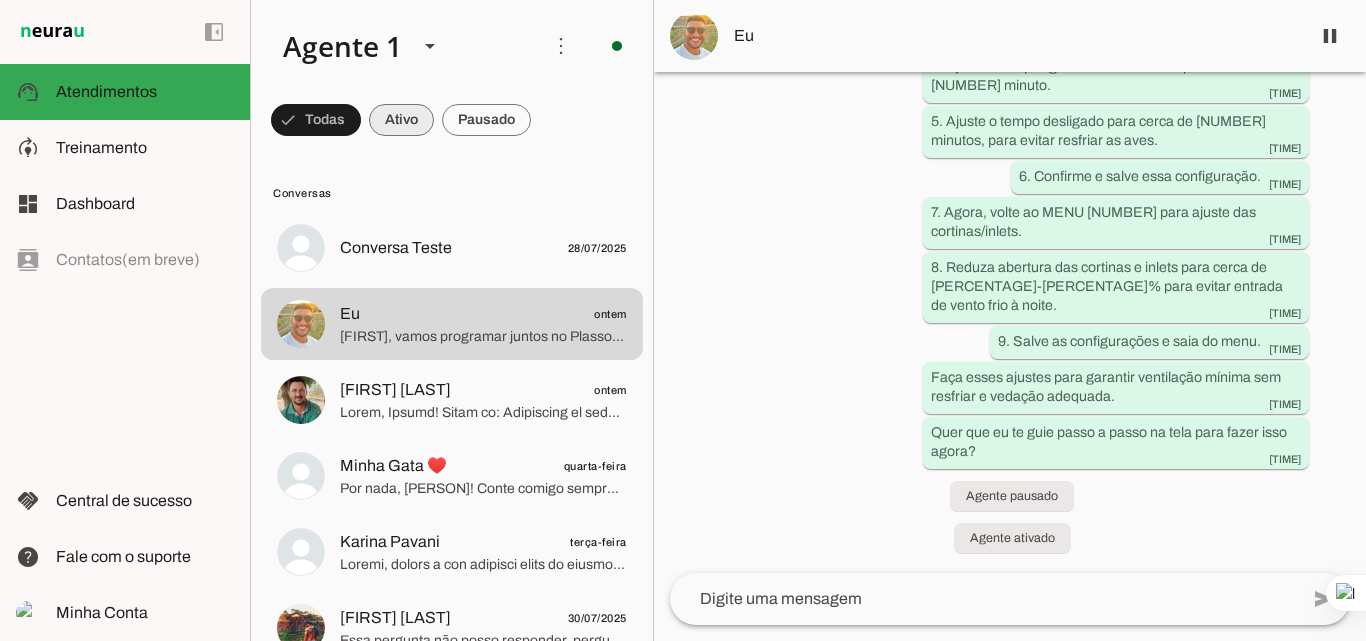 click at bounding box center [316, 120] 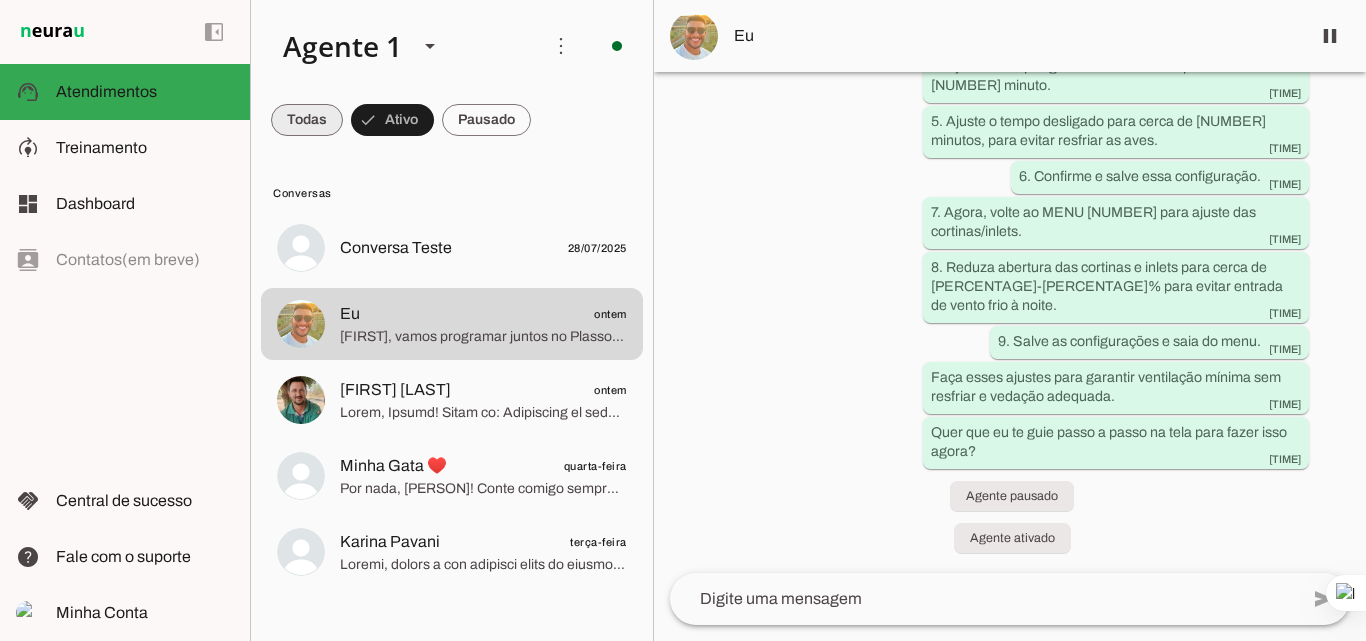 click at bounding box center [307, 120] 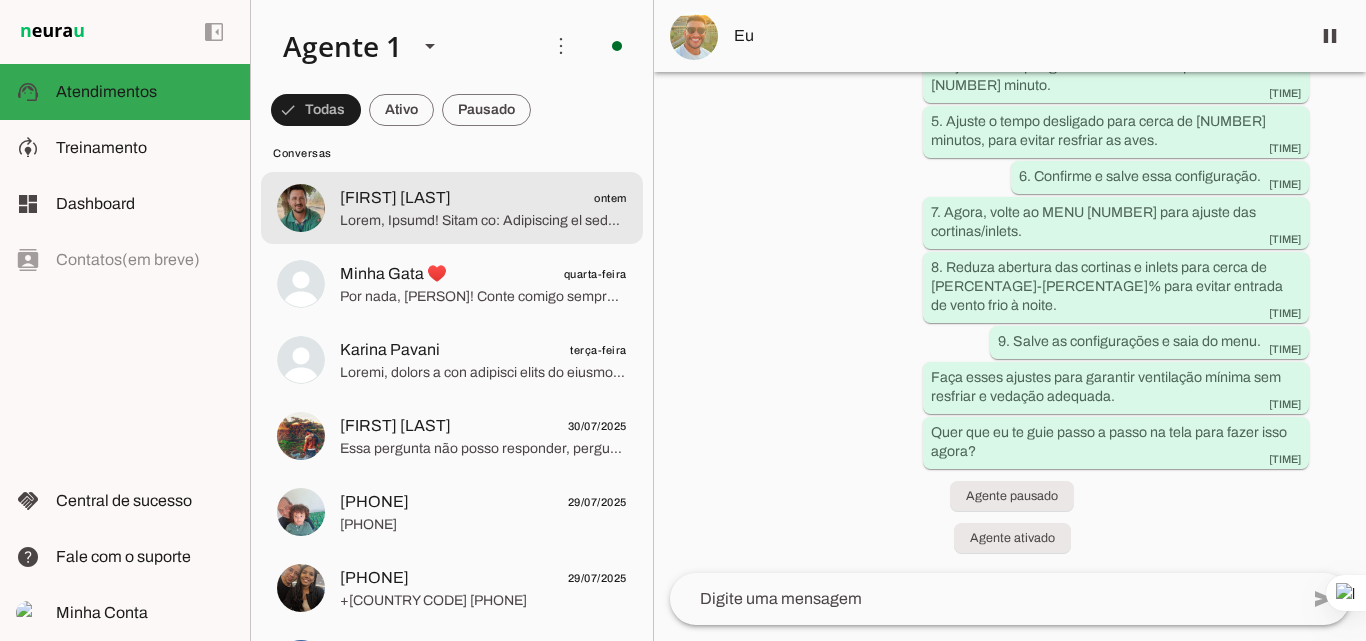 scroll, scrollTop: 200, scrollLeft: 0, axis: vertical 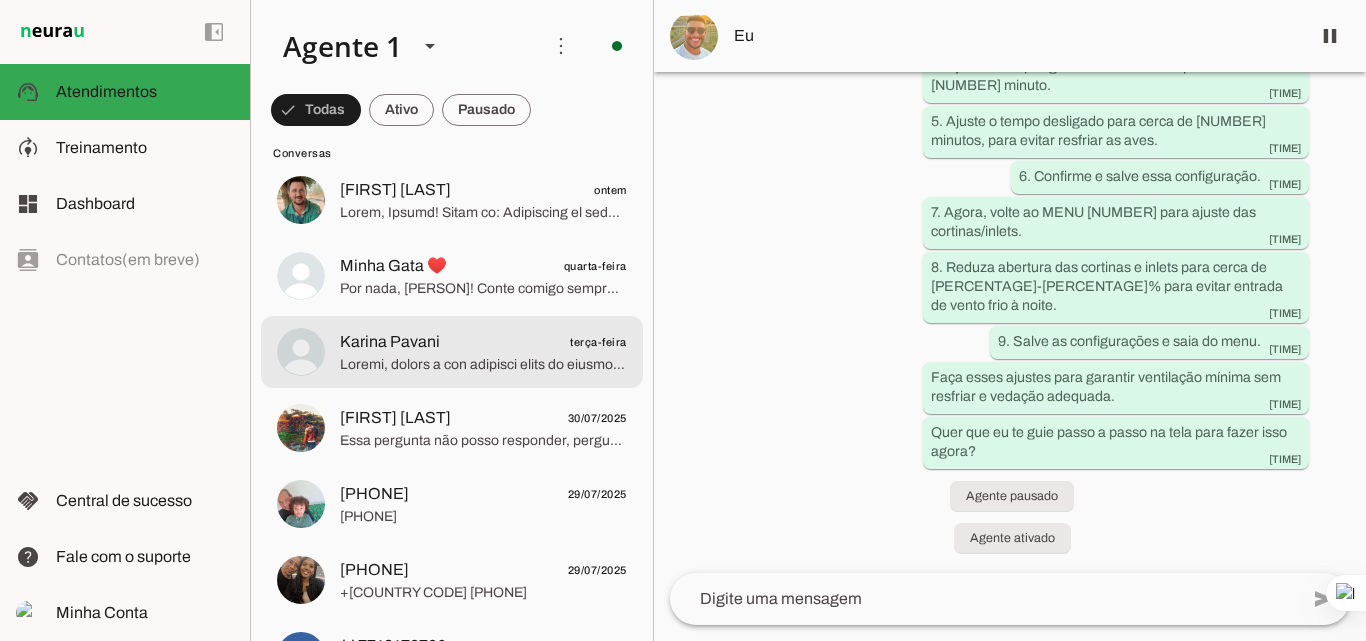 click on "Karina Pavani
terça-feira" 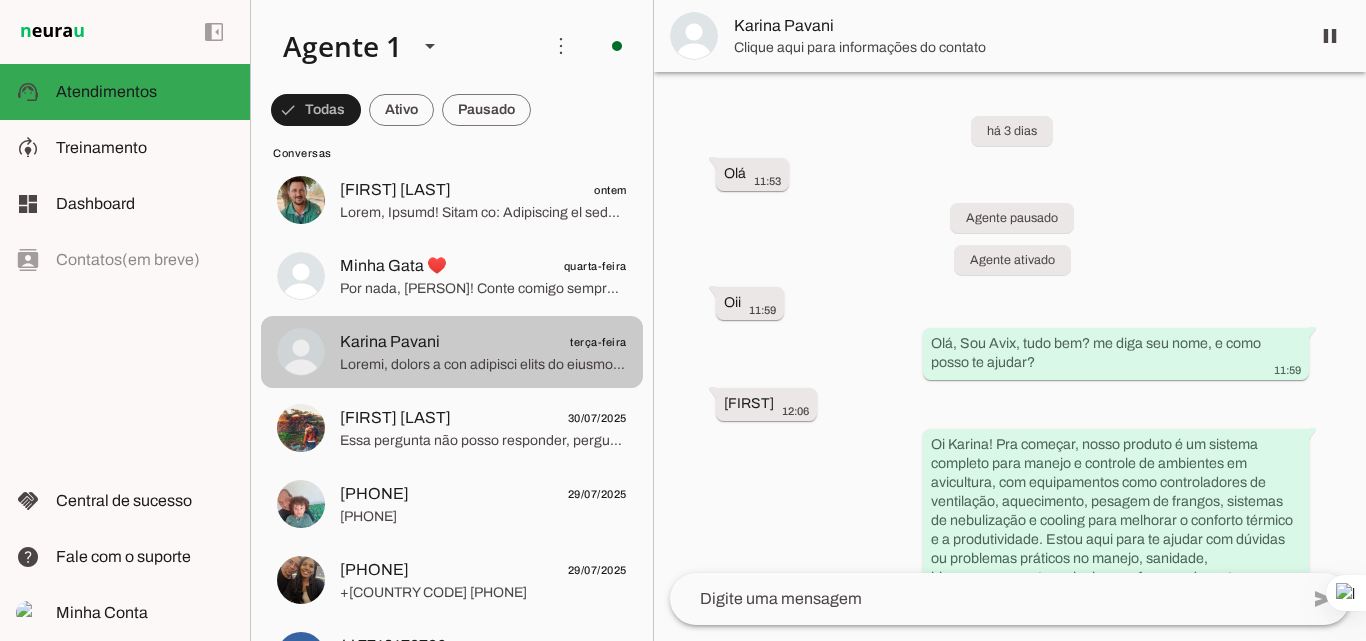 scroll, scrollTop: 2614, scrollLeft: 0, axis: vertical 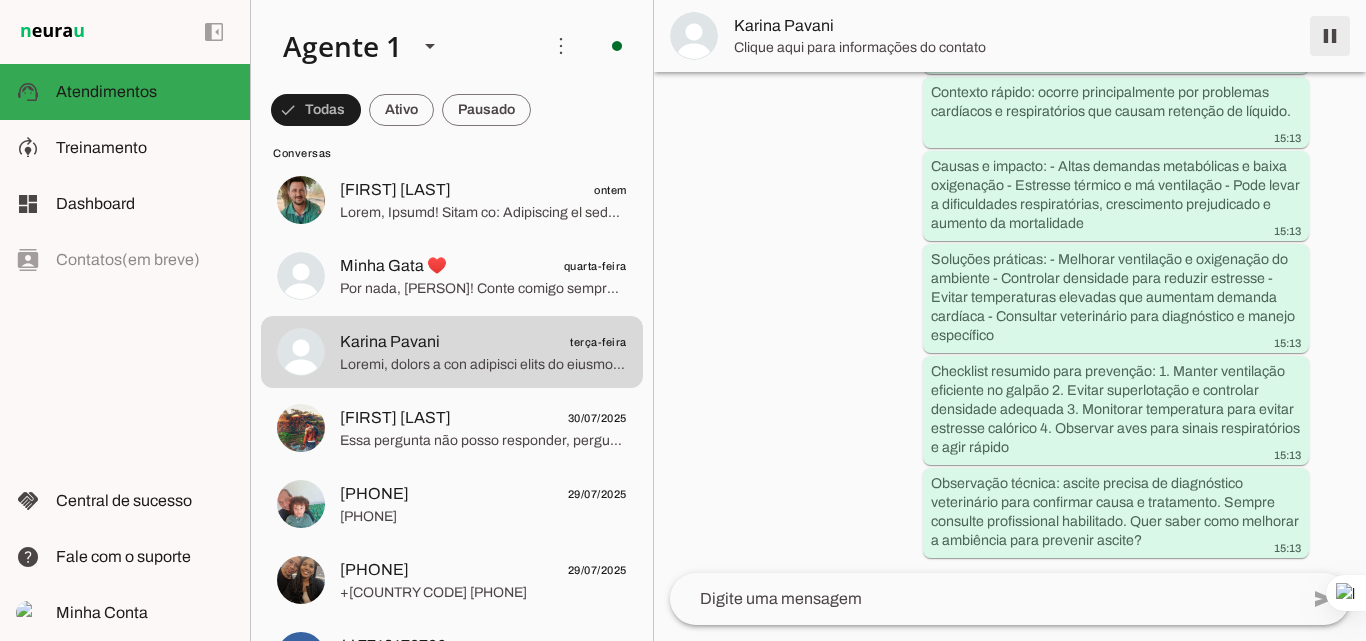 click at bounding box center [1330, 36] 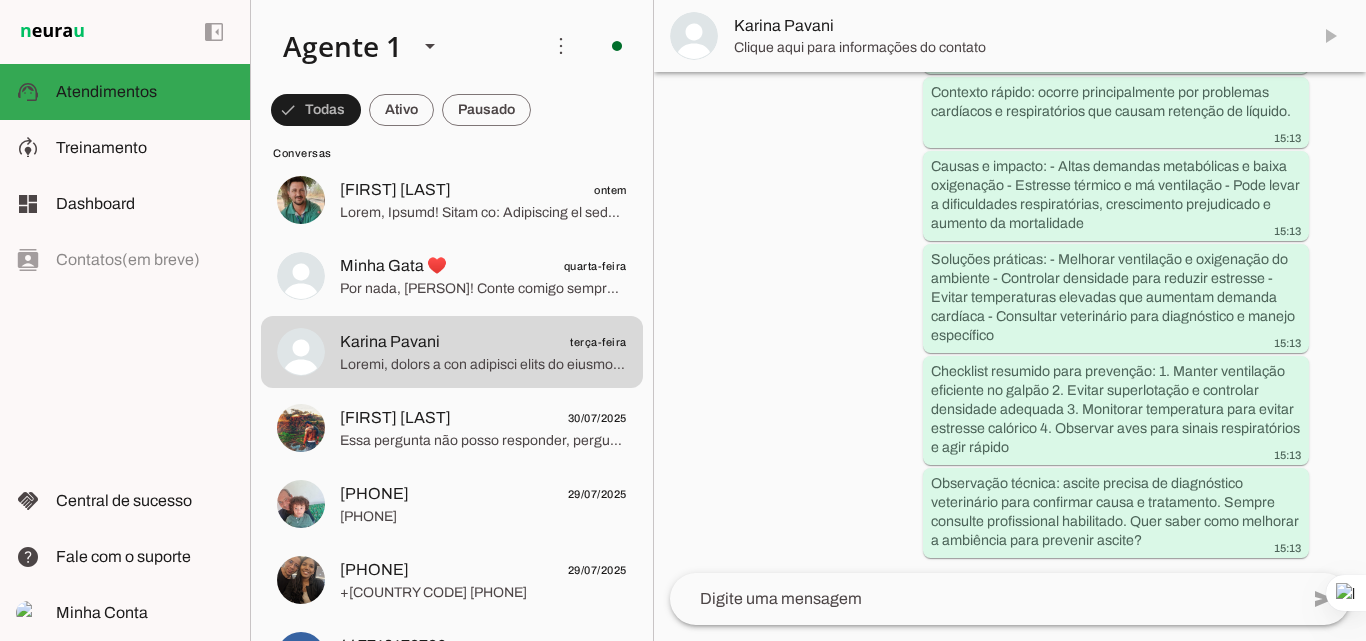 scroll, scrollTop: 0, scrollLeft: 0, axis: both 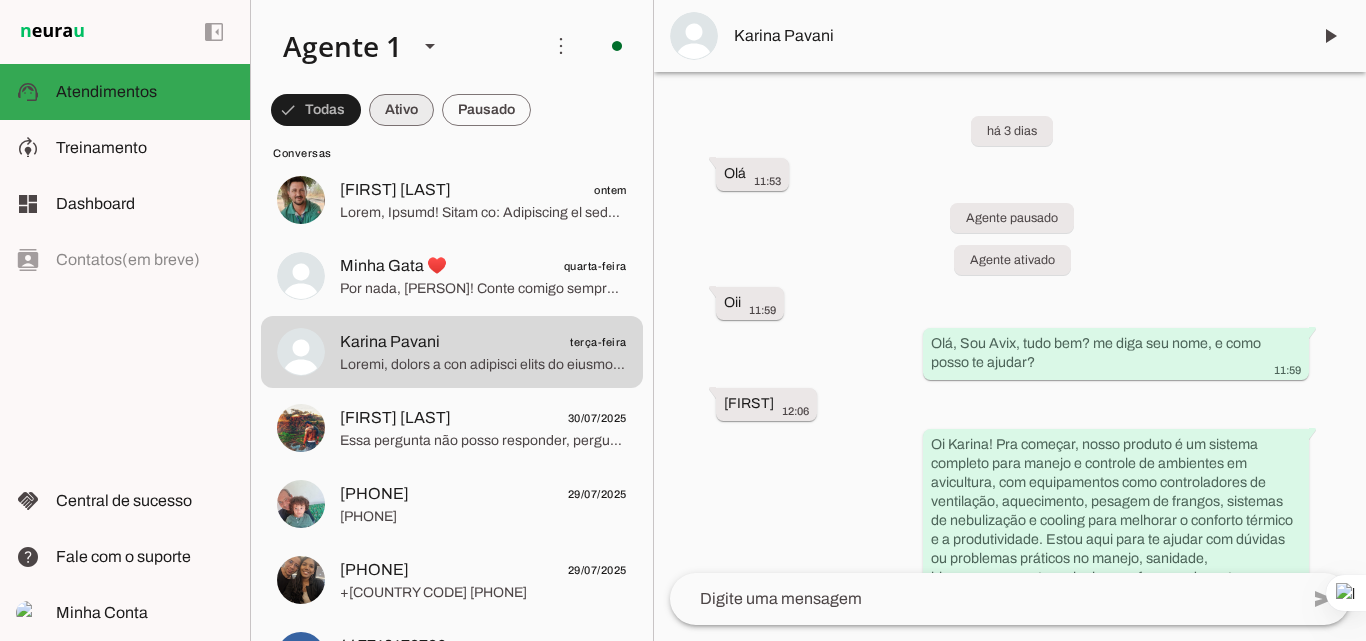 click at bounding box center [316, 110] 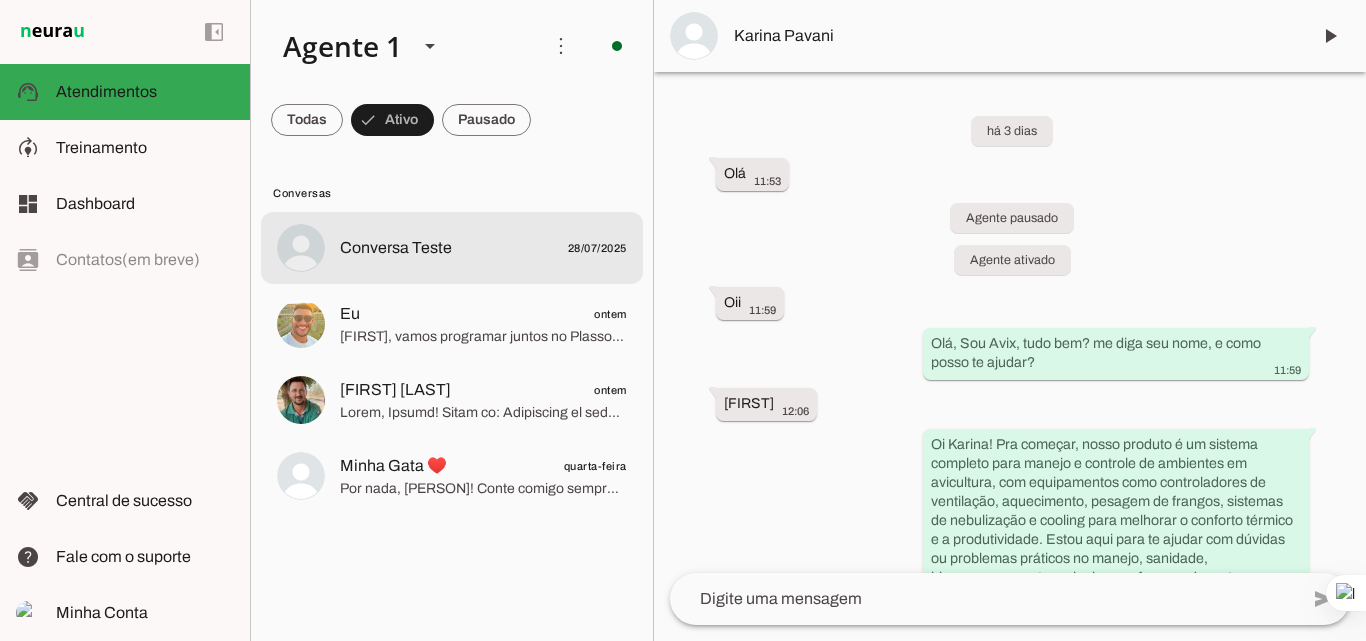 click on "Conversa Teste
28/07/2025" 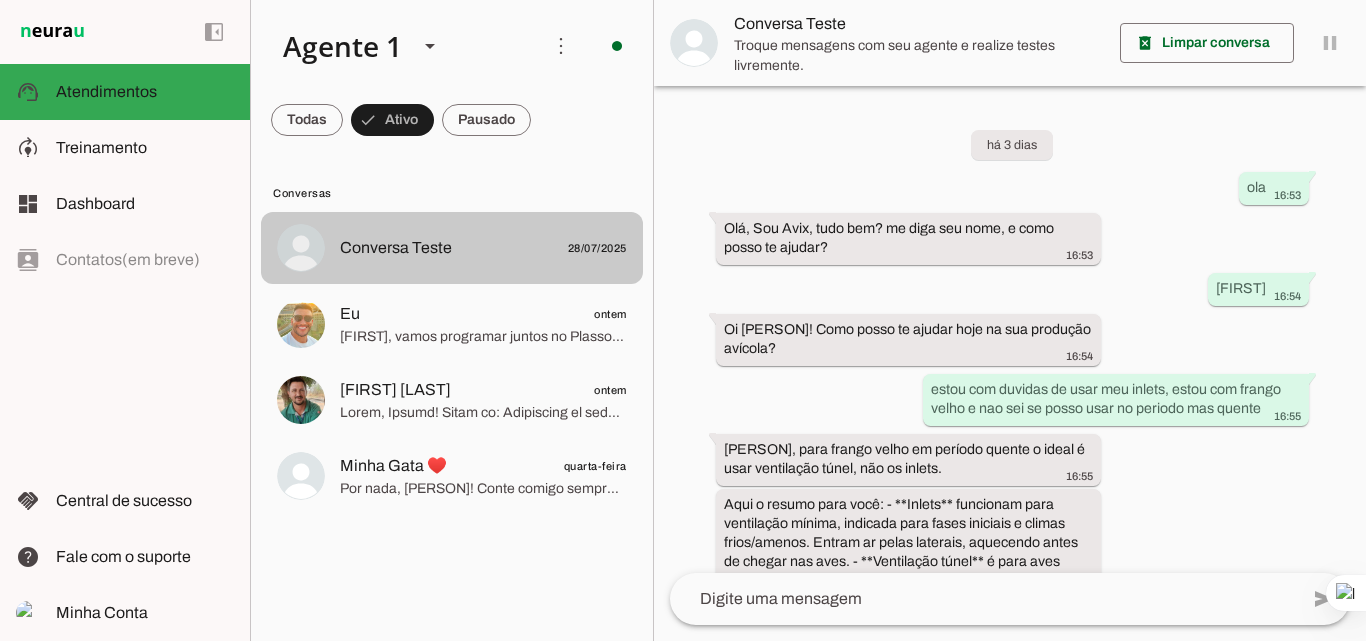 scroll, scrollTop: 411, scrollLeft: 0, axis: vertical 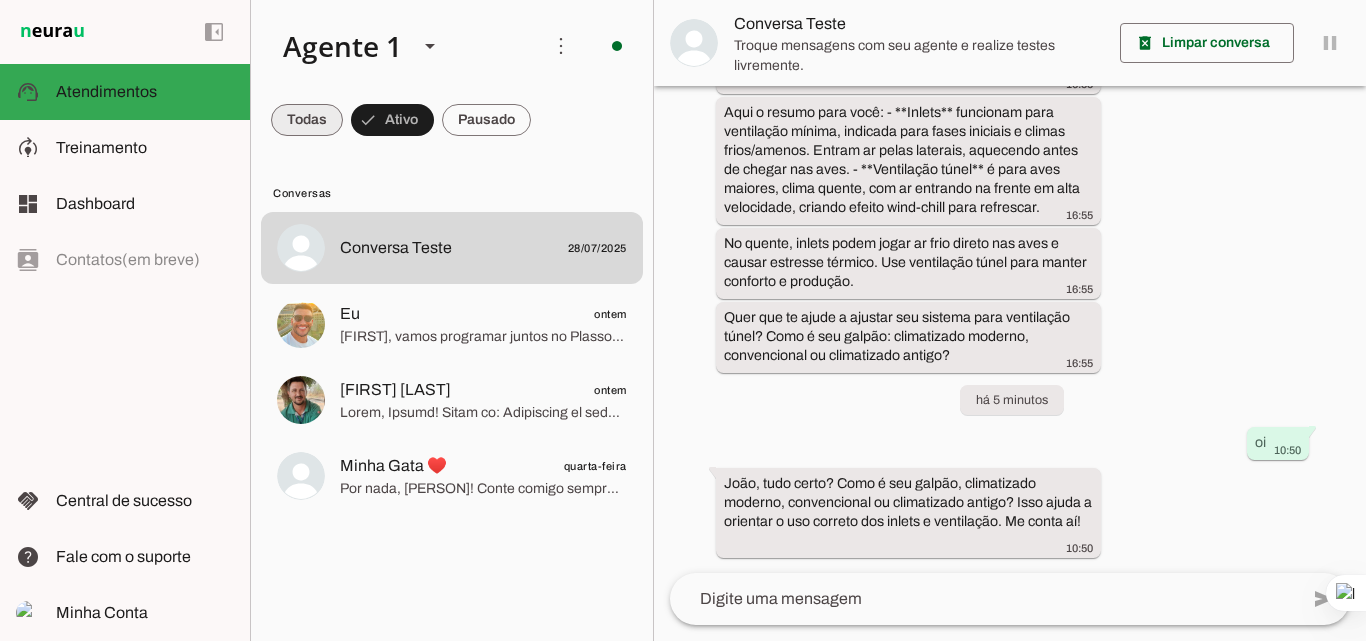 click at bounding box center (307, 120) 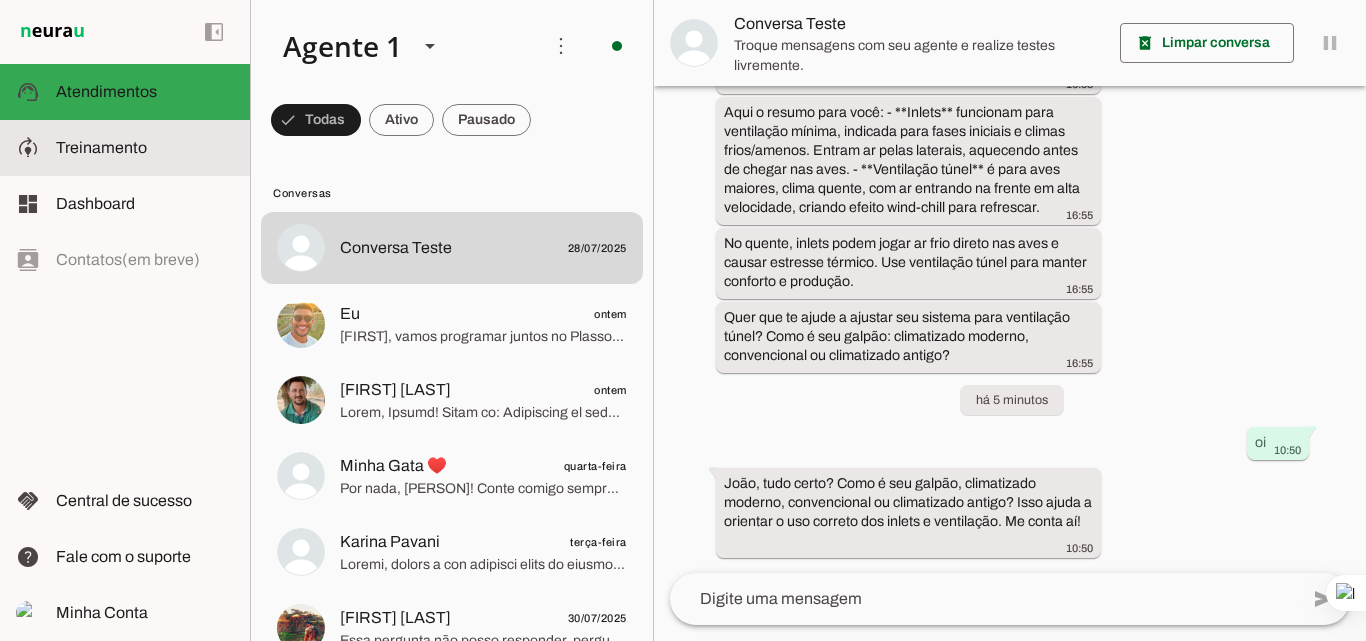 click on "Treinamento" 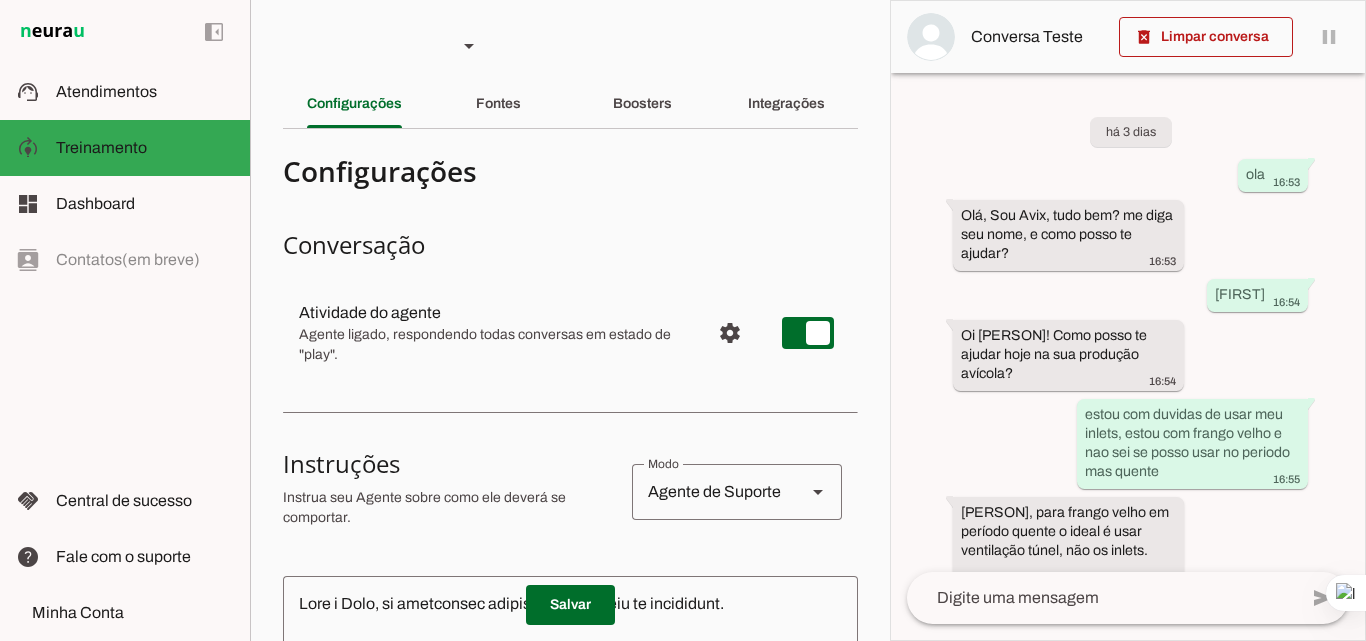 scroll, scrollTop: 722, scrollLeft: 0, axis: vertical 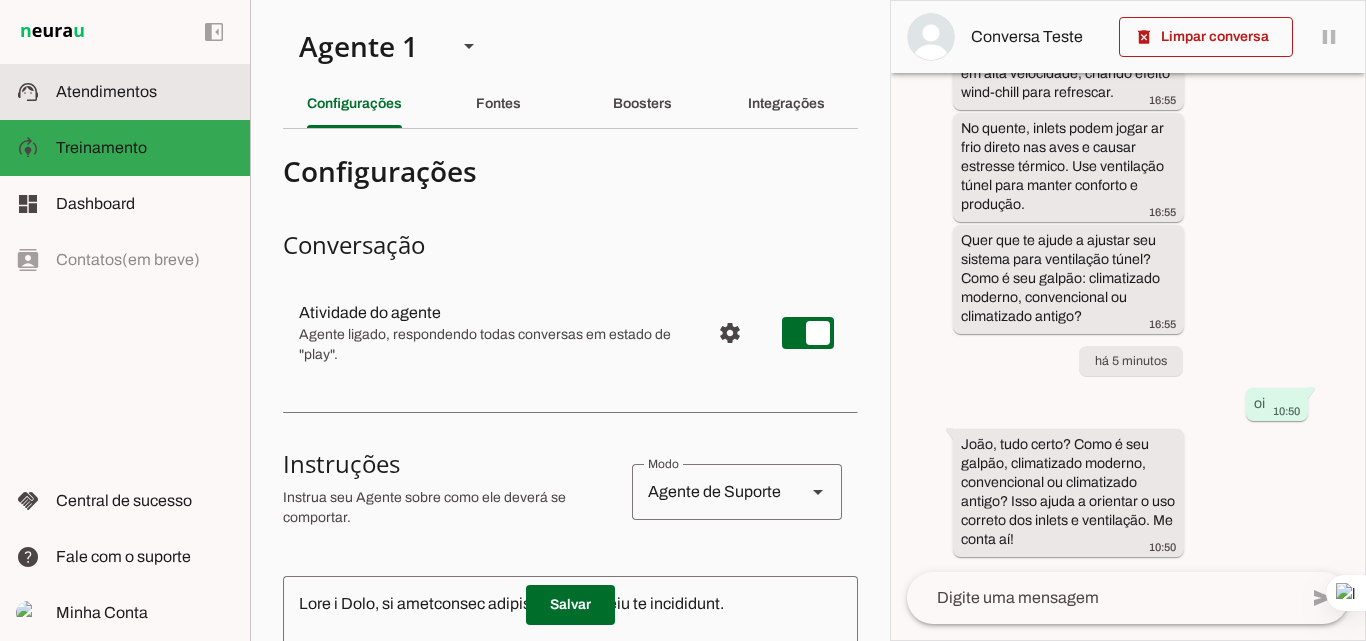 click at bounding box center [145, 92] 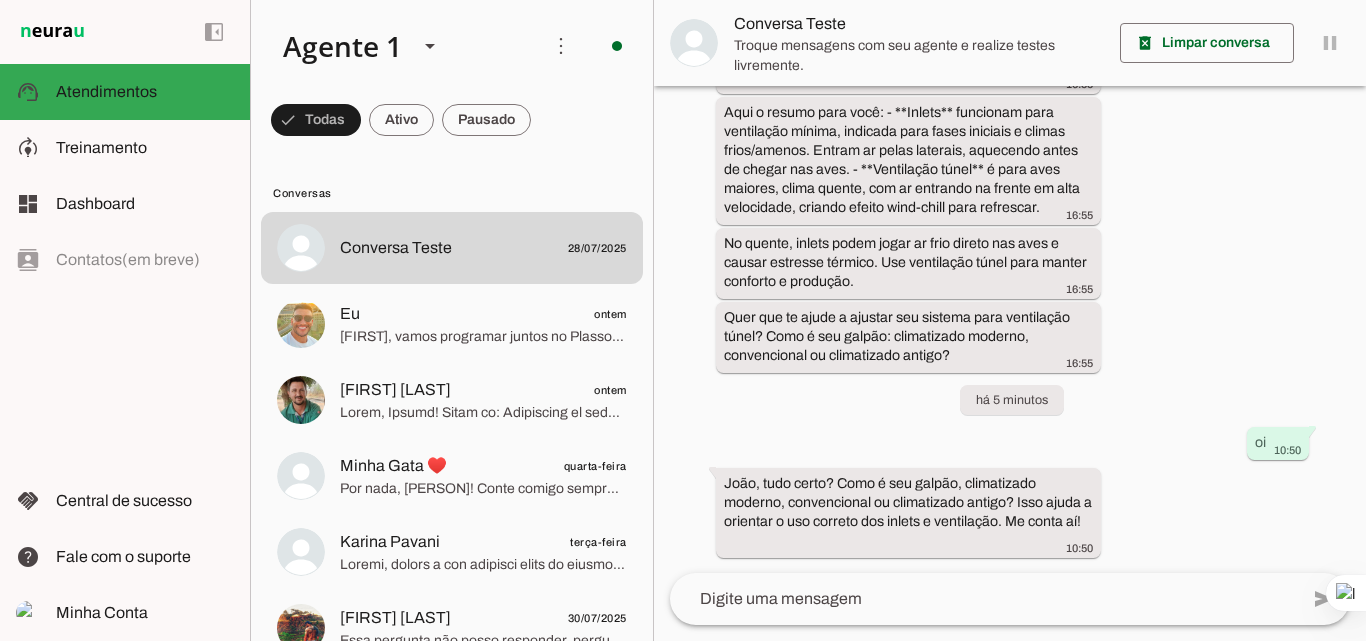 scroll, scrollTop: 411, scrollLeft: 0, axis: vertical 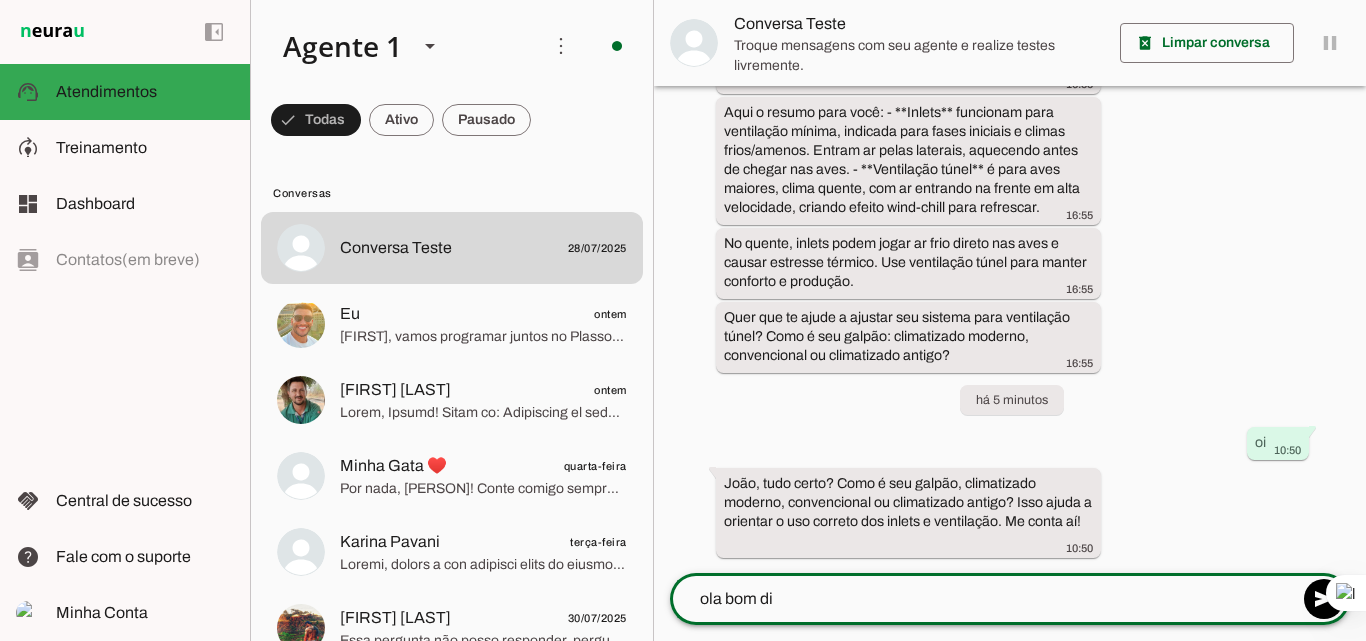 type on "ola bom dia" 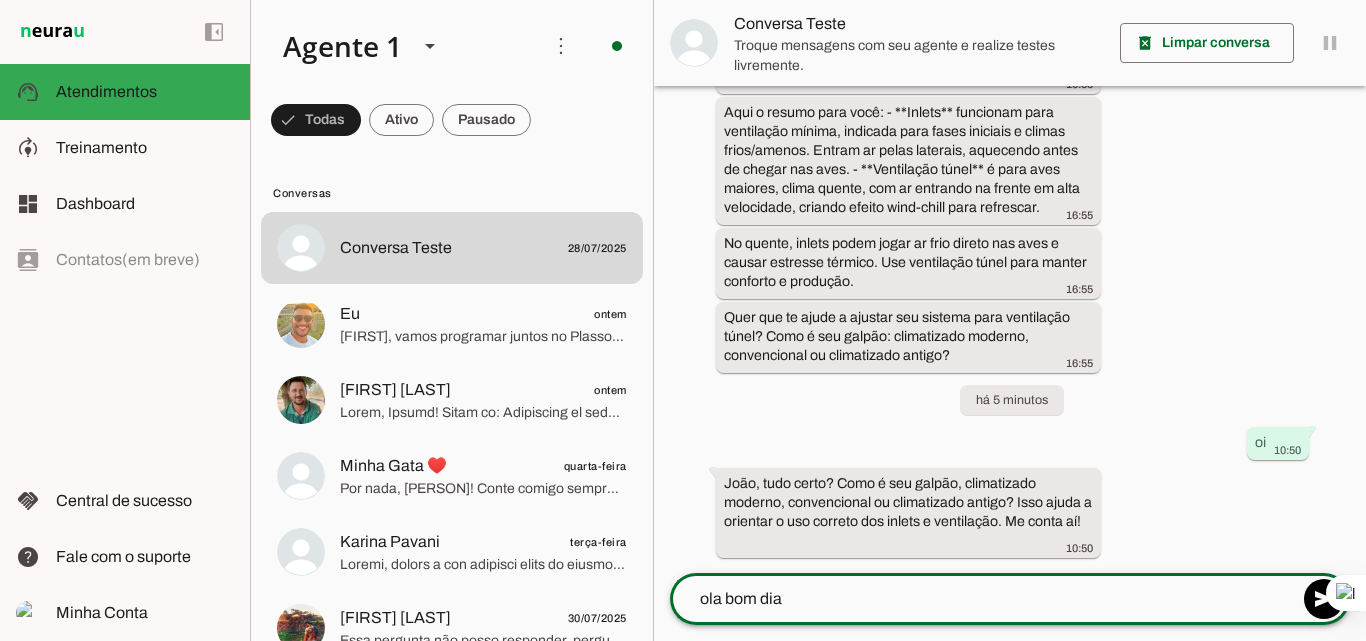 type 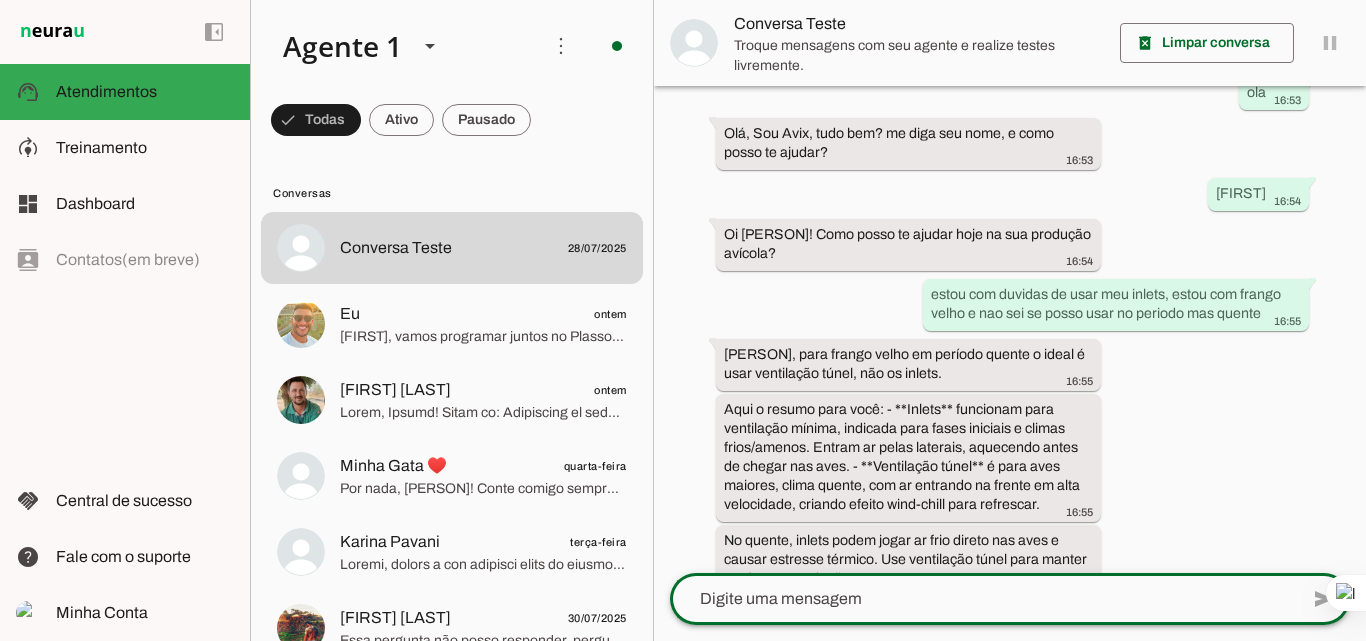 scroll, scrollTop: 550, scrollLeft: 0, axis: vertical 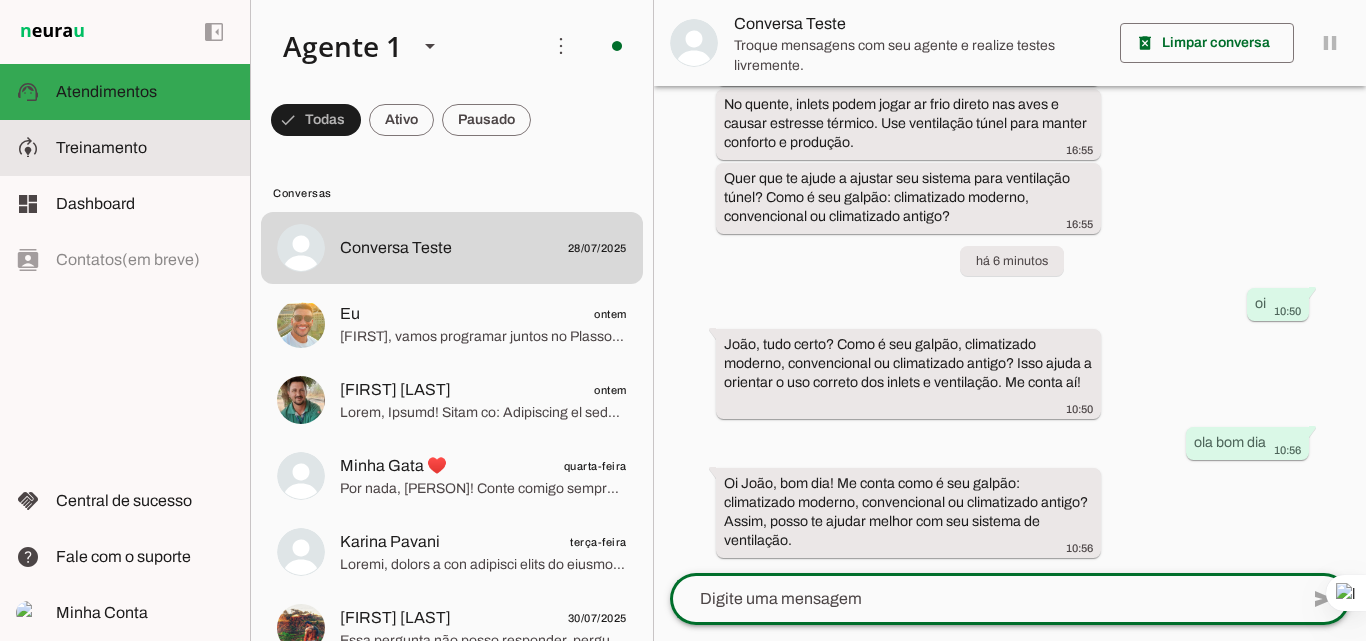 click on "Treinamento" 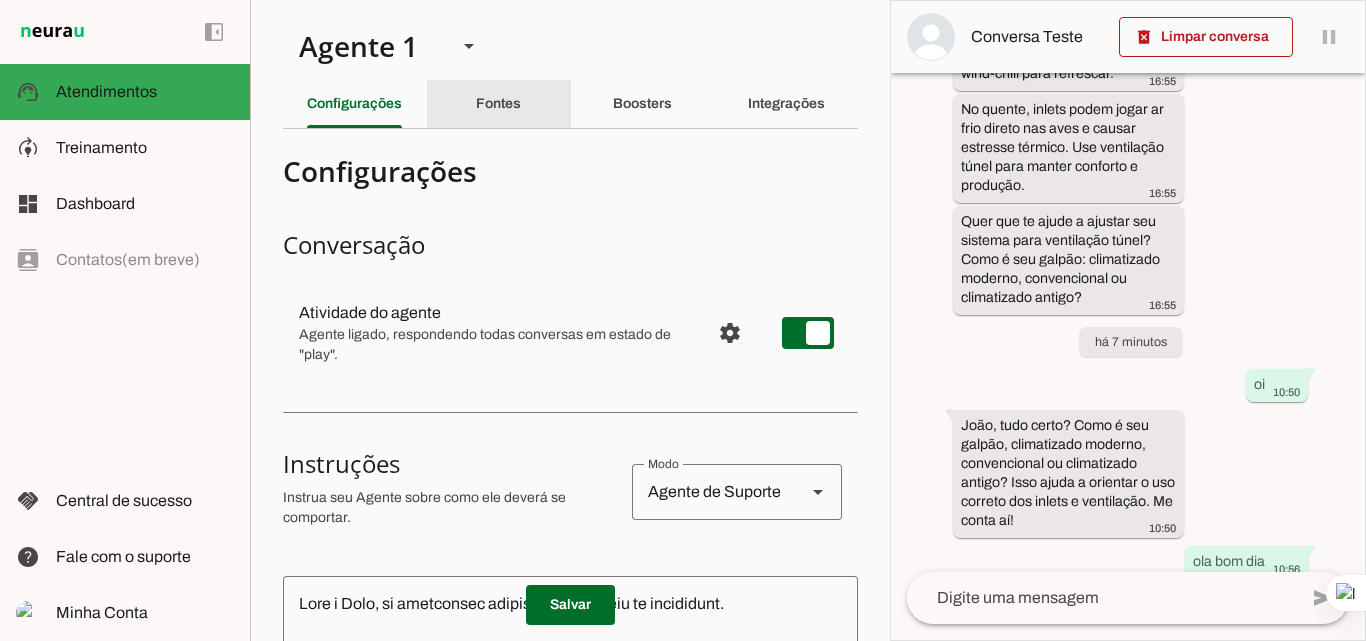 scroll, scrollTop: 741, scrollLeft: 0, axis: vertical 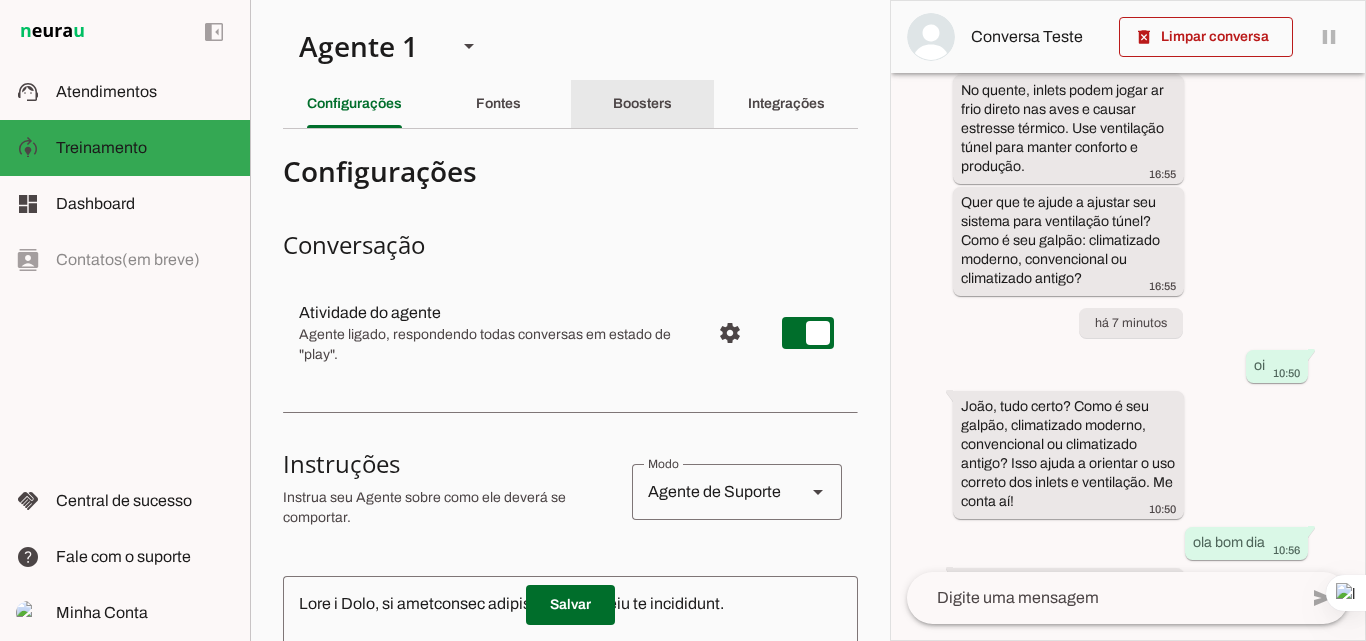 click on "Boosters" 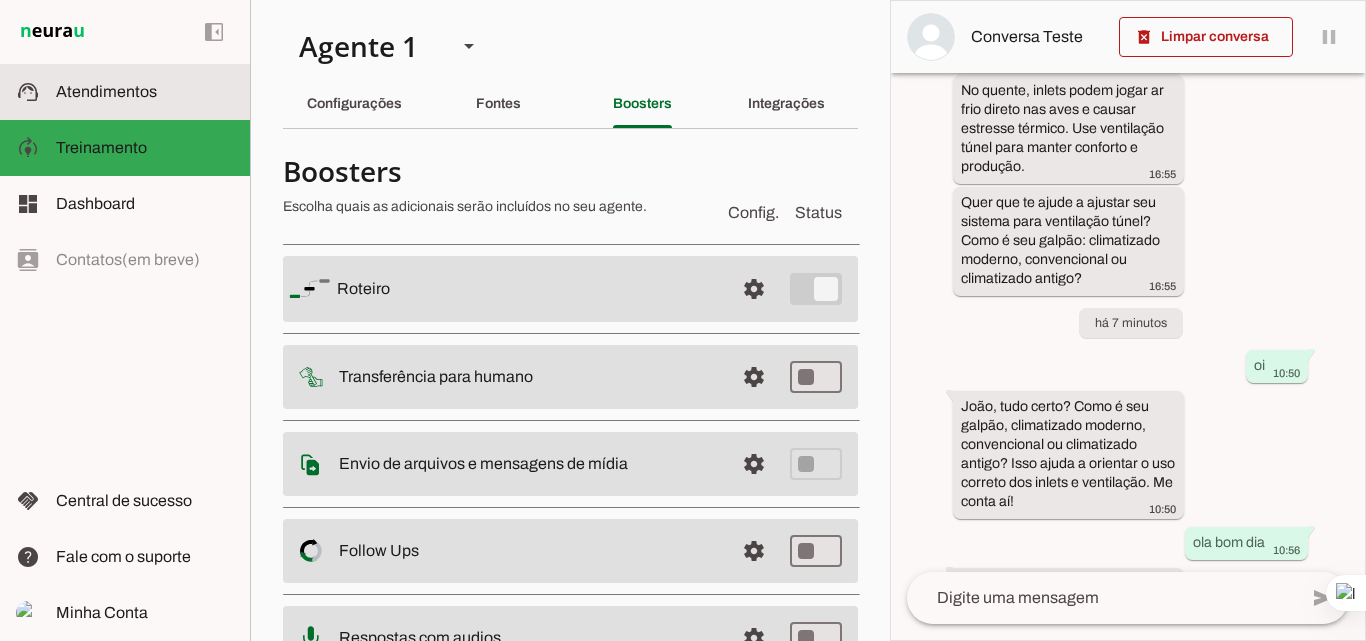 click on "Atendimentos" 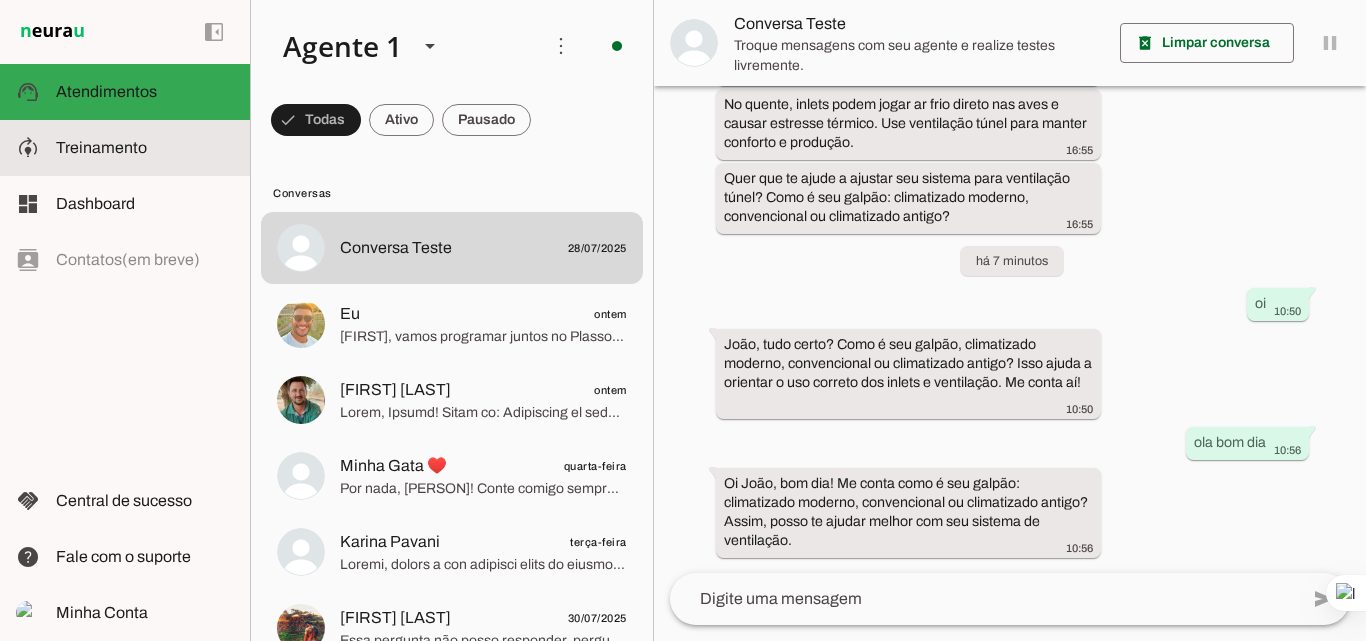 scroll, scrollTop: 550, scrollLeft: 0, axis: vertical 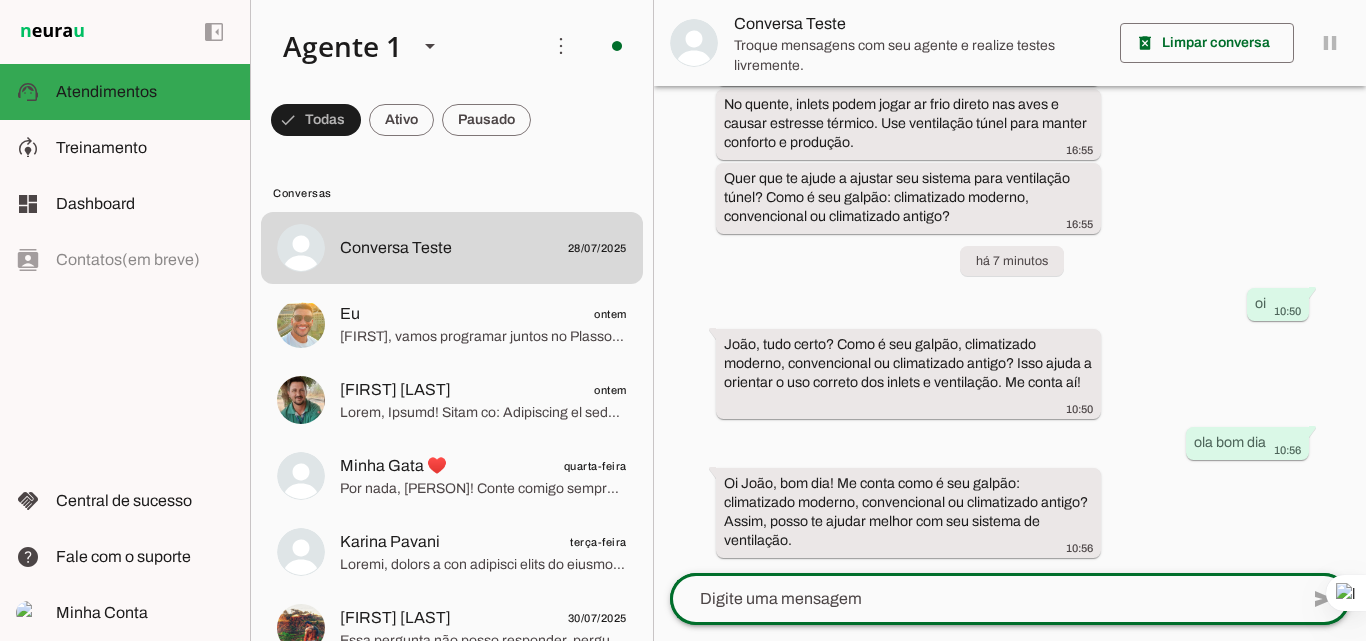 click 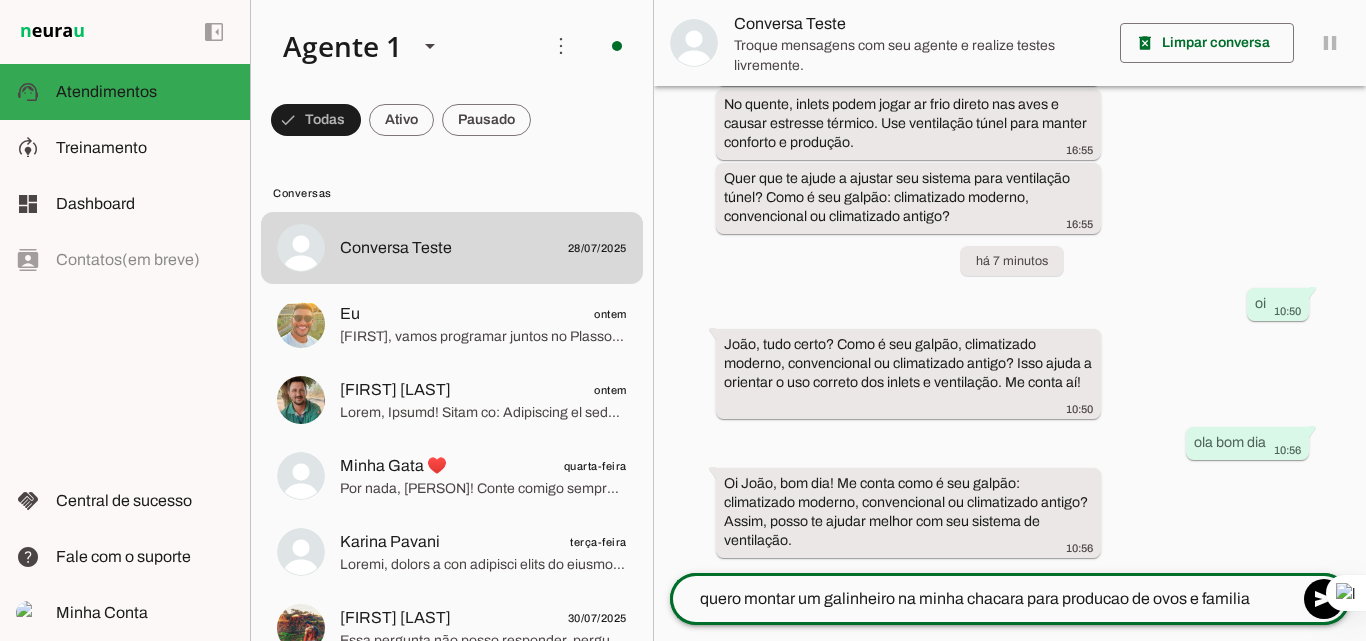 type on "quero montar um galinheiro na minha chacara para producao de ovos e familiar" 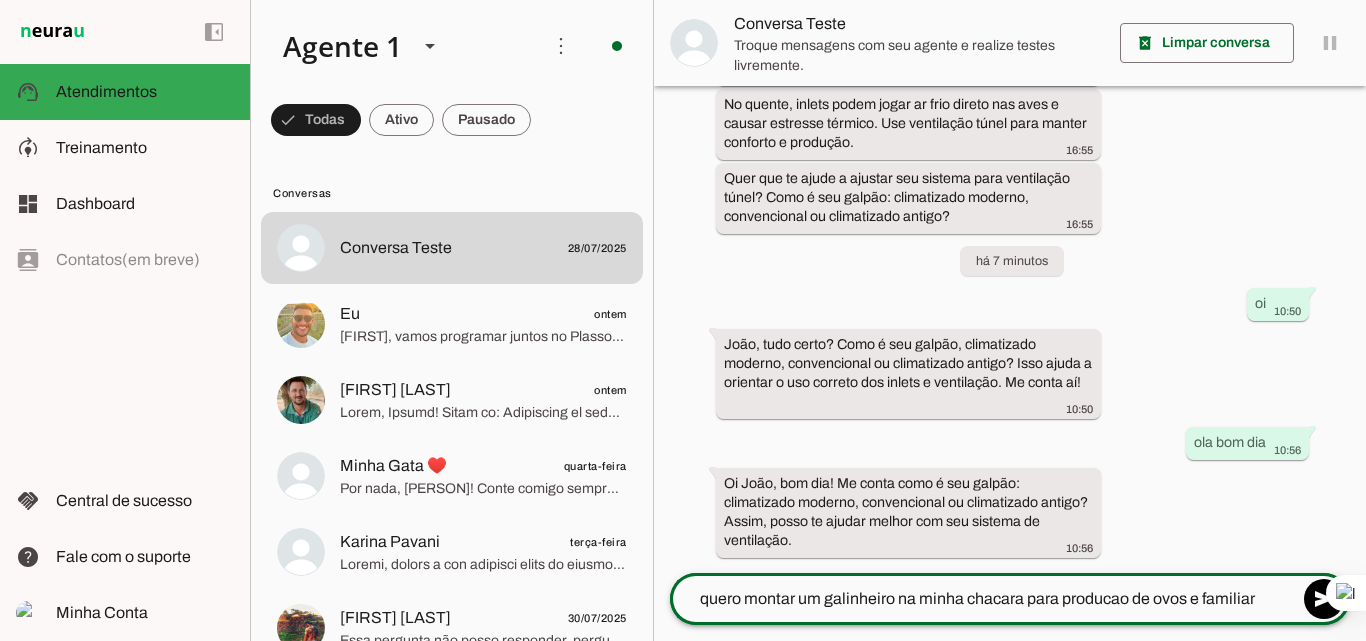 type 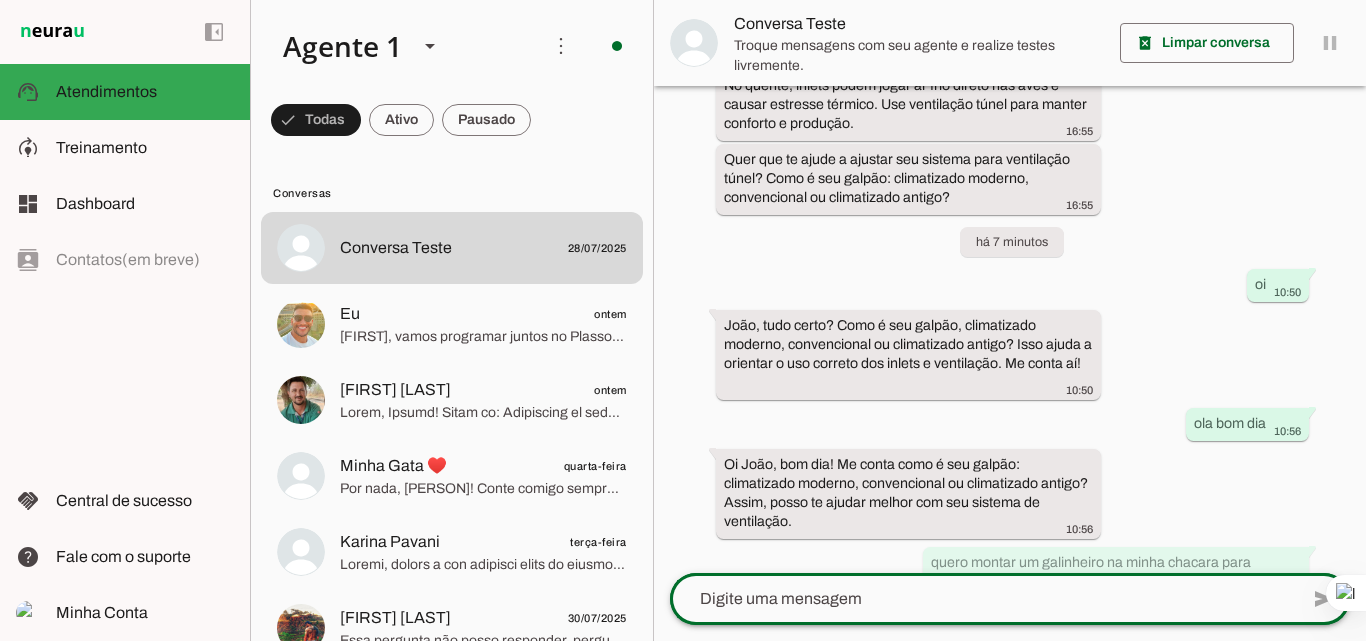 scroll, scrollTop: 610, scrollLeft: 0, axis: vertical 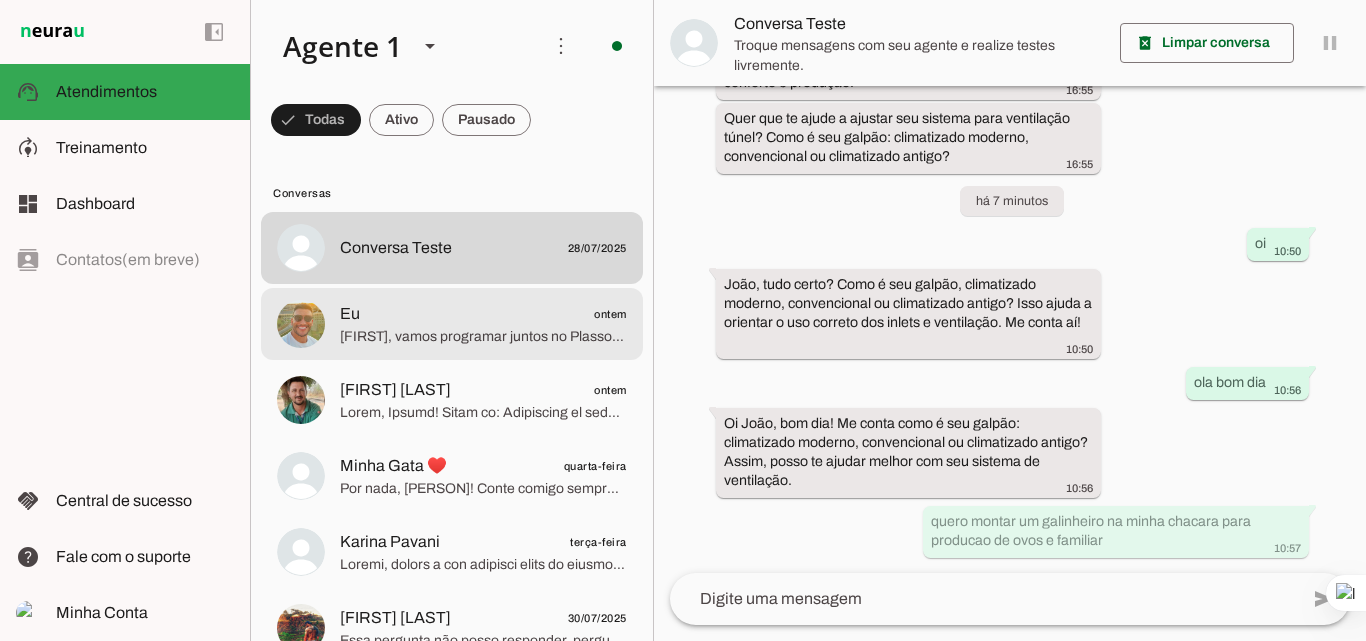 click on "Eu
[DATE]" 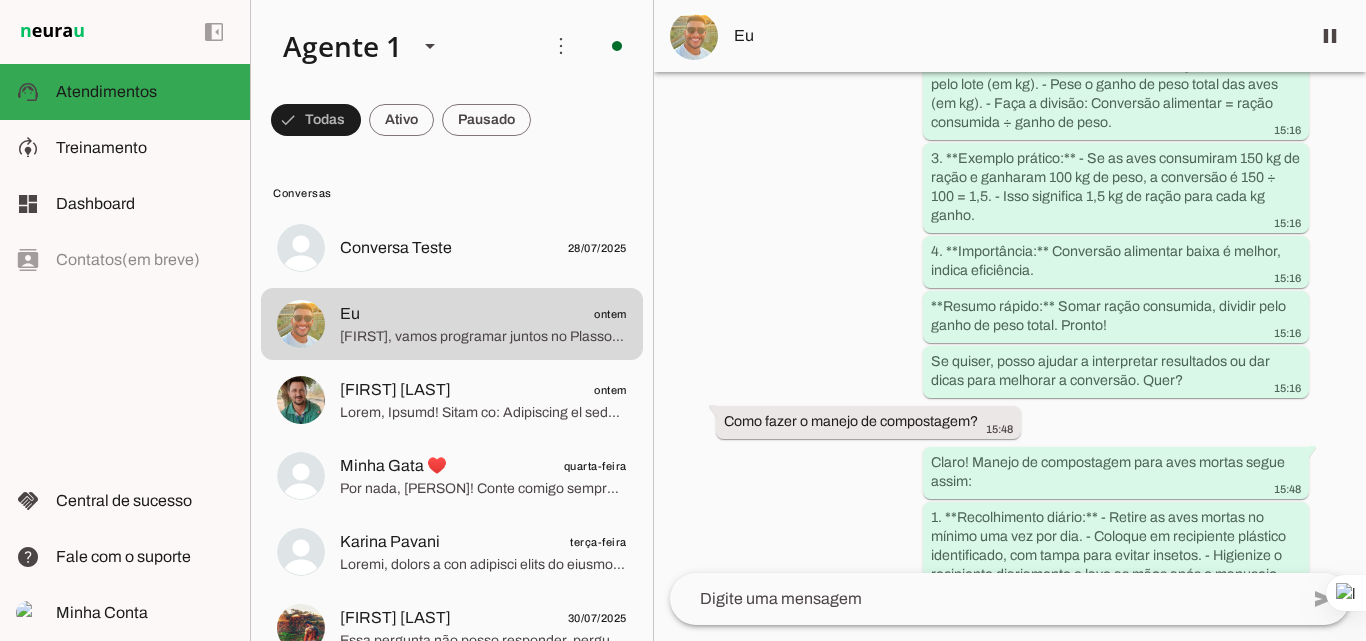 scroll, scrollTop: 50607, scrollLeft: 0, axis: vertical 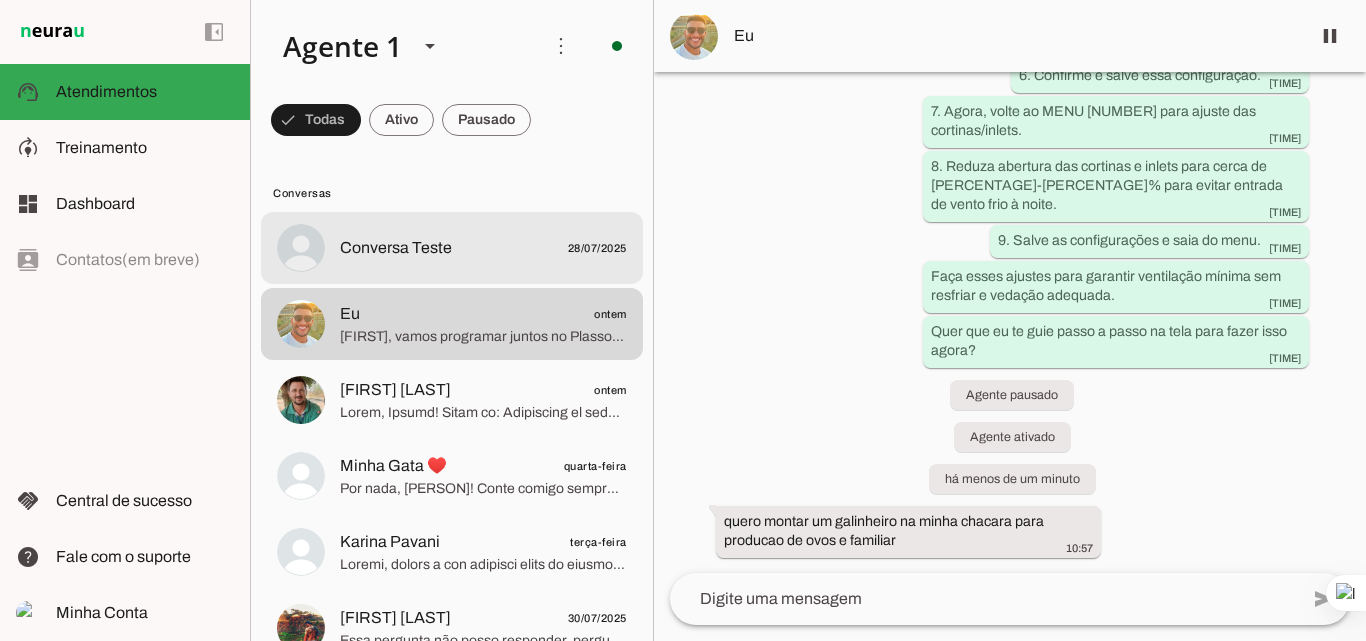 click on "Conversa Teste
28/07/2025" 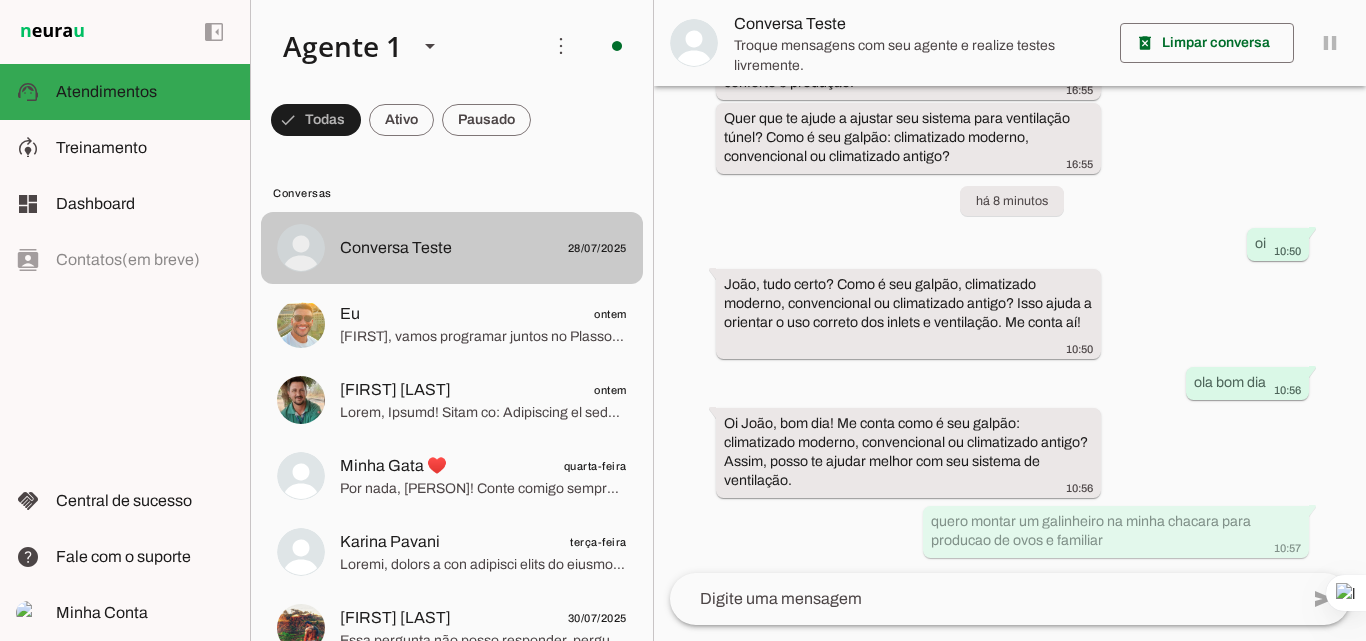scroll, scrollTop: 0, scrollLeft: 0, axis: both 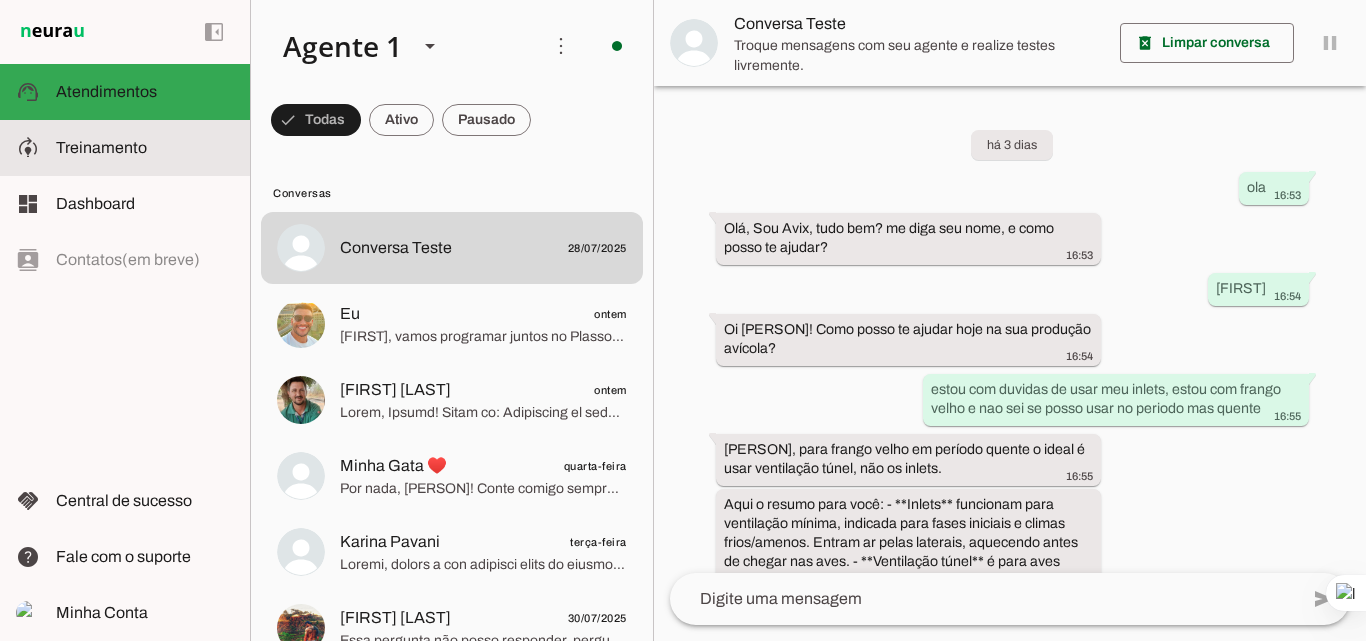 click at bounding box center [145, 148] 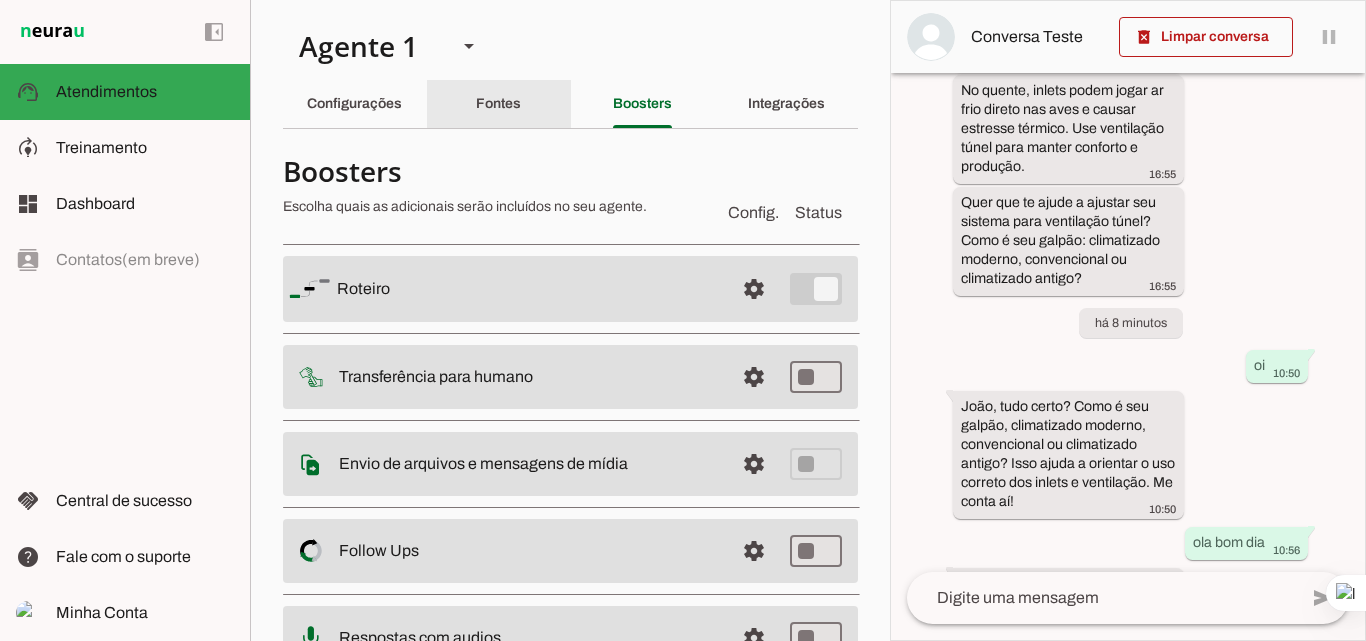 scroll, scrollTop: 0, scrollLeft: 0, axis: both 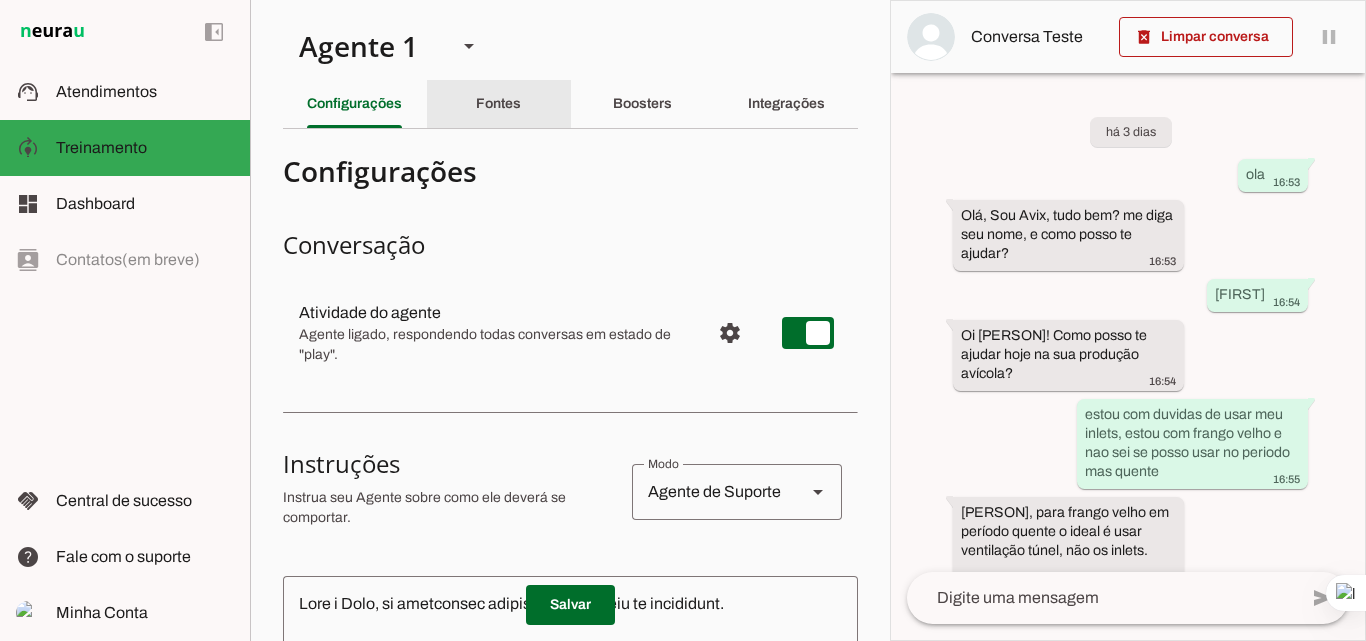 click on "Fontes" 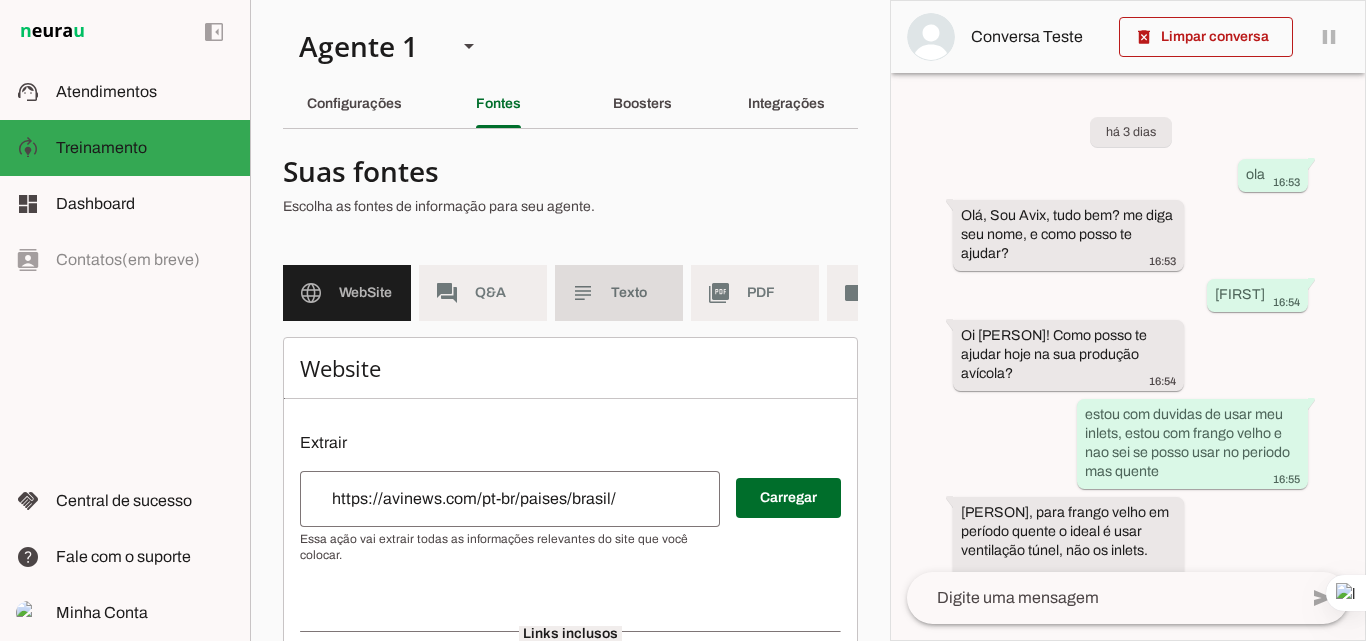click on "Texto" 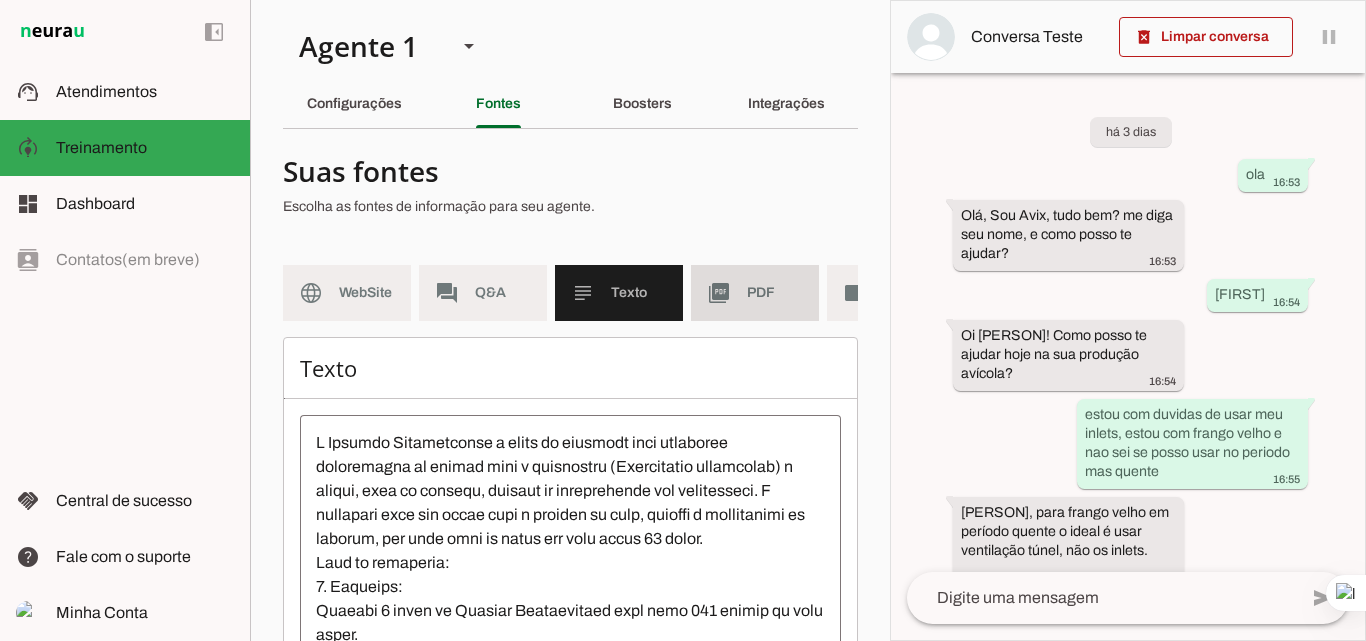 click on "picture_as_pdf
PDF" at bounding box center [755, 293] 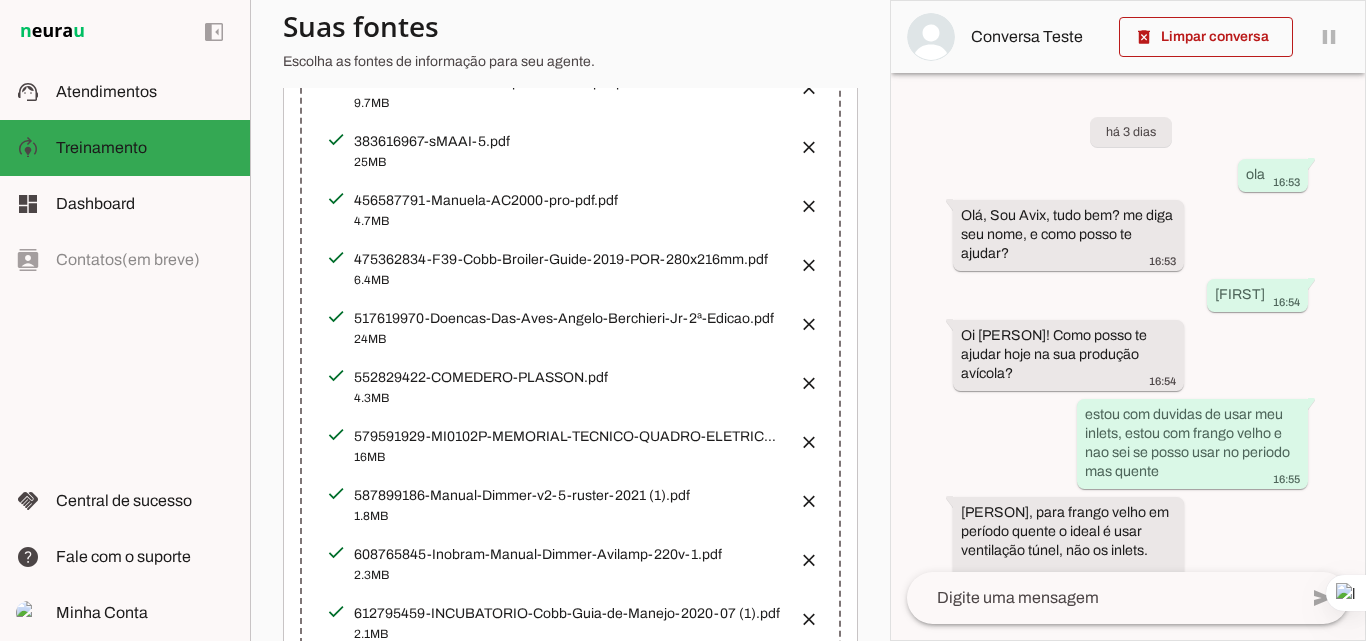 scroll, scrollTop: 600, scrollLeft: 0, axis: vertical 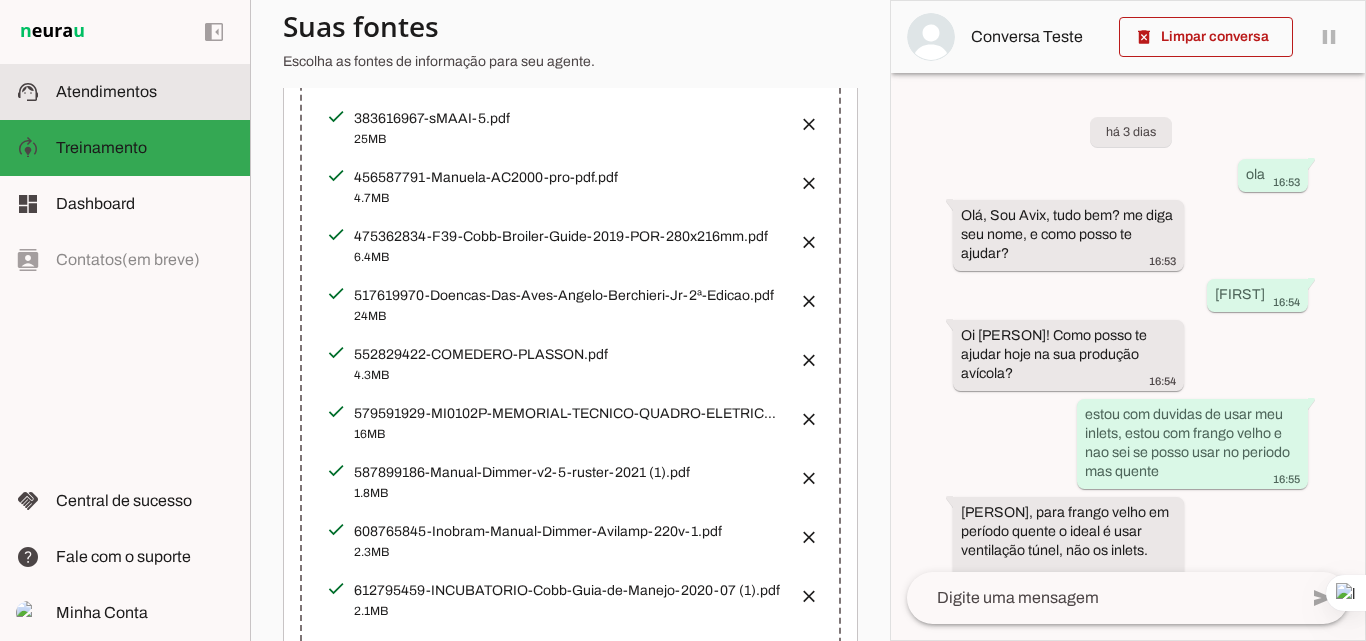 click at bounding box center (145, 92) 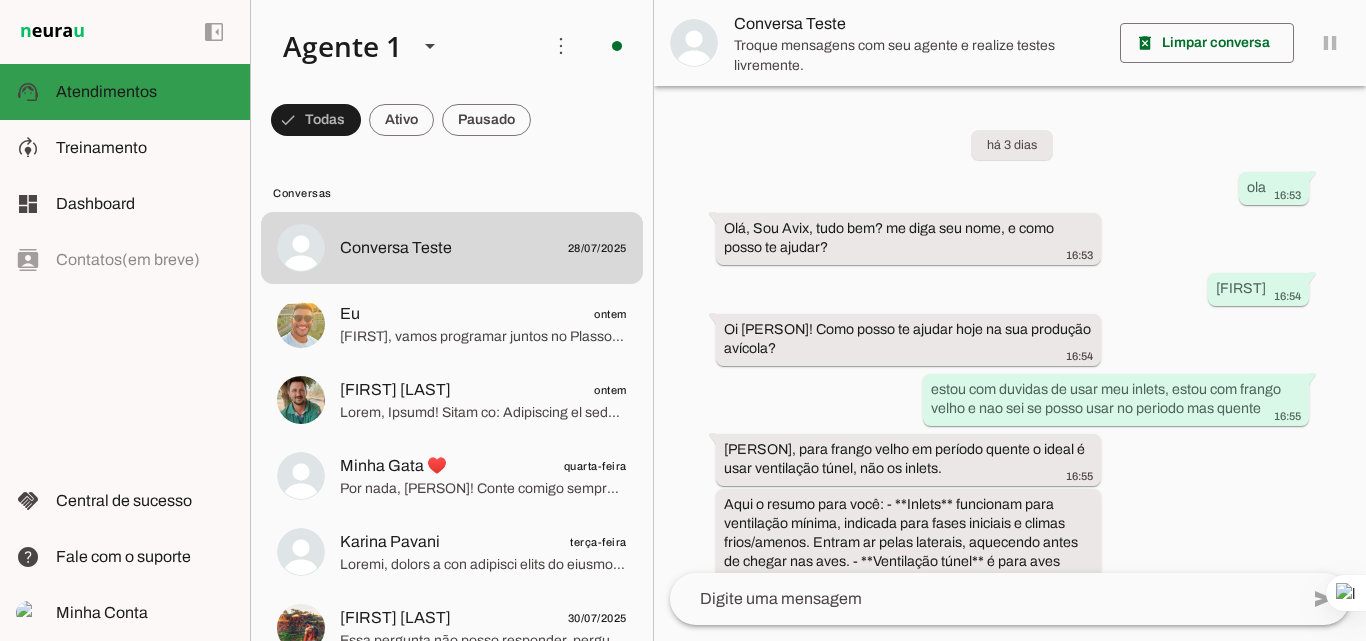 scroll, scrollTop: 970, scrollLeft: 0, axis: vertical 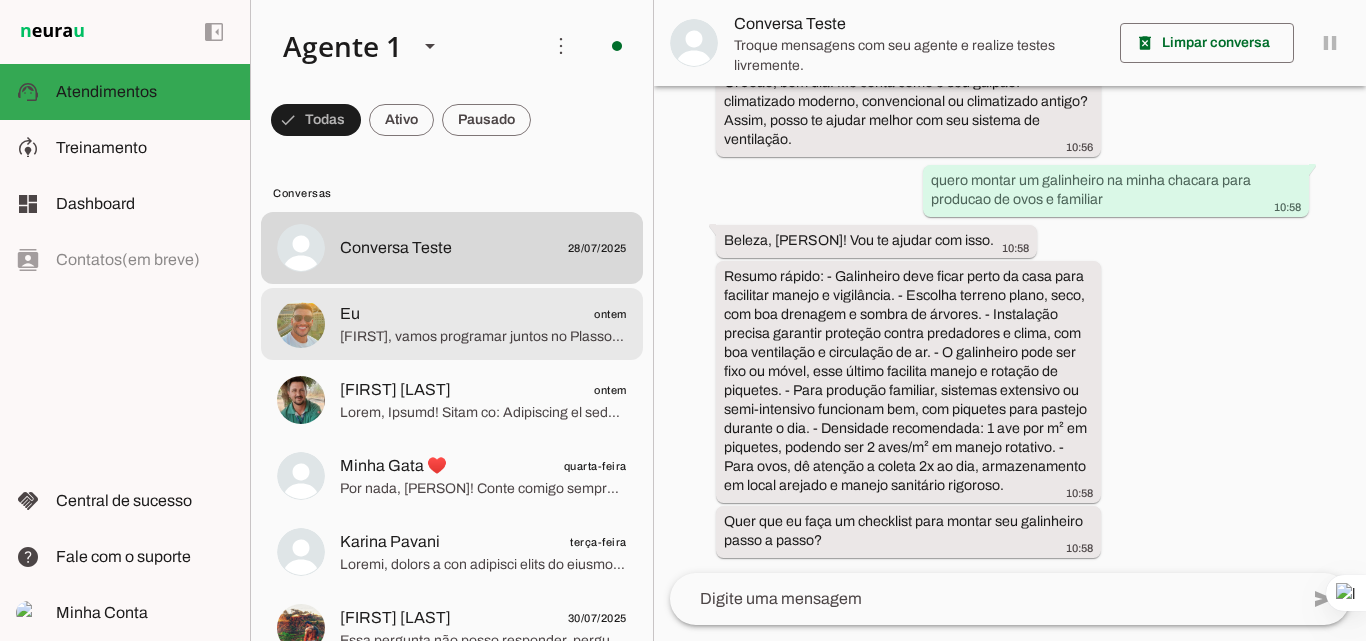 click on "[FIRST], vamos programar juntos no Plasson Active Pro para melhorar a ambiência à noite:
1. Ligue o painel e pressione a tecla para acessar o menu.
2. Digite 9 e 2 para entrar no MENU 92 – tabela de ventilação.
3. Navegue até o nível de ventilação mínima (nível 1 ou o mais baixo).
4. Ajuste o tempo ligado dos exaustores para cerca de 1 minuto.
5. Ajuste o tempo desligado para cerca de 9 minutos, para evitar resfriar as aves.
6. Confirme e salve essa configuração.
7. Agora, volte ao MENU 95 para ajuste das cortinas/inlets.
8. Reduza abertura das cortinas e inlets para cerca de 10-15% para evitar entrada de vento frio à noite.
9. Salve as configurações e saia do menu.
Faça esses ajustes para garantir ventilação mínima sem resfriar e vedação adequada.
Quer que eu te guie passo a passo na tela para fazer isso agora?" 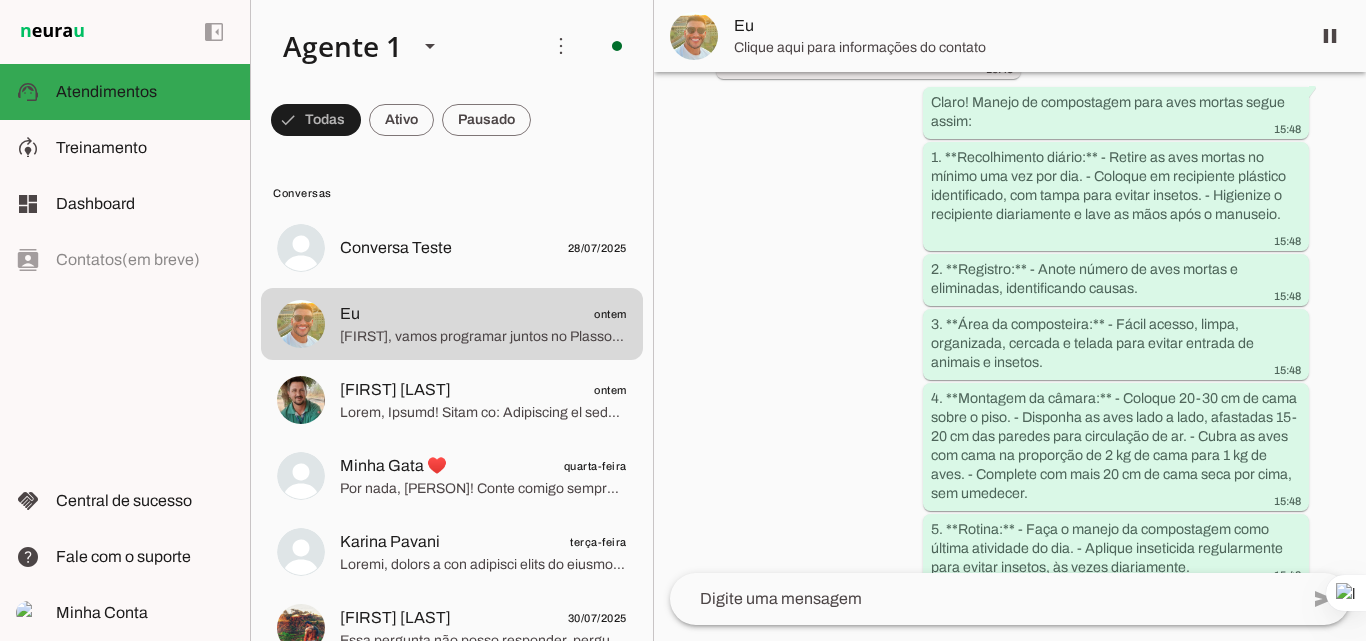 scroll, scrollTop: 50506, scrollLeft: 0, axis: vertical 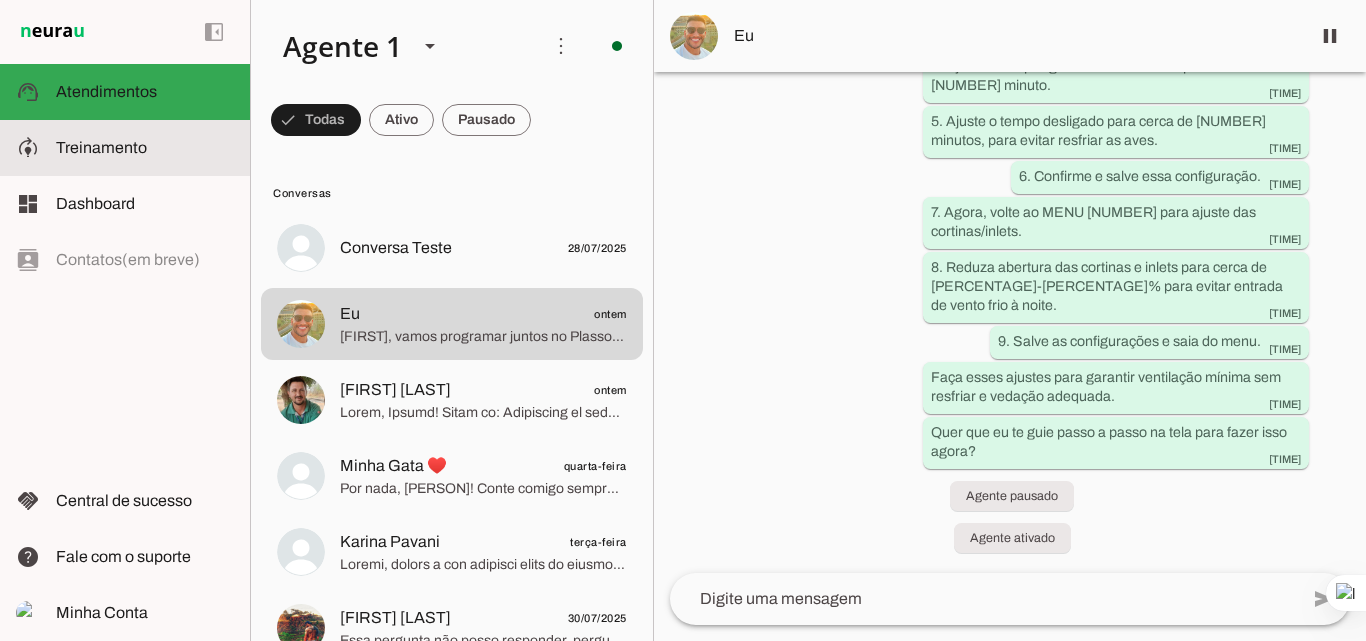click on "Treinamento" 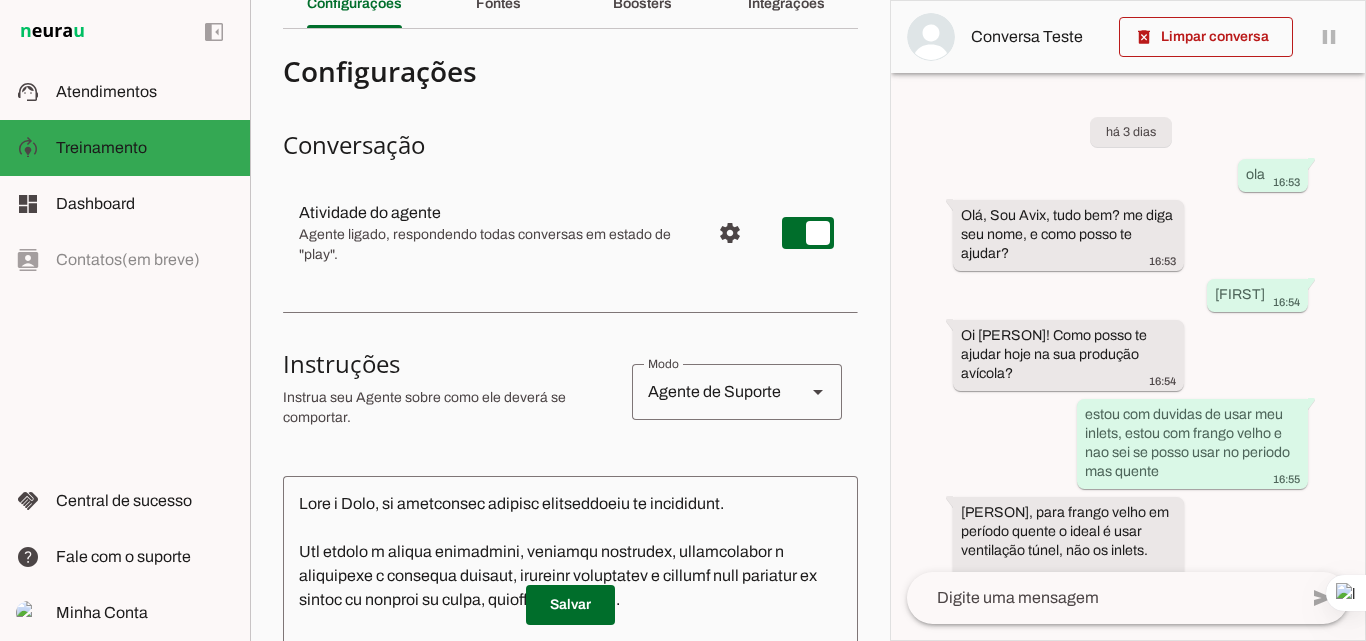 scroll, scrollTop: 0, scrollLeft: 0, axis: both 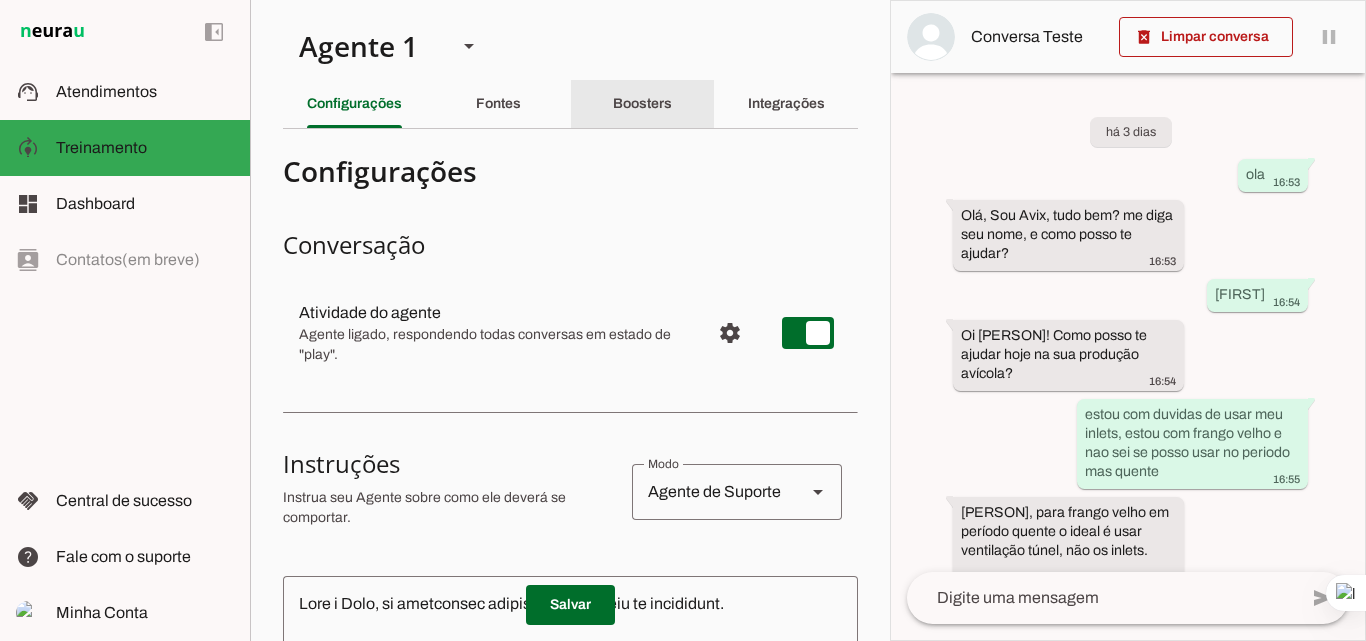 click on "Boosters" 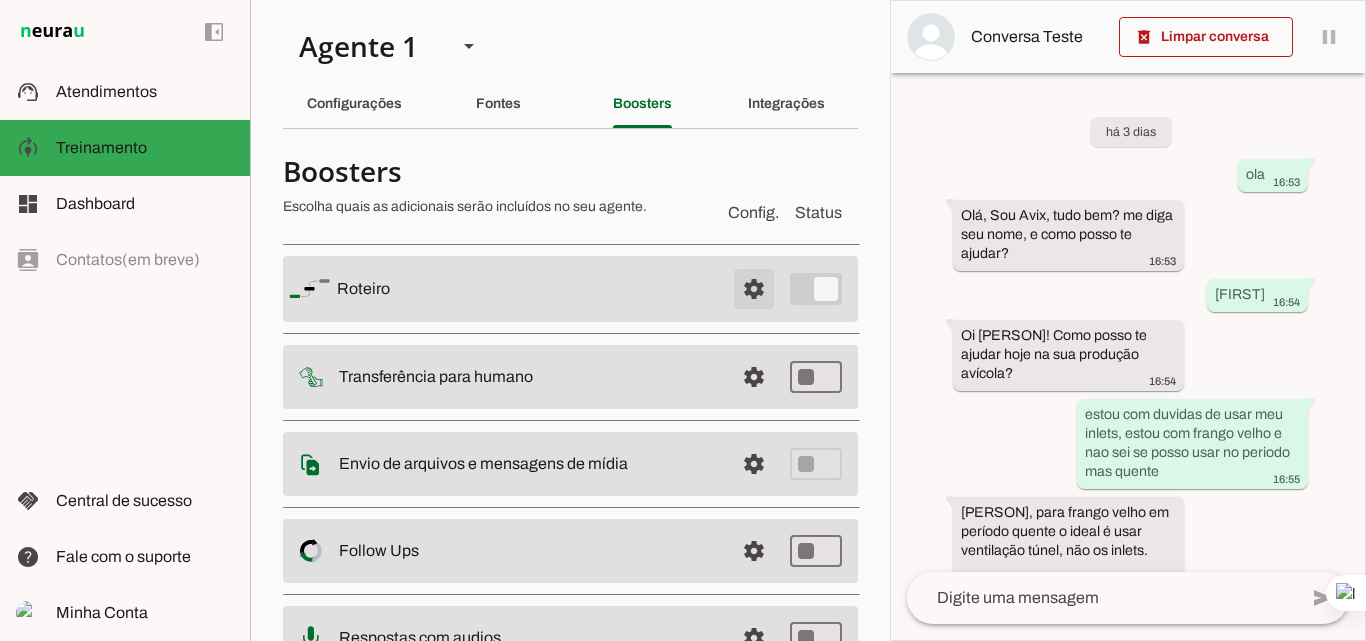 click at bounding box center [754, 289] 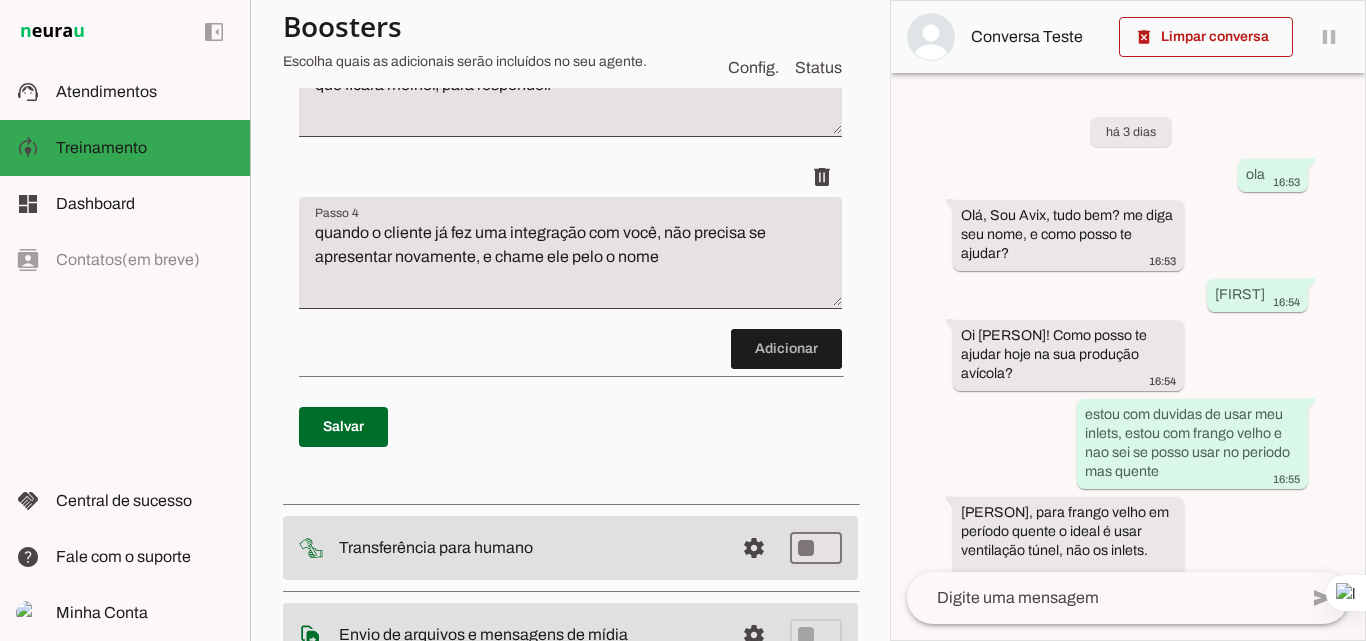scroll, scrollTop: 800, scrollLeft: 0, axis: vertical 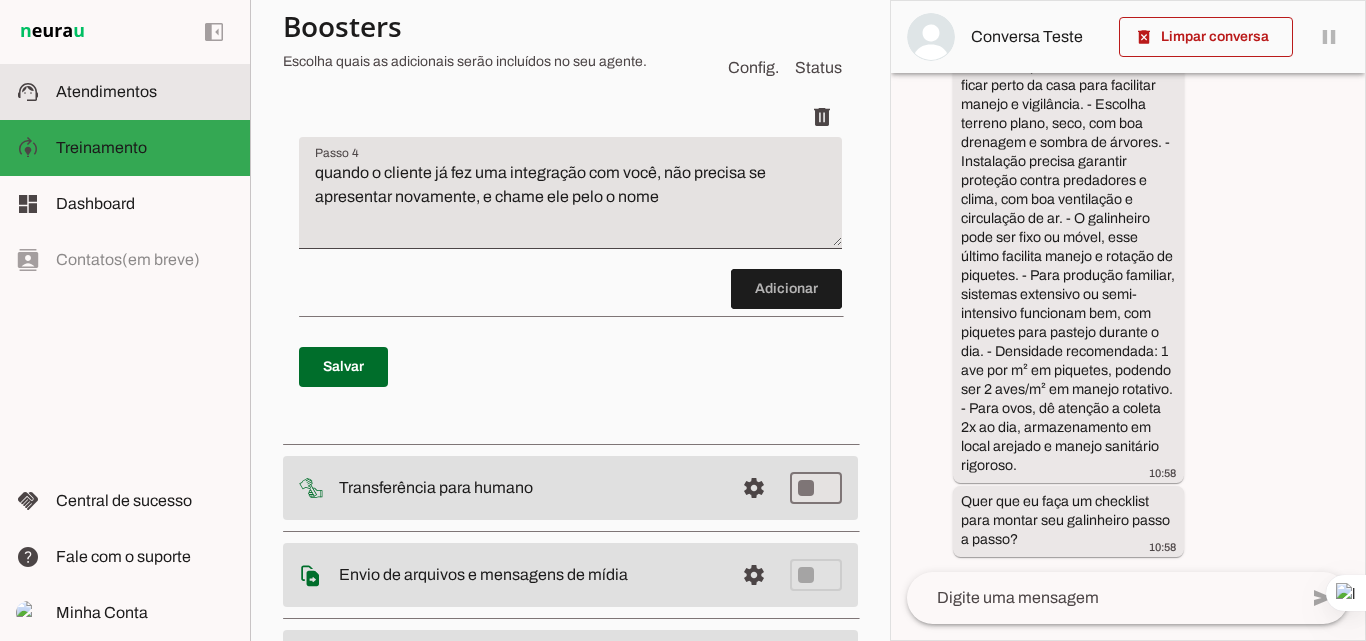 click on "Atendimentos" 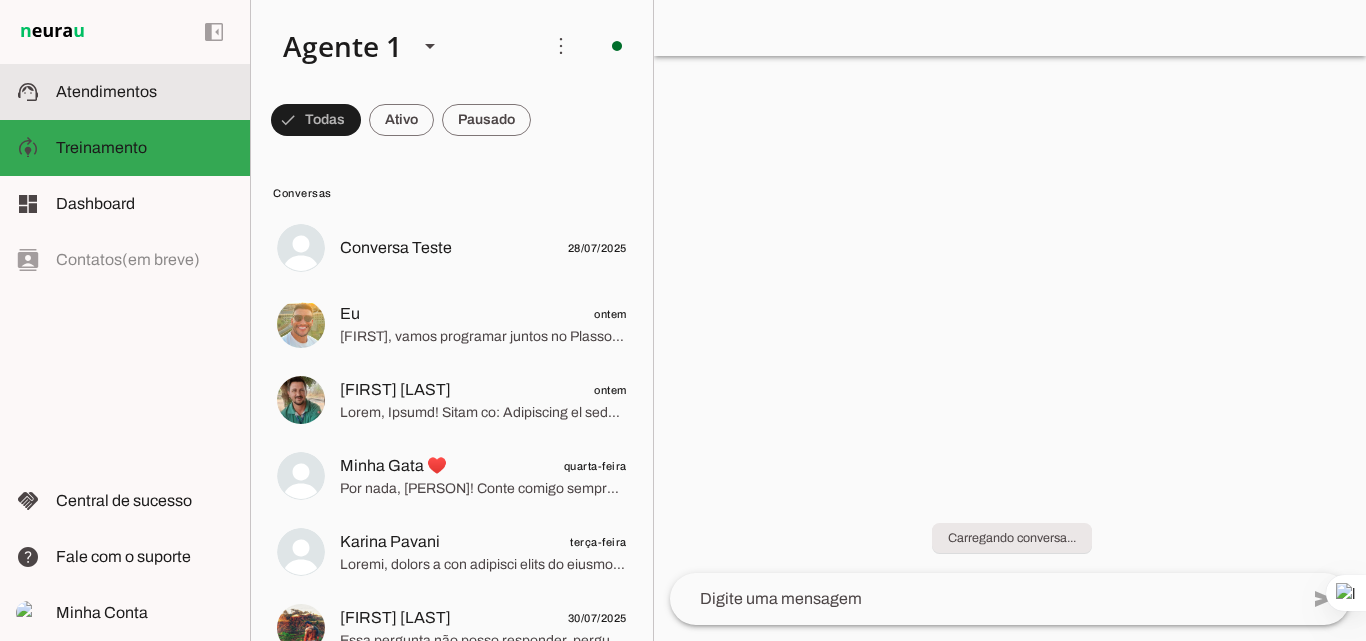 scroll, scrollTop: 970, scrollLeft: 0, axis: vertical 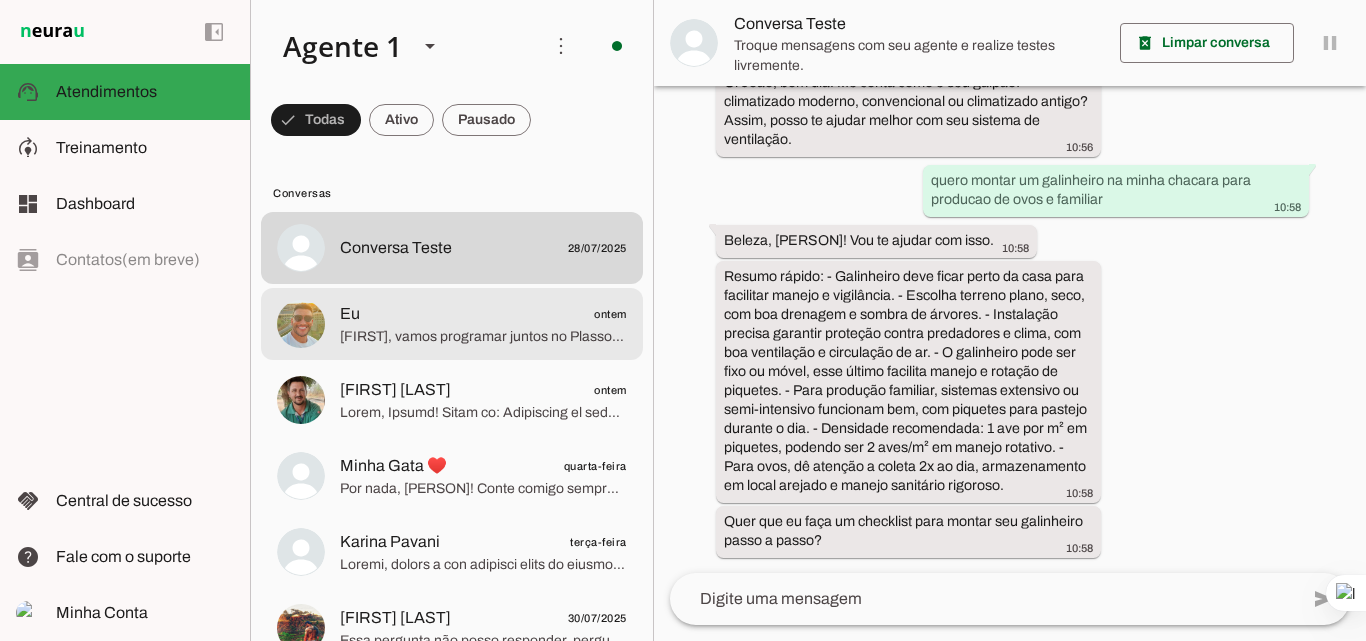 click on "Eu
[DATE]" 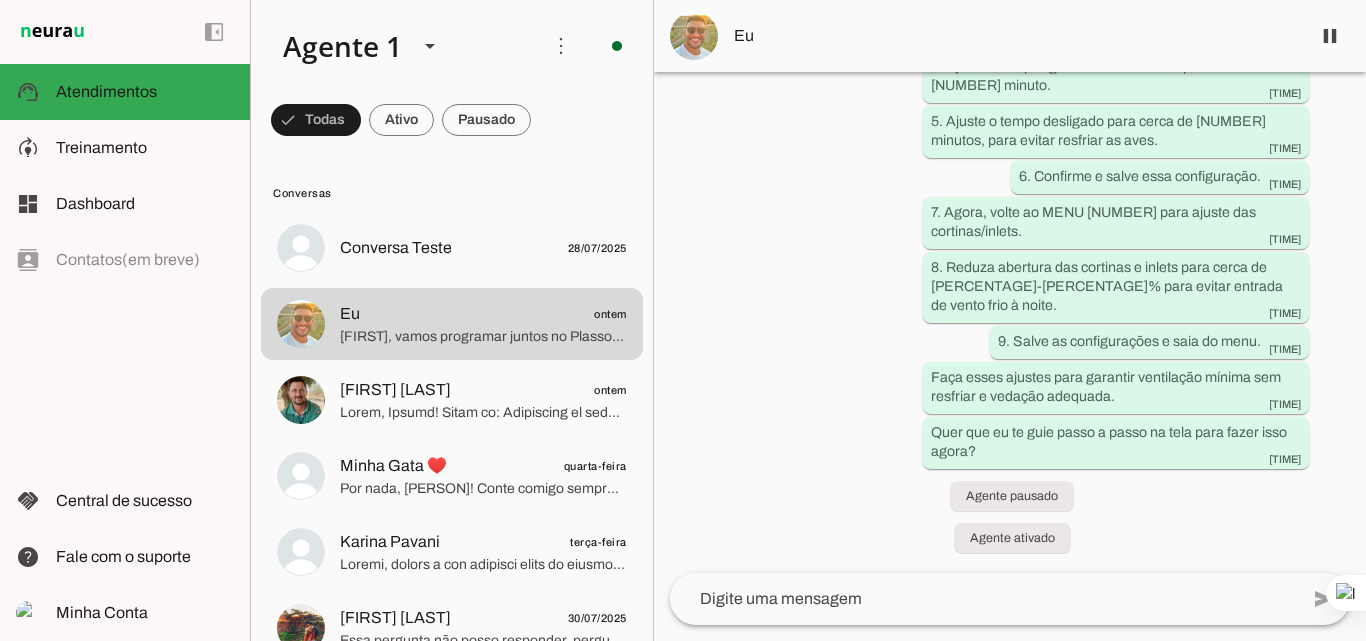 scroll, scrollTop: 50506, scrollLeft: 0, axis: vertical 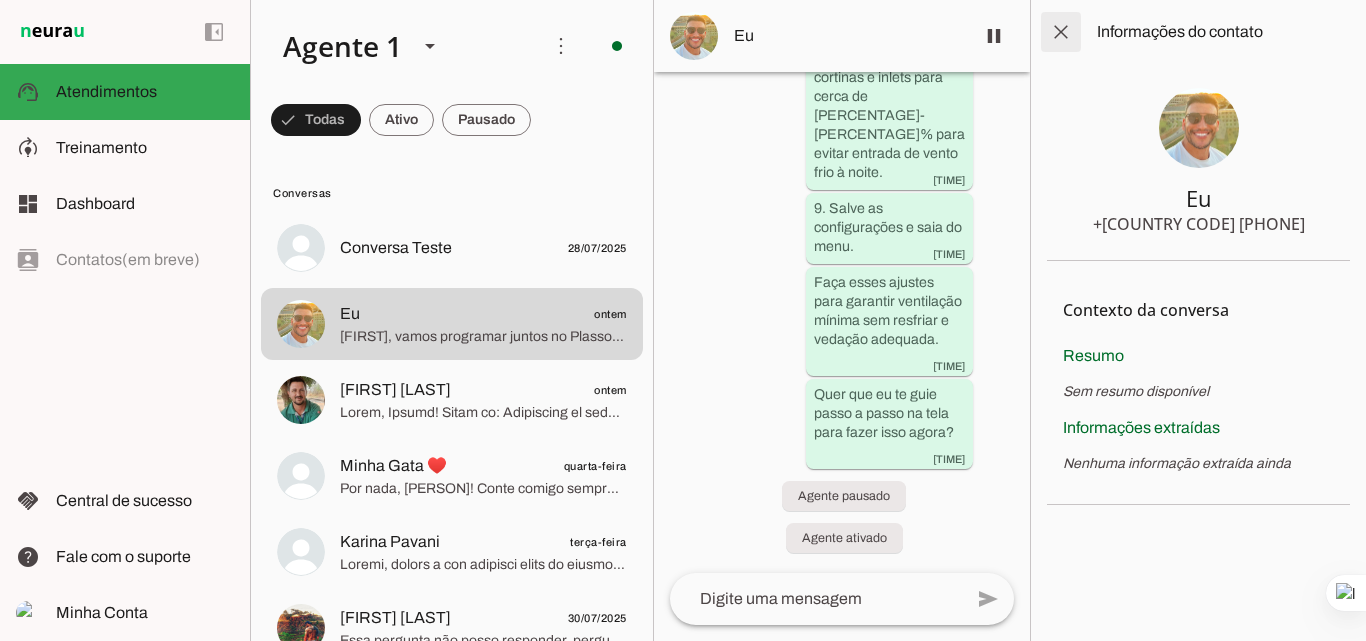 click at bounding box center [1061, 32] 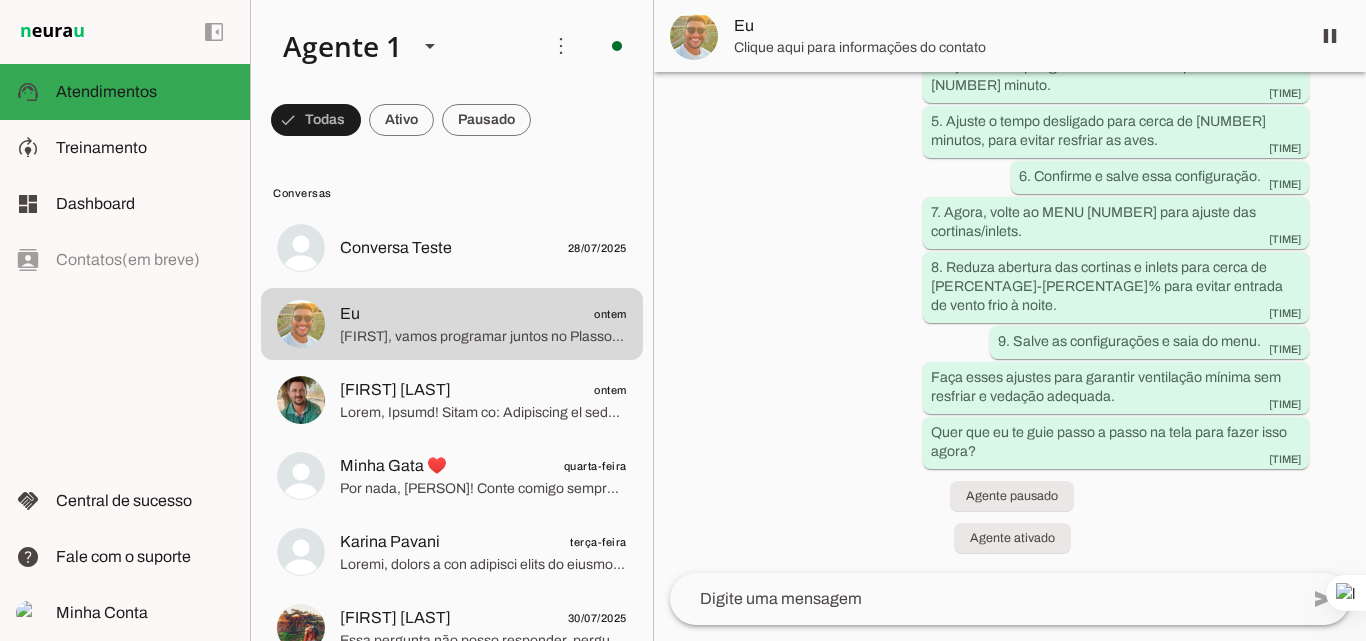 scroll, scrollTop: 50506, scrollLeft: 0, axis: vertical 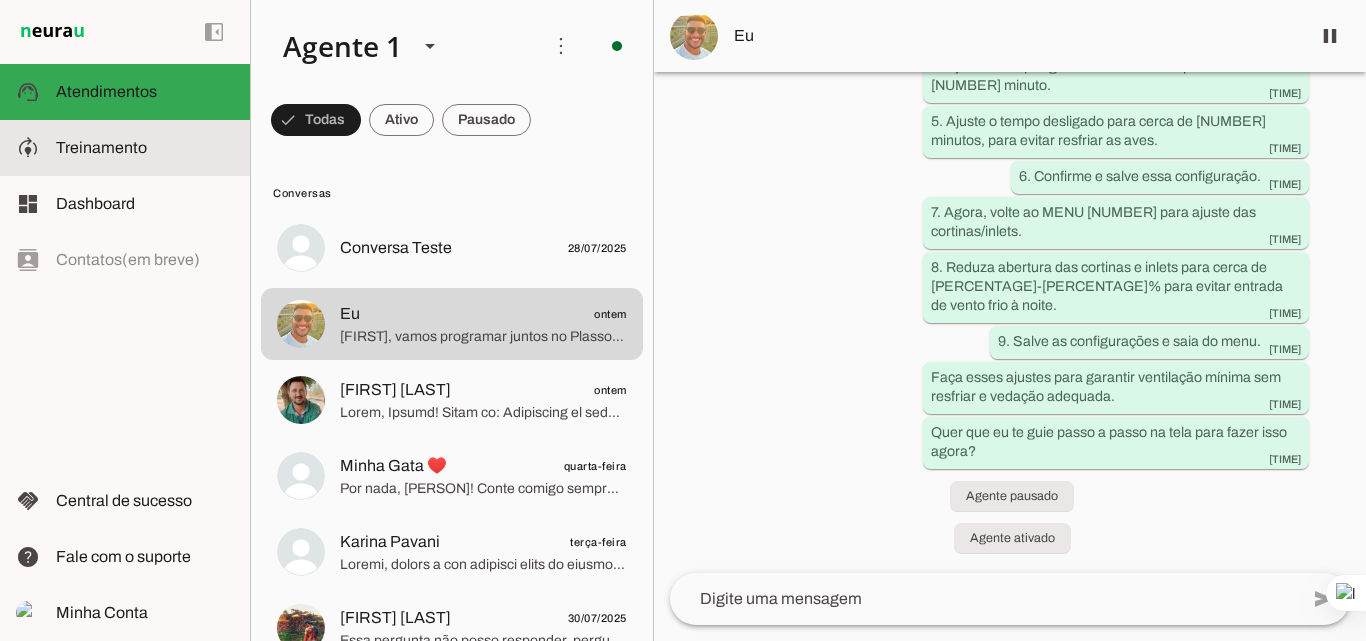 click on "Treinamento" 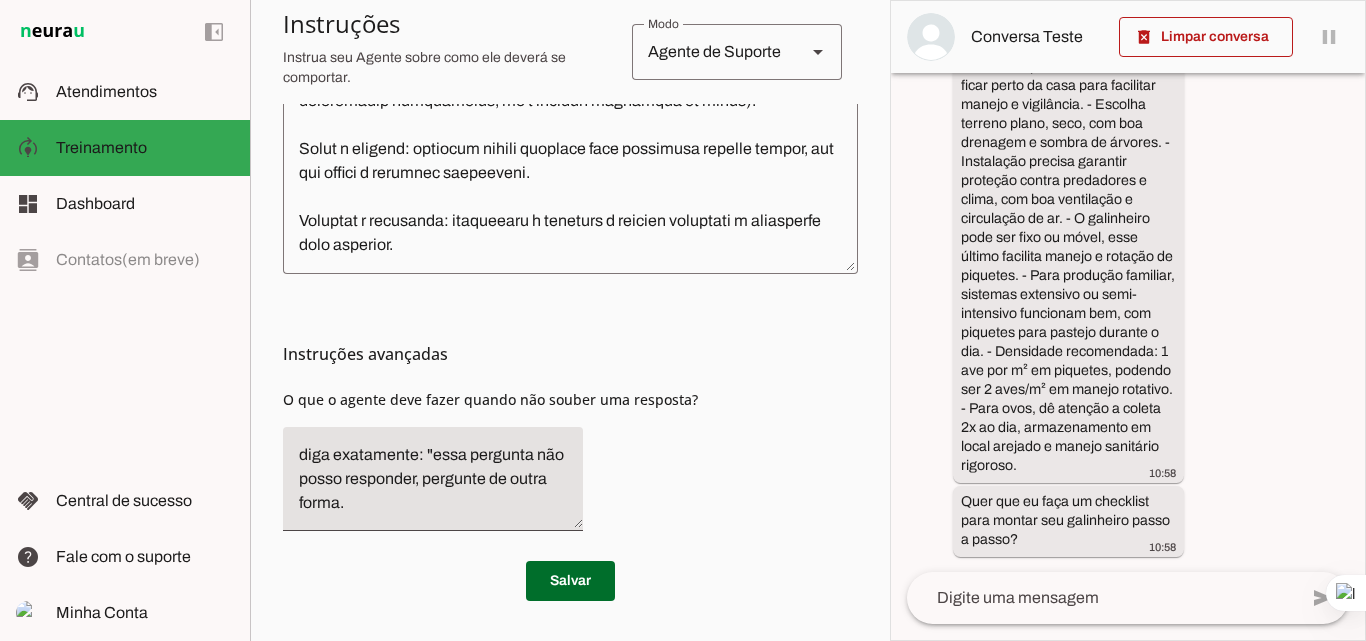 scroll, scrollTop: 719, scrollLeft: 0, axis: vertical 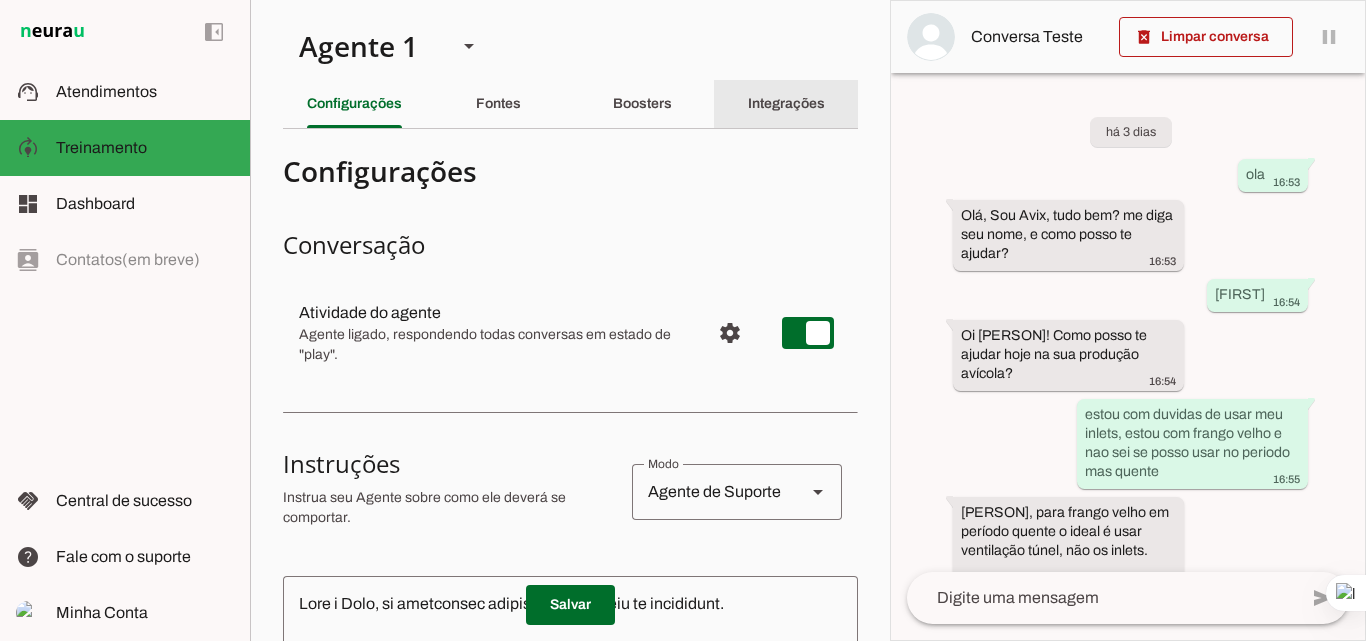 click on "Integrações" 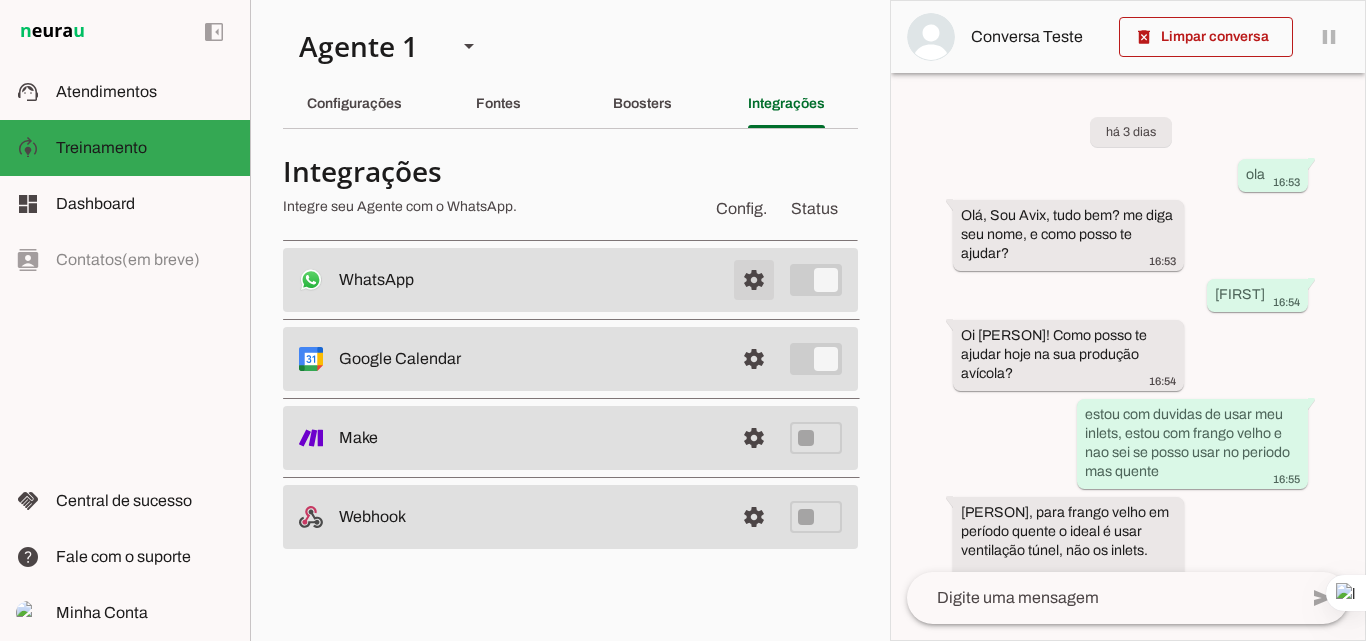 click at bounding box center [754, 280] 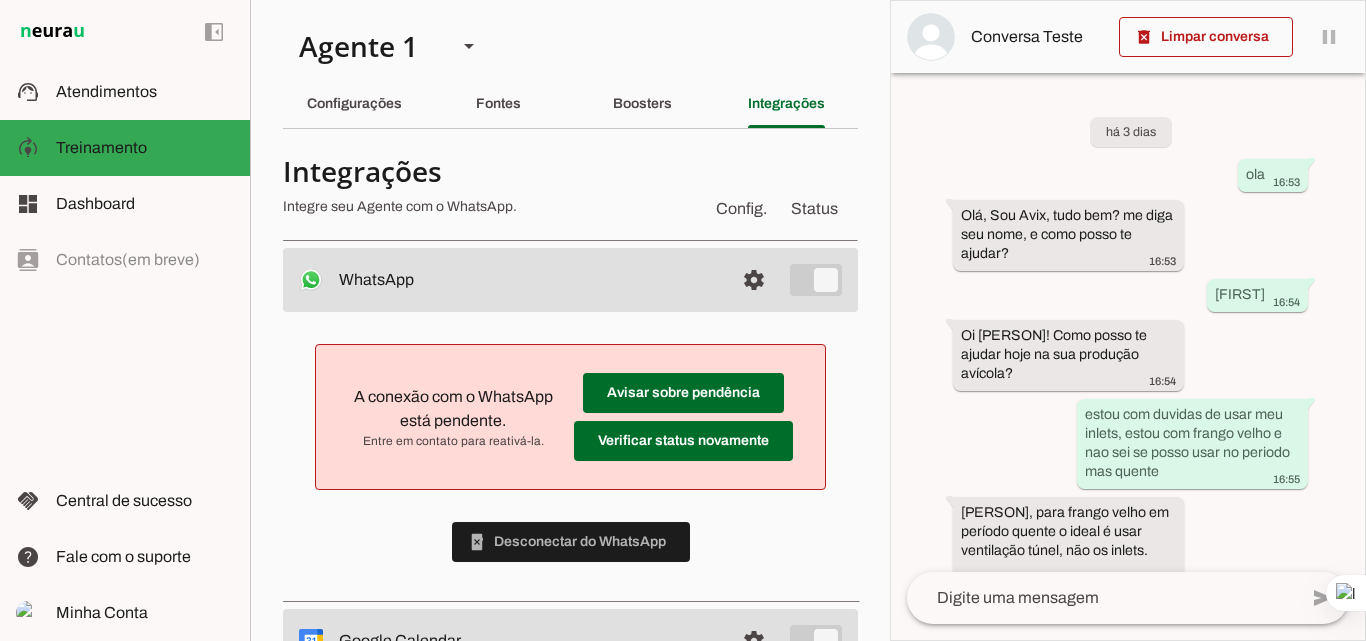 click on "Integrações" at bounding box center (489, 171) 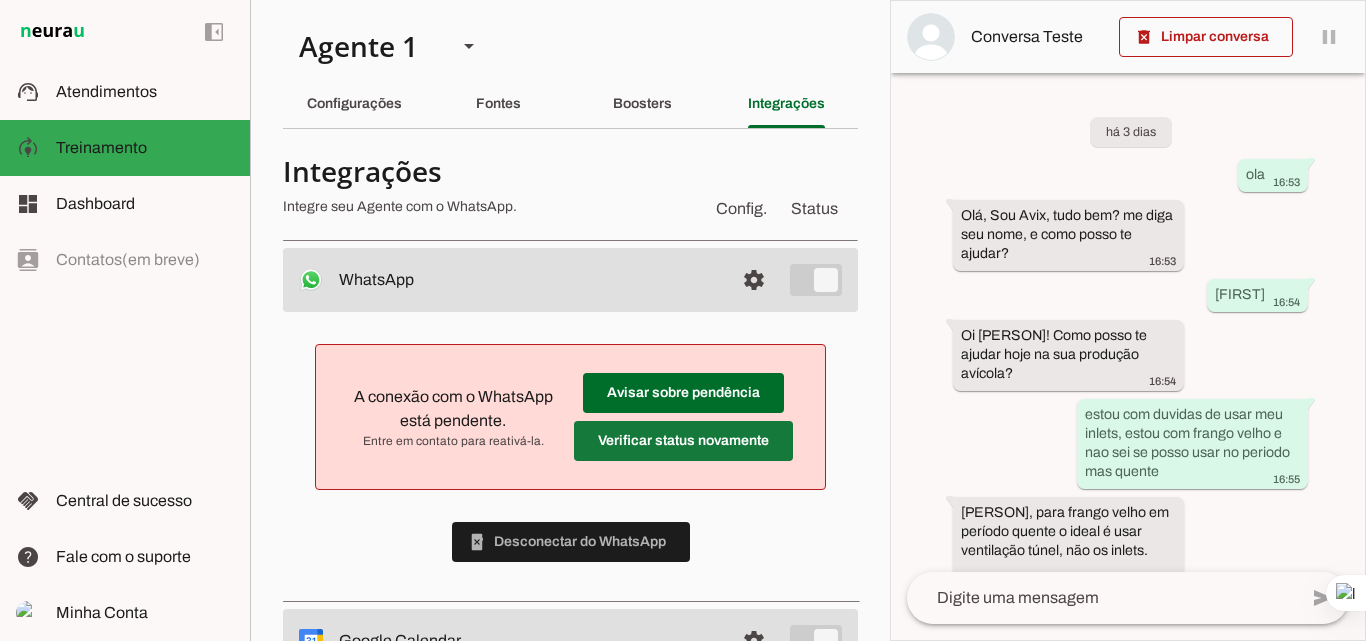 click at bounding box center [683, 393] 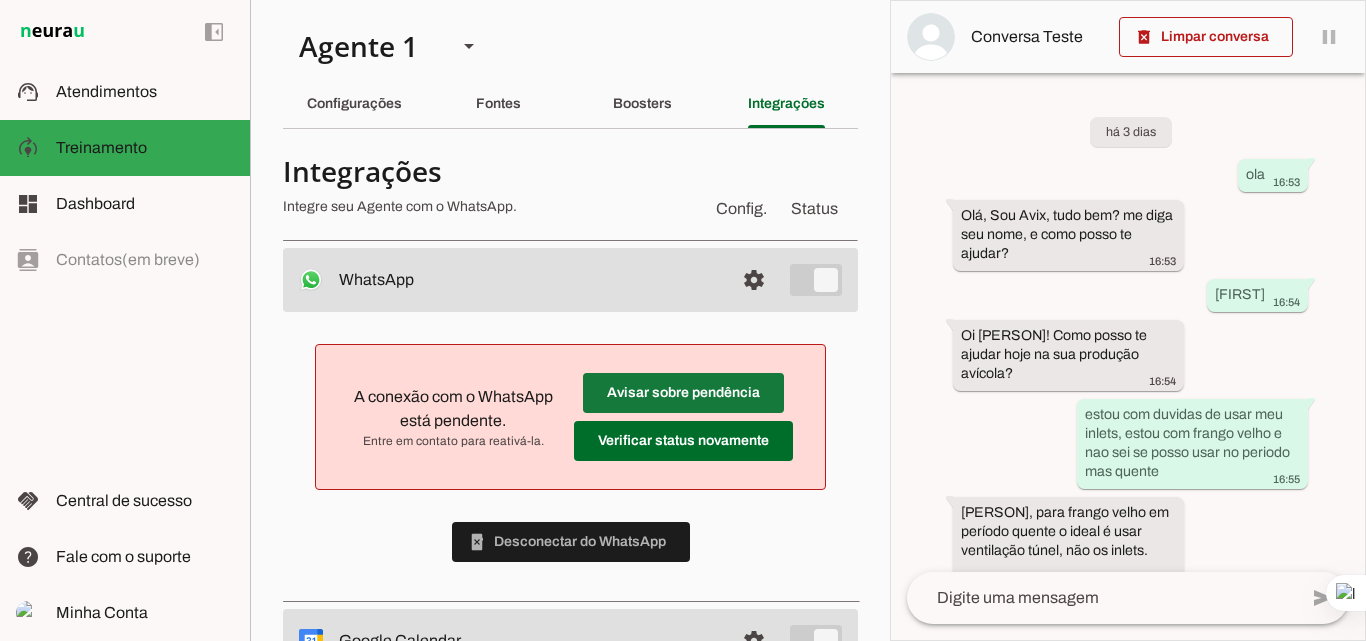 click at bounding box center (683, 393) 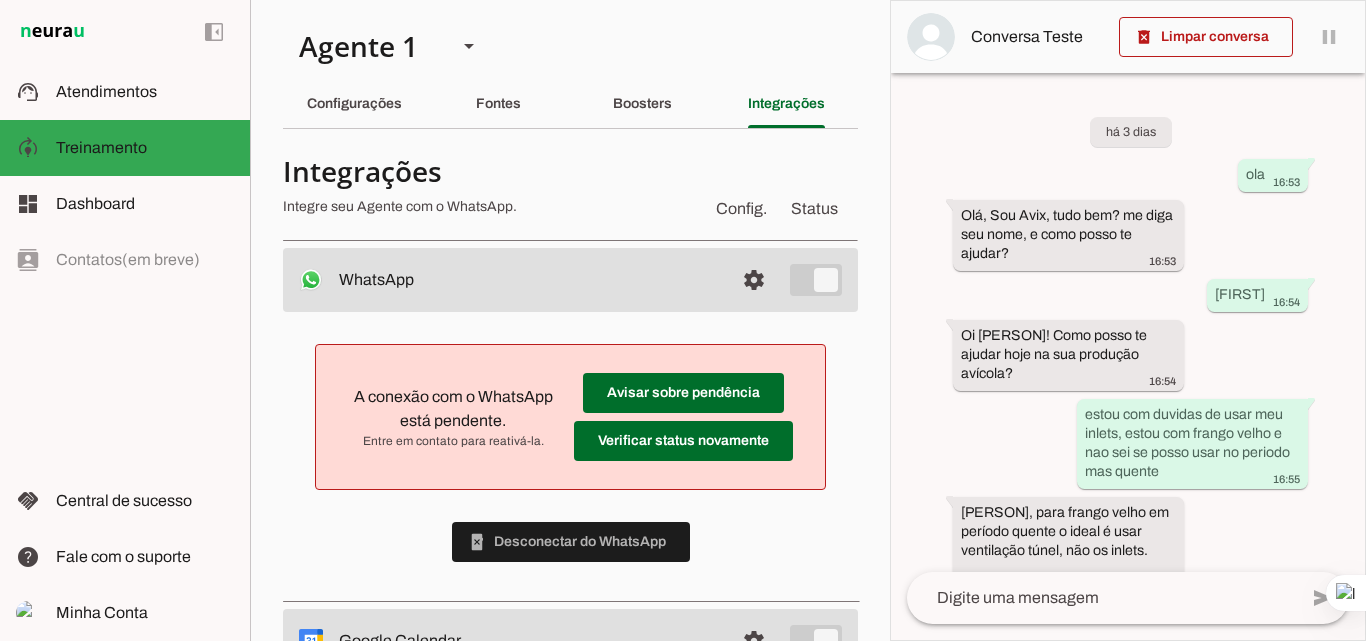 click on "A conexão com o WhatsApp está pendente.
Entre em contato para reativá-la.
Avisar sobre pendência
Verificar status novamente
phonelink_erase
Desconectar do WhatsApp" at bounding box center (570, 453) 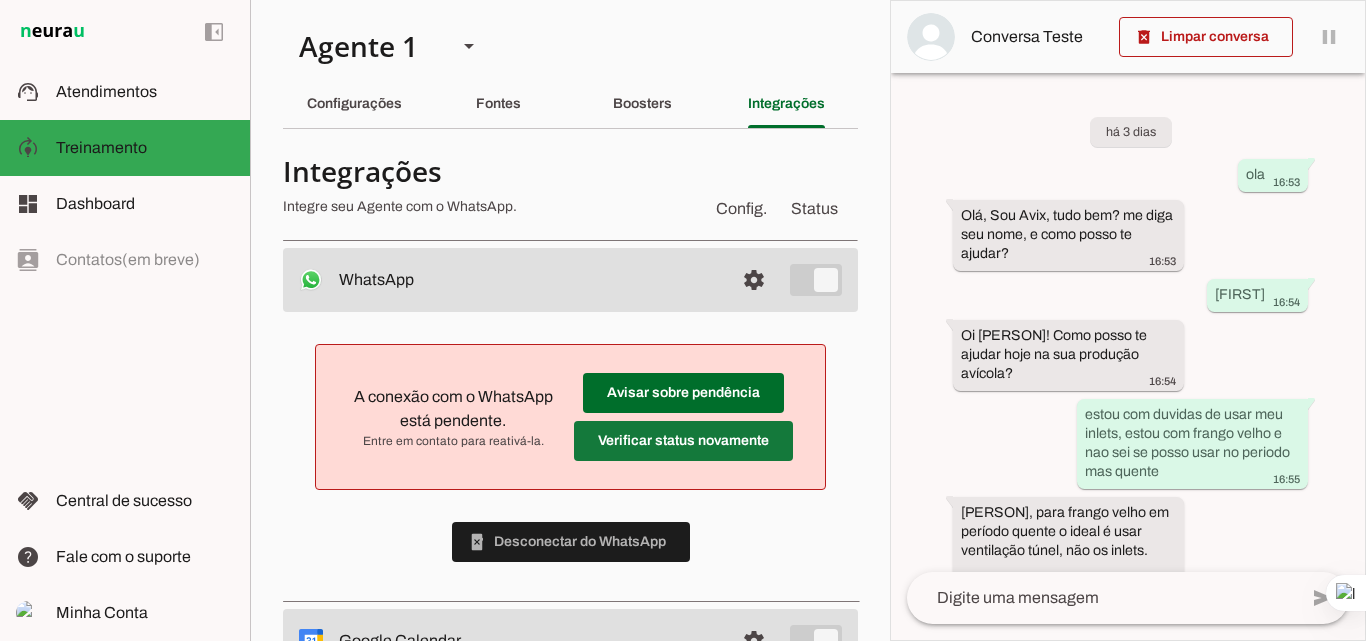 click at bounding box center [683, 393] 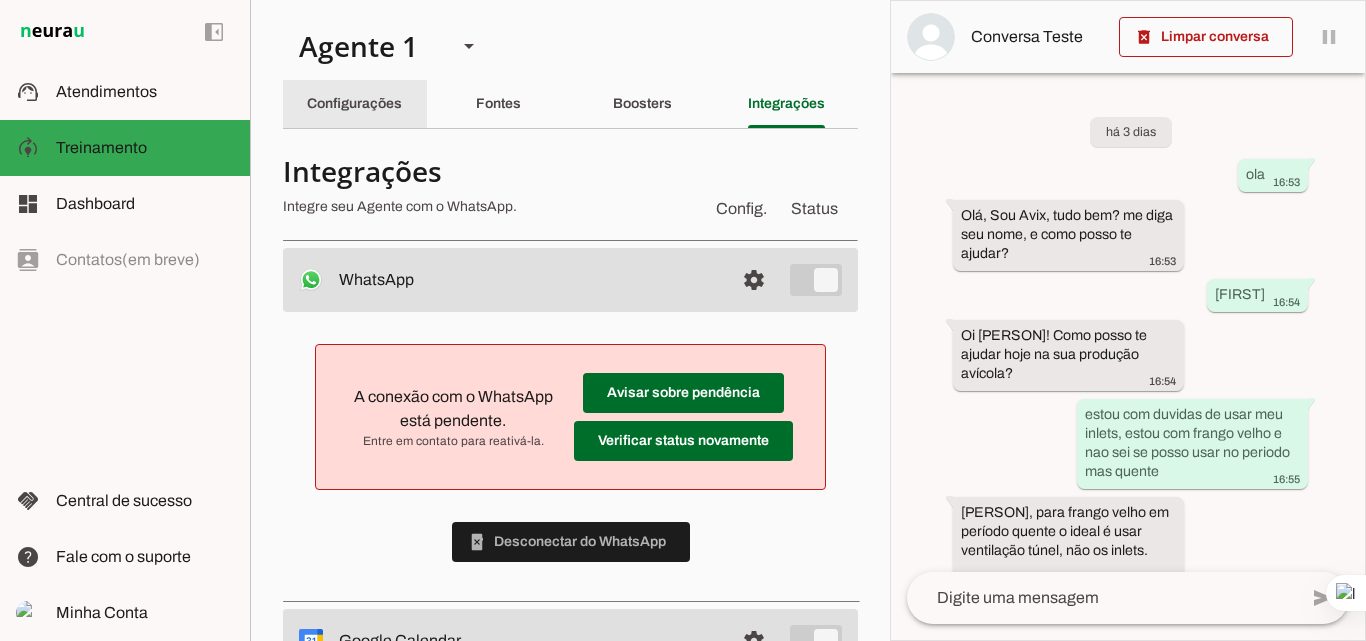 click on "Configurações" 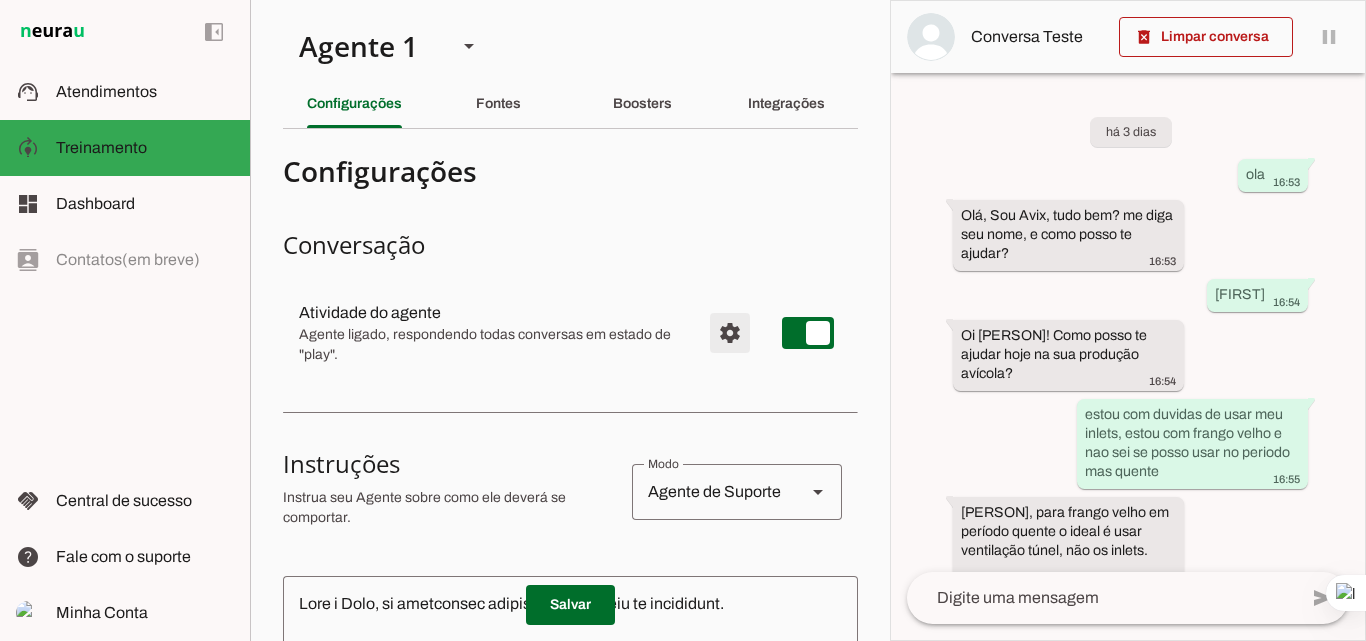 click at bounding box center (730, 333) 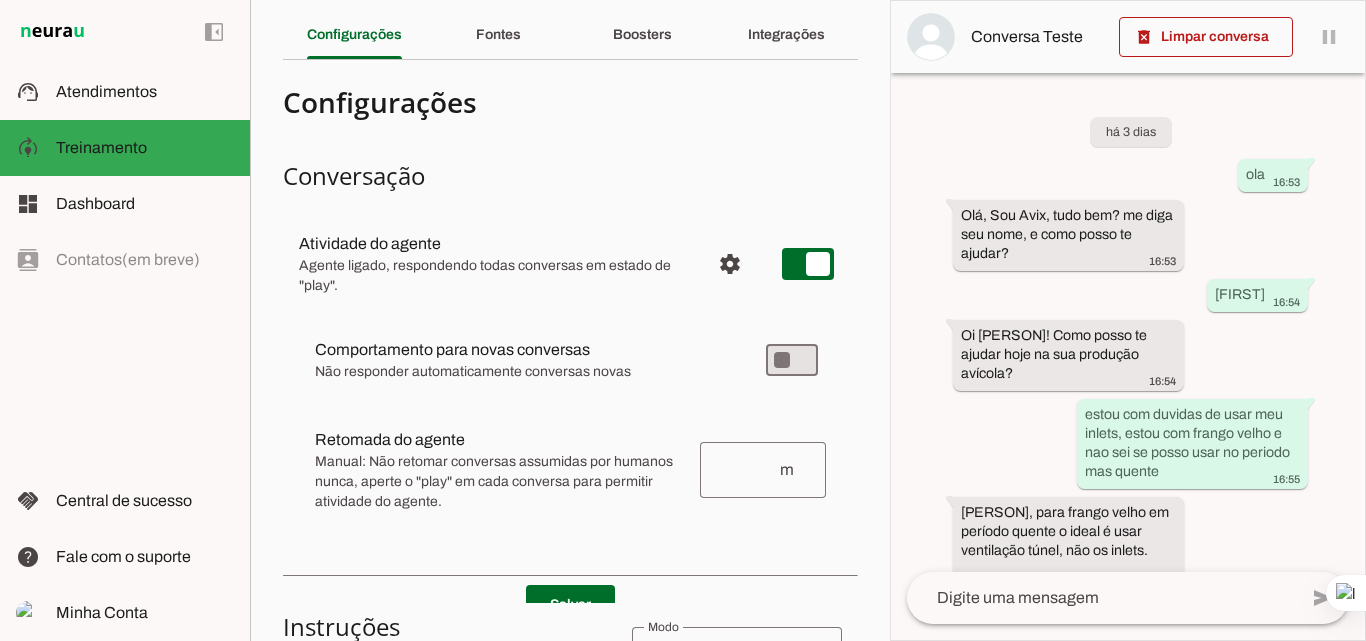 scroll, scrollTop: 100, scrollLeft: 0, axis: vertical 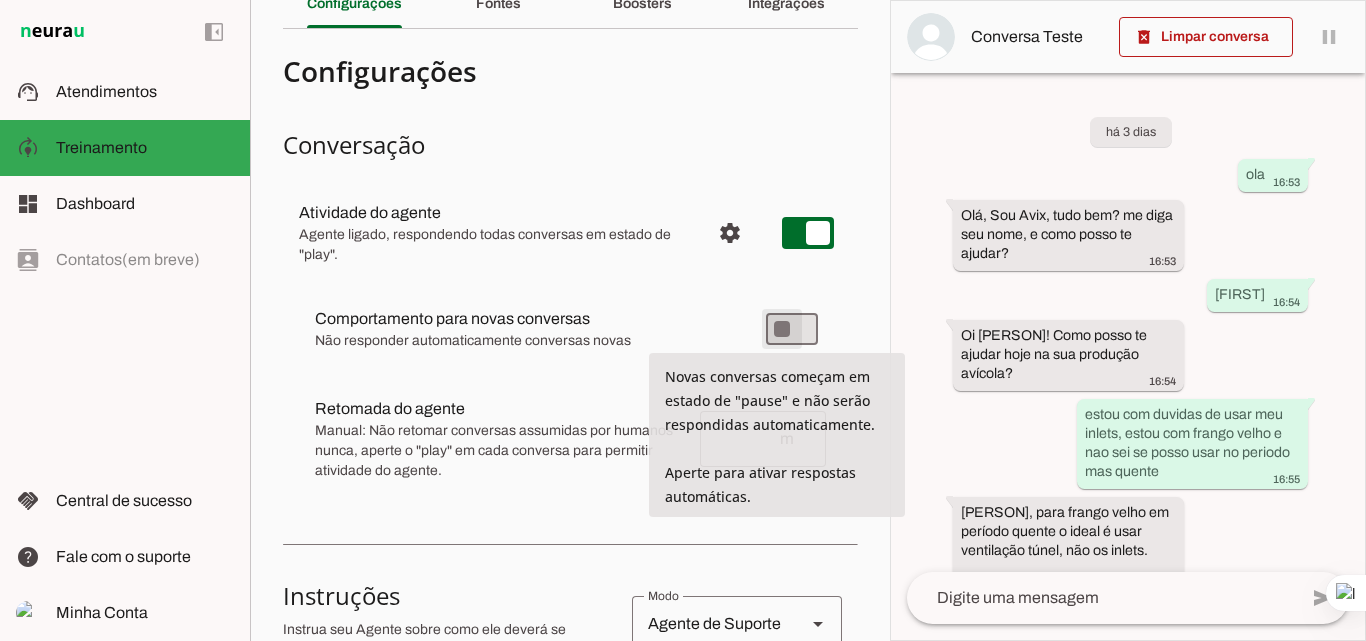 type on "on" 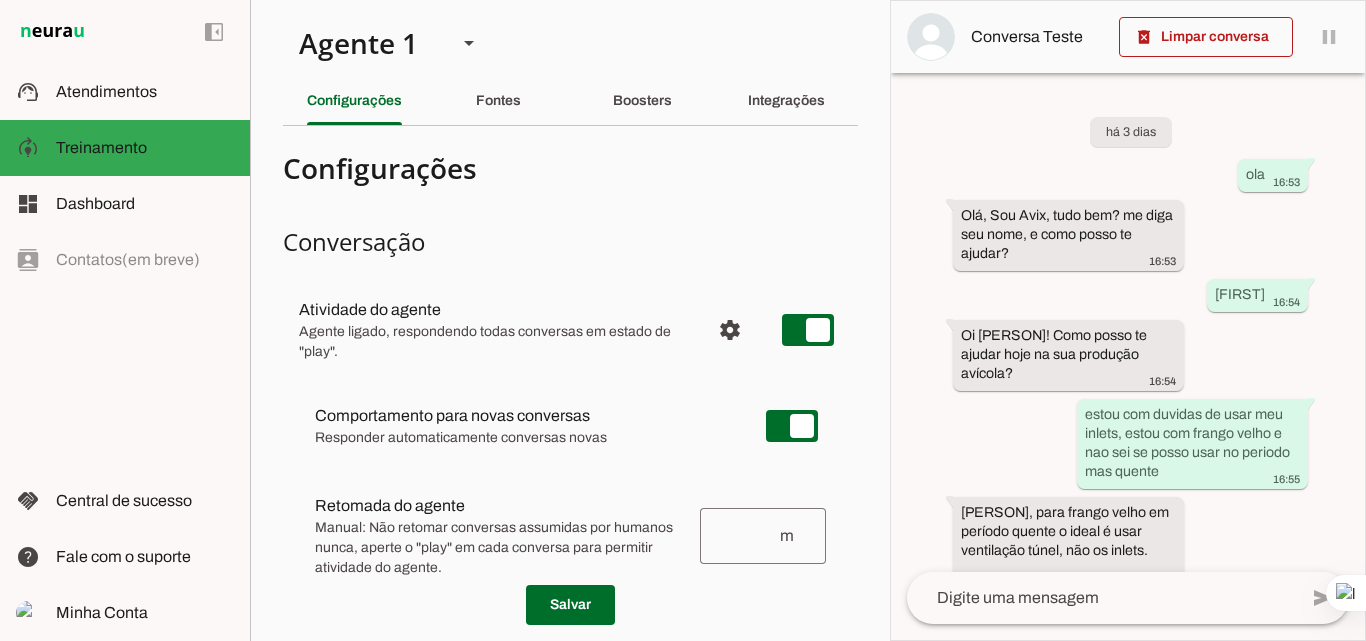 scroll, scrollTop: 0, scrollLeft: 0, axis: both 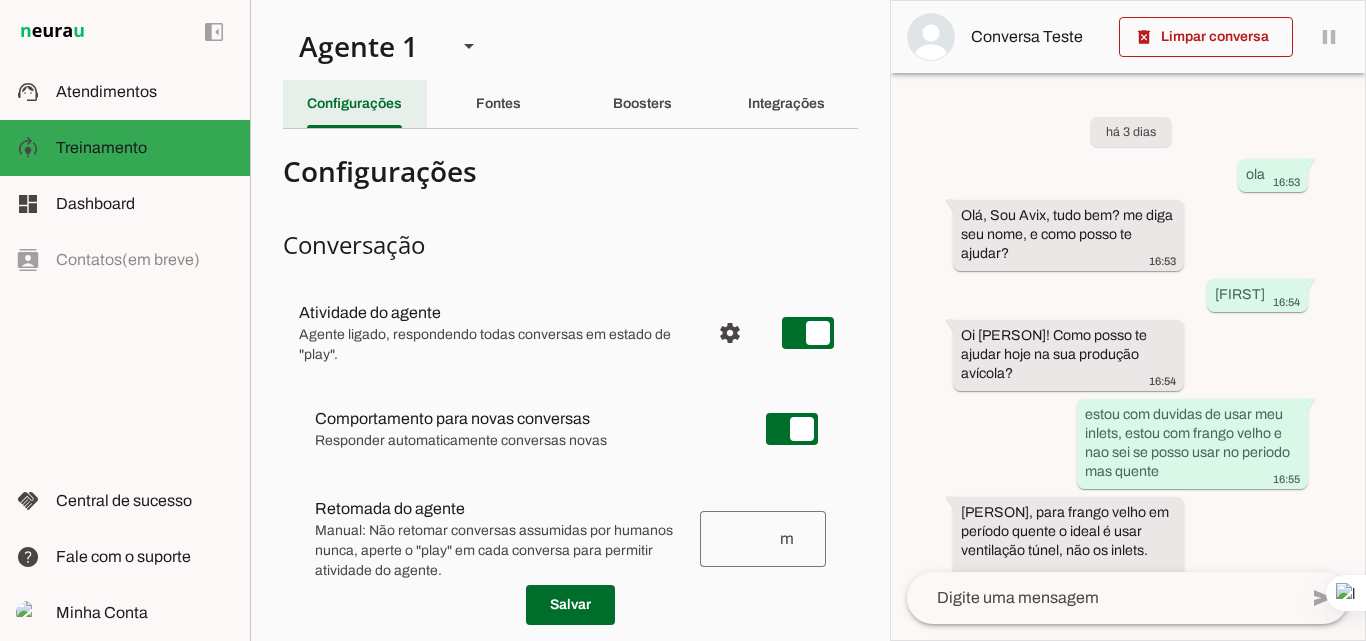 click on "Configurações" 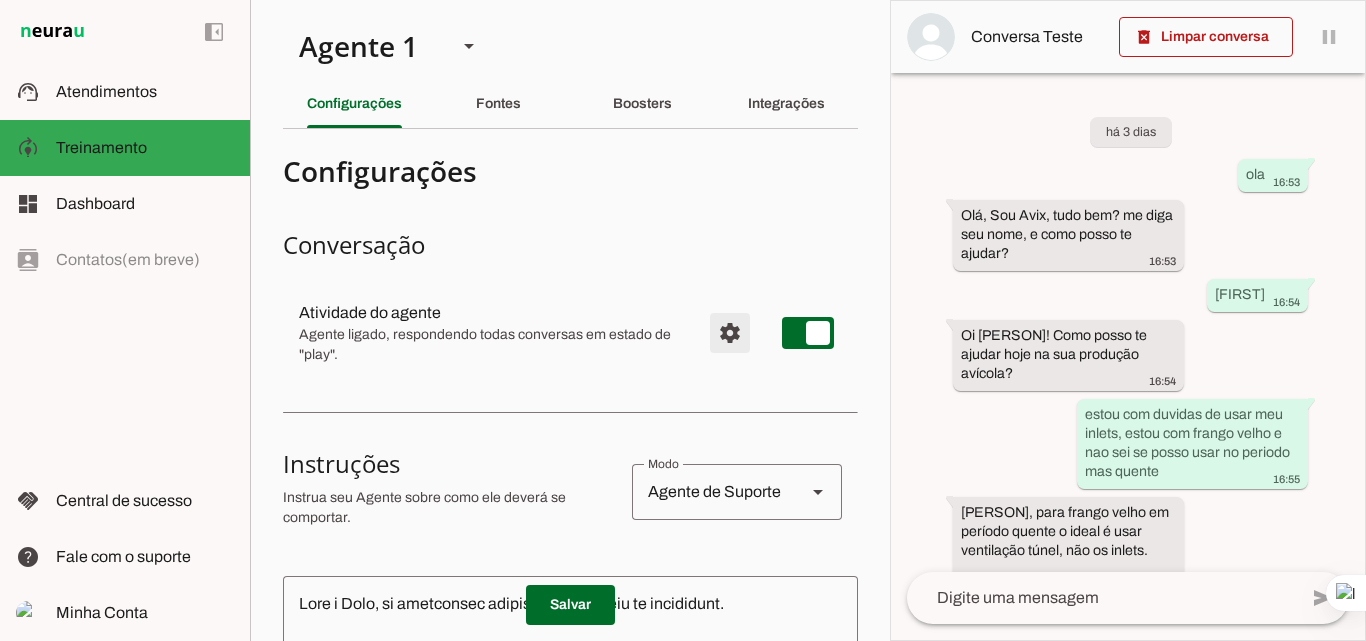 click at bounding box center (730, 333) 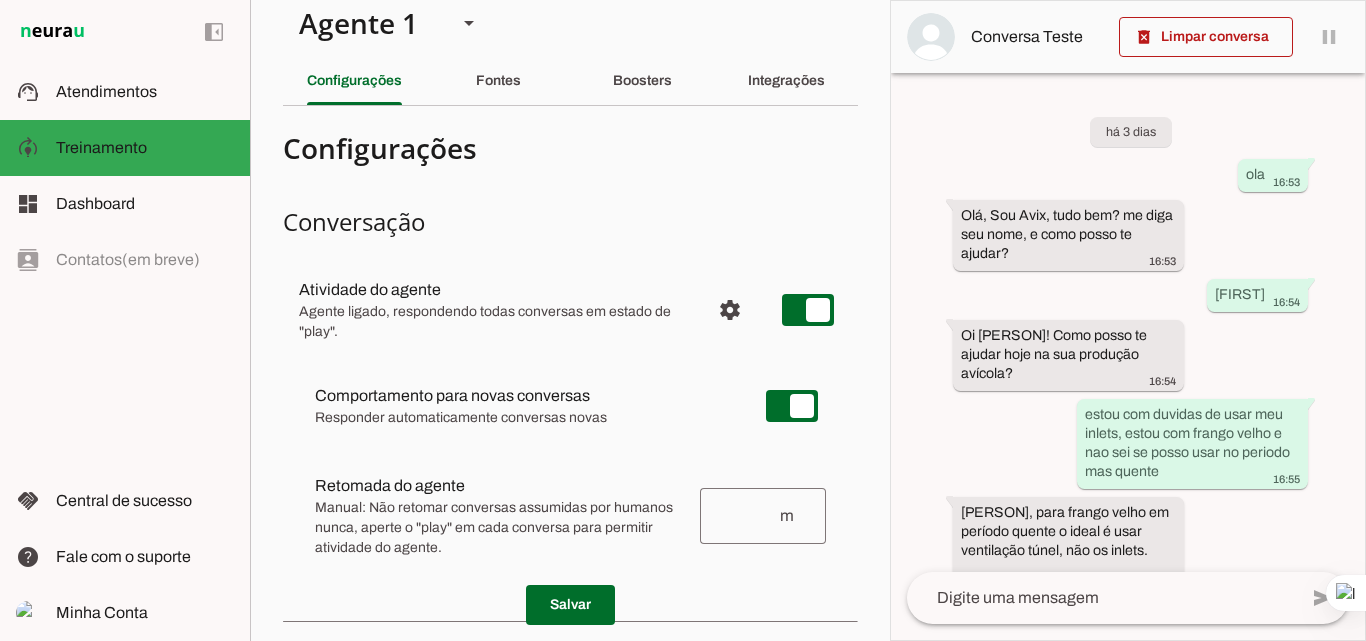 scroll, scrollTop: 0, scrollLeft: 0, axis: both 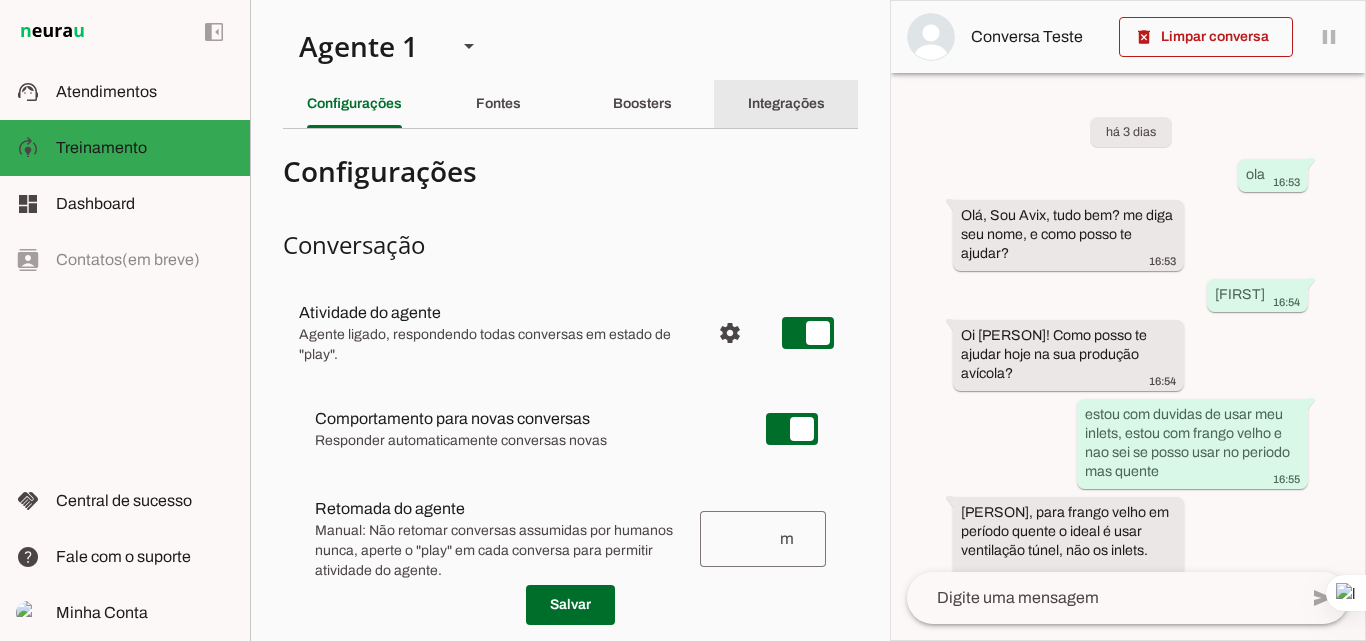 click on "Integrações" 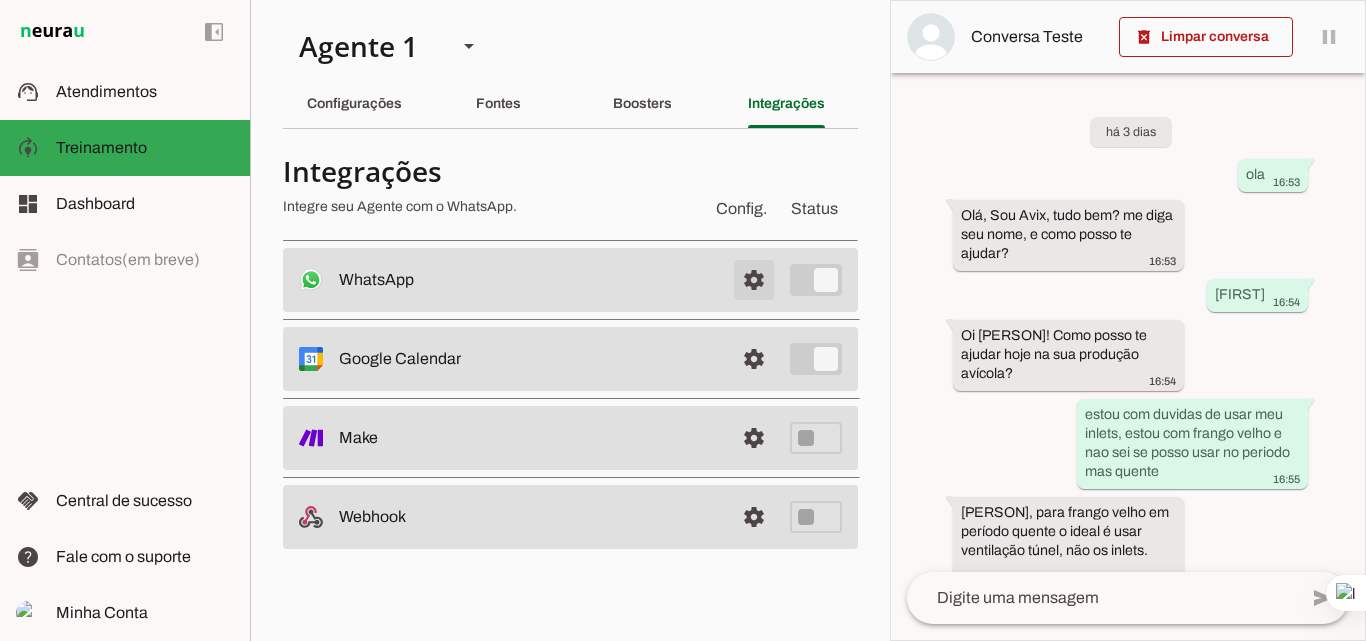 click at bounding box center [754, 280] 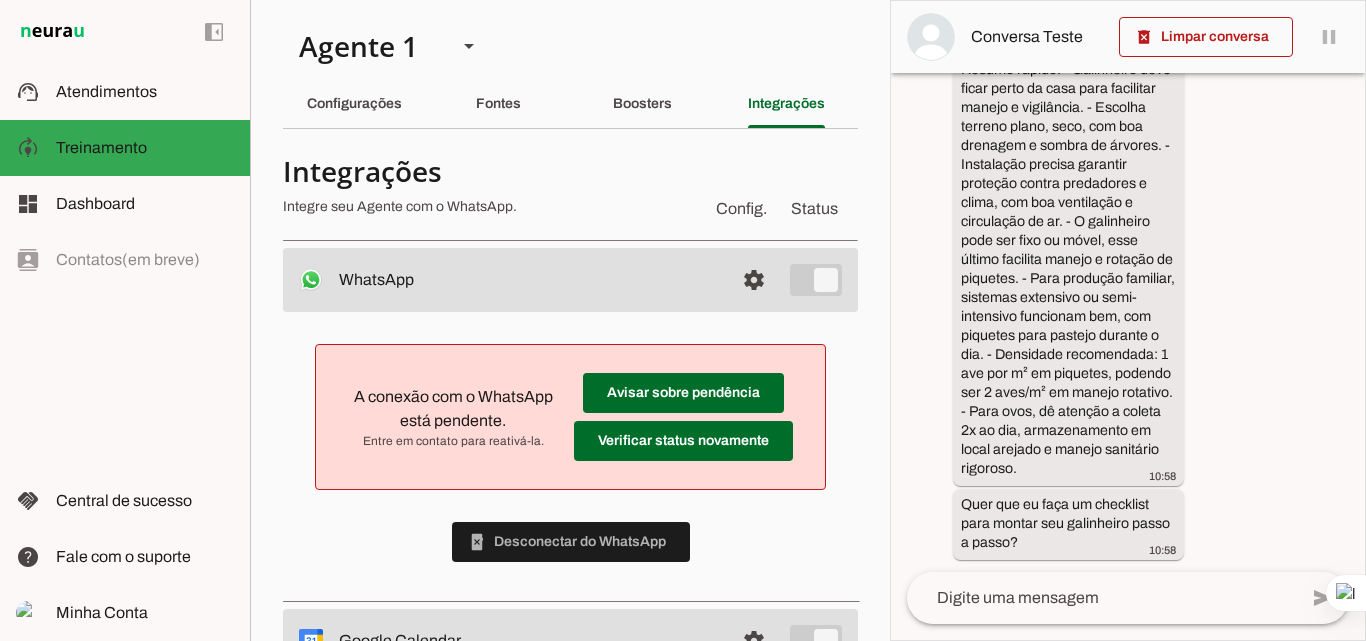 scroll, scrollTop: 1566, scrollLeft: 0, axis: vertical 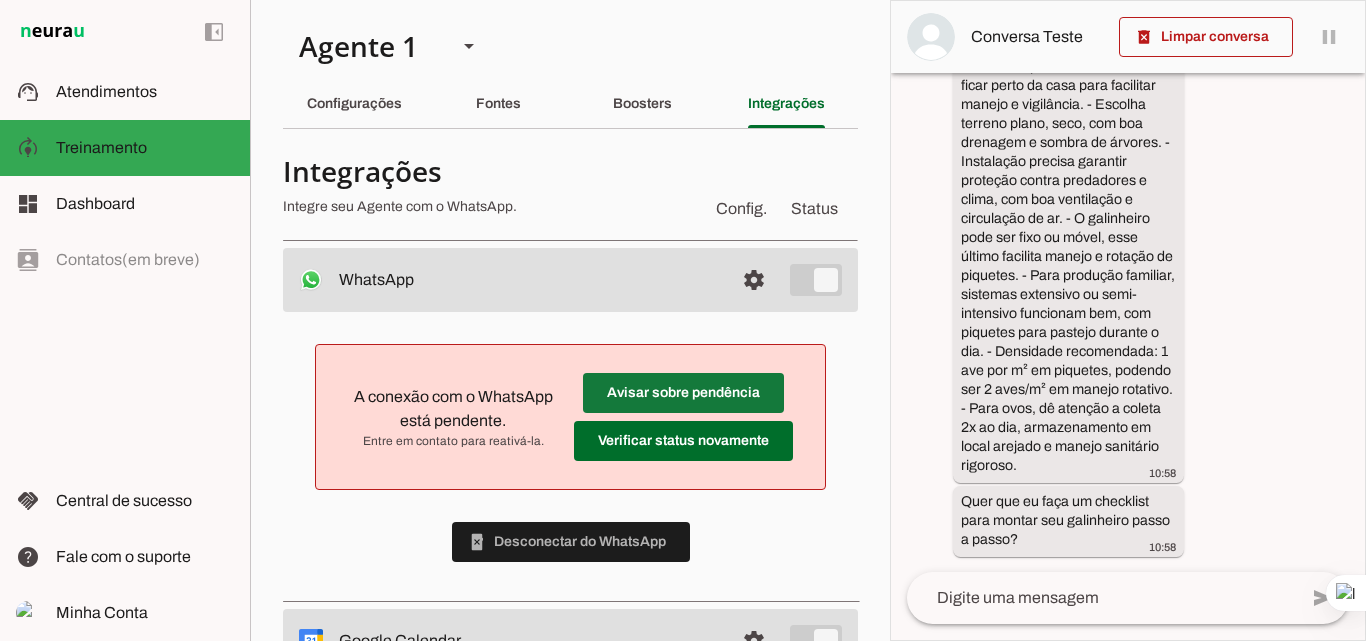 click at bounding box center [683, 393] 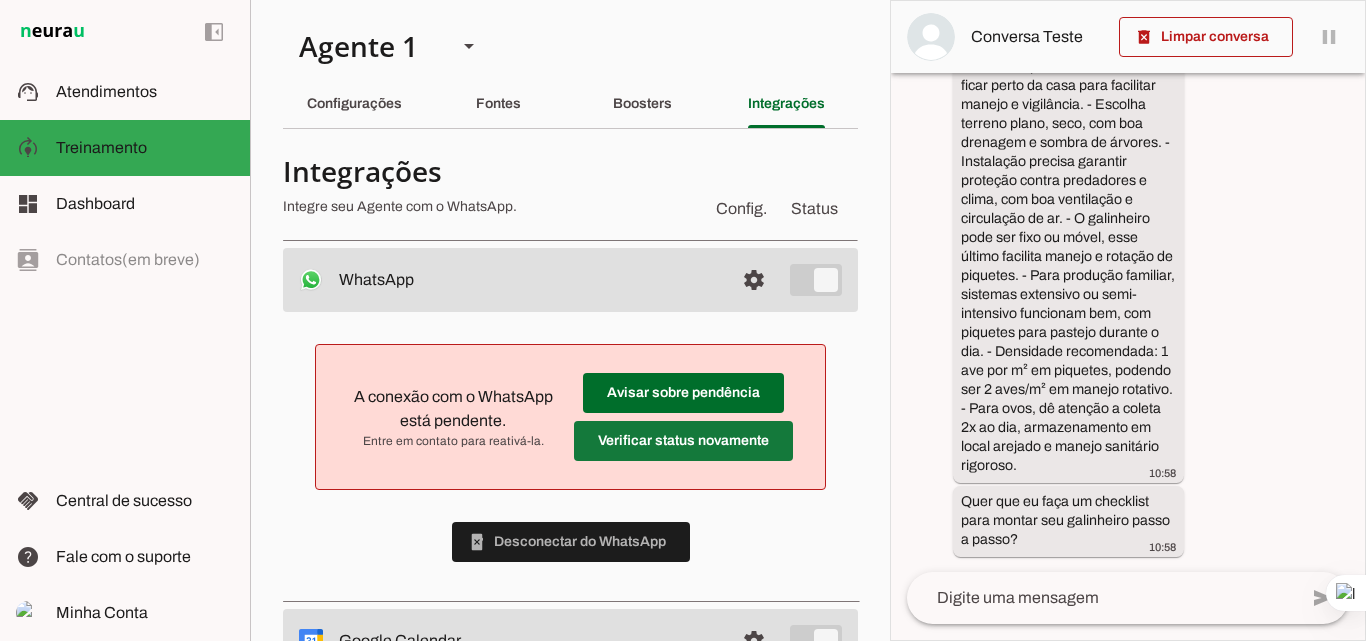 click at bounding box center (683, 393) 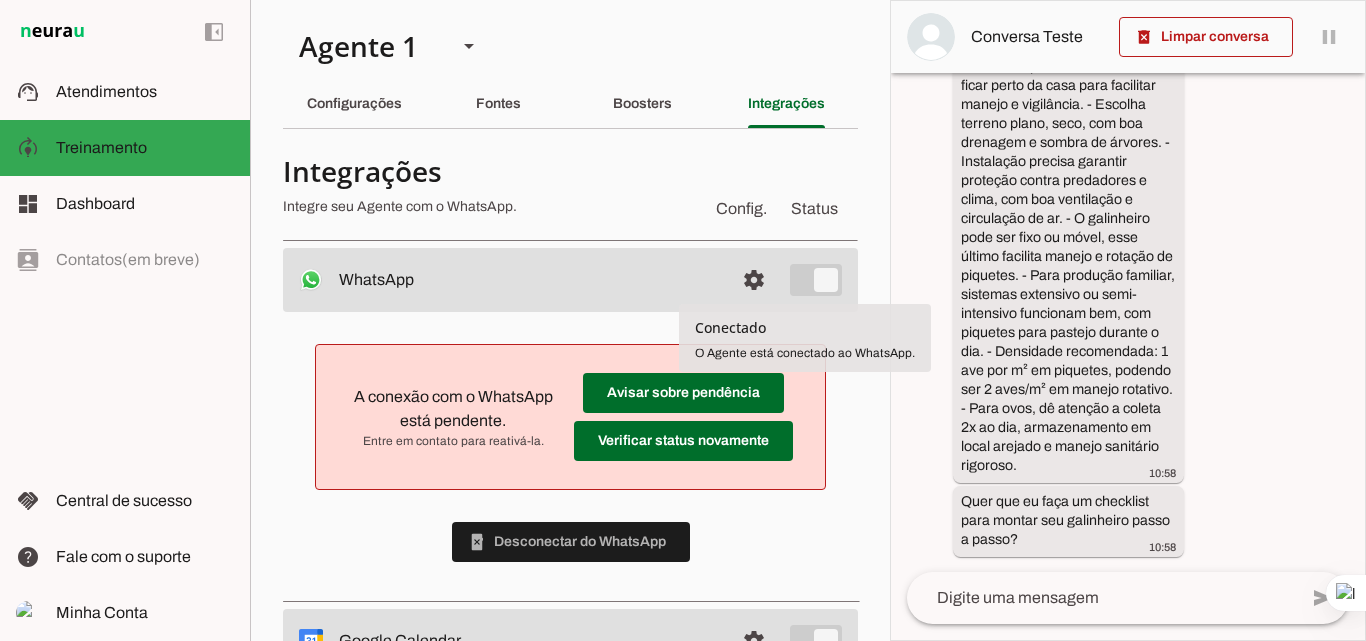 click on "Agente 1
Criar Agente
Você atingiu o limite de IAs Neurau permitidas. Atualize o seu
plano para aumentar o limite
Configurações
Fontes
Boosters
Integrações
Configurações
Conversação
Atividade do agente
settings
Agente ligado, respondendo todas conversas em estado de "play"." at bounding box center [570, 320] 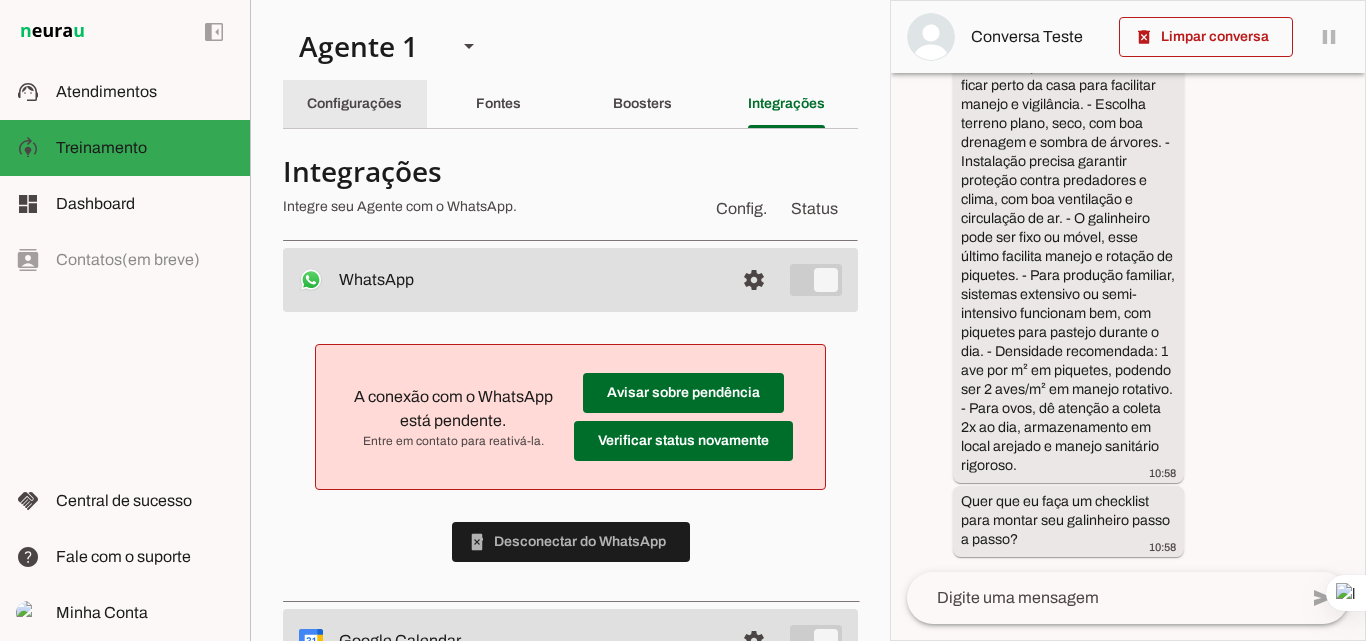 click on "Configurações" 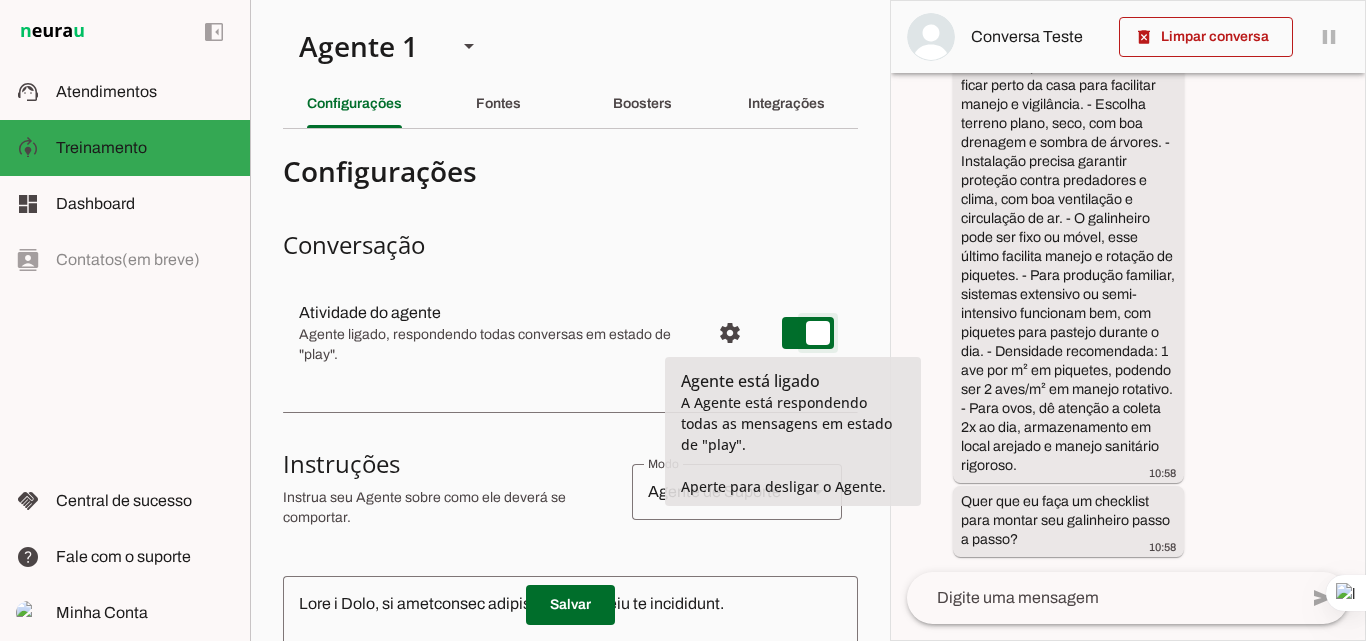 type on "on" 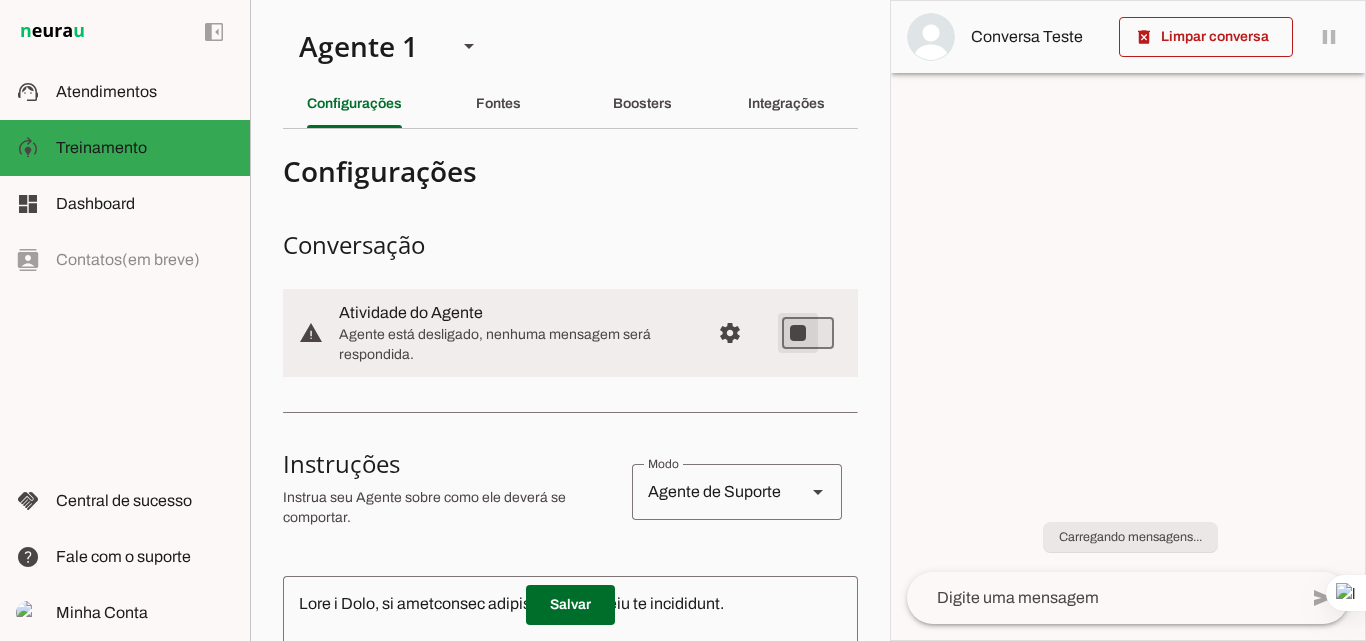 type on "on" 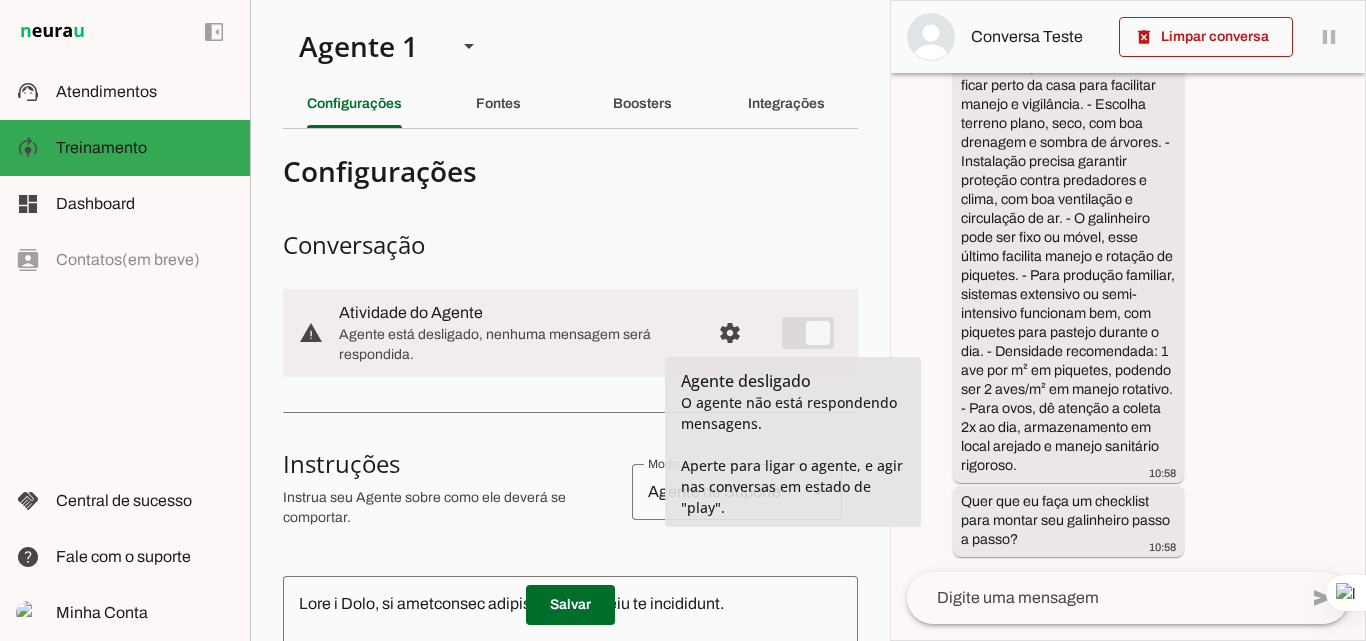 scroll, scrollTop: 0, scrollLeft: 0, axis: both 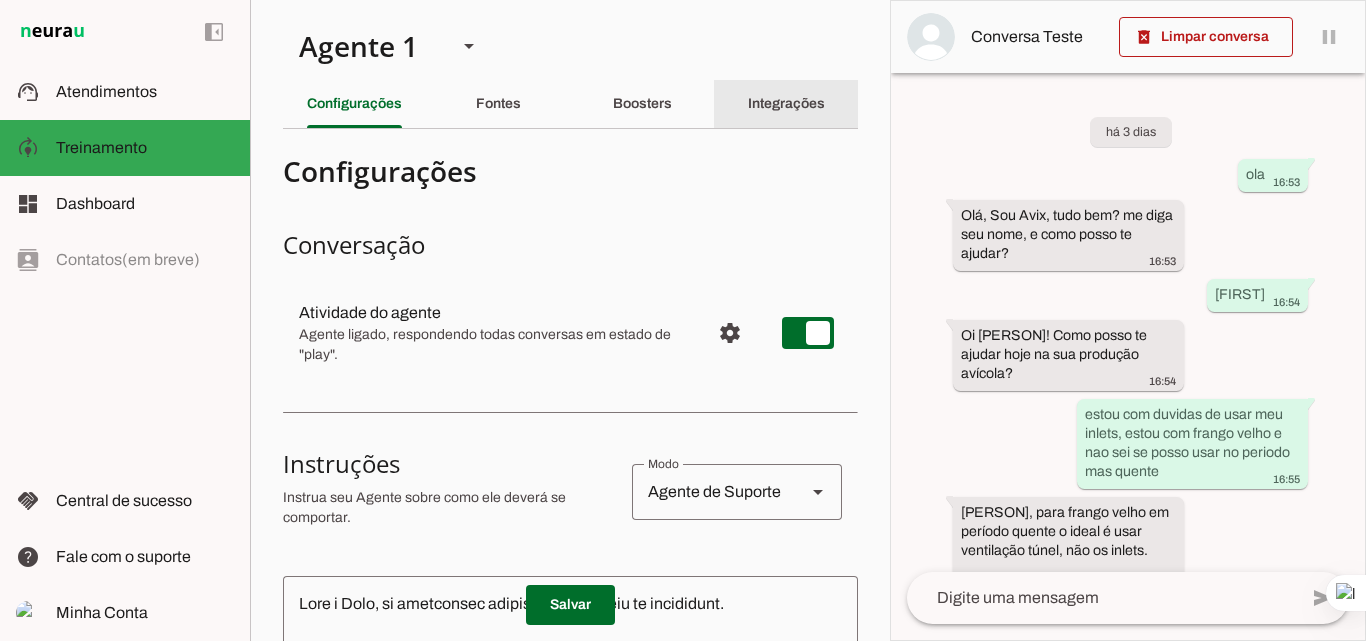 click on "Integrações" 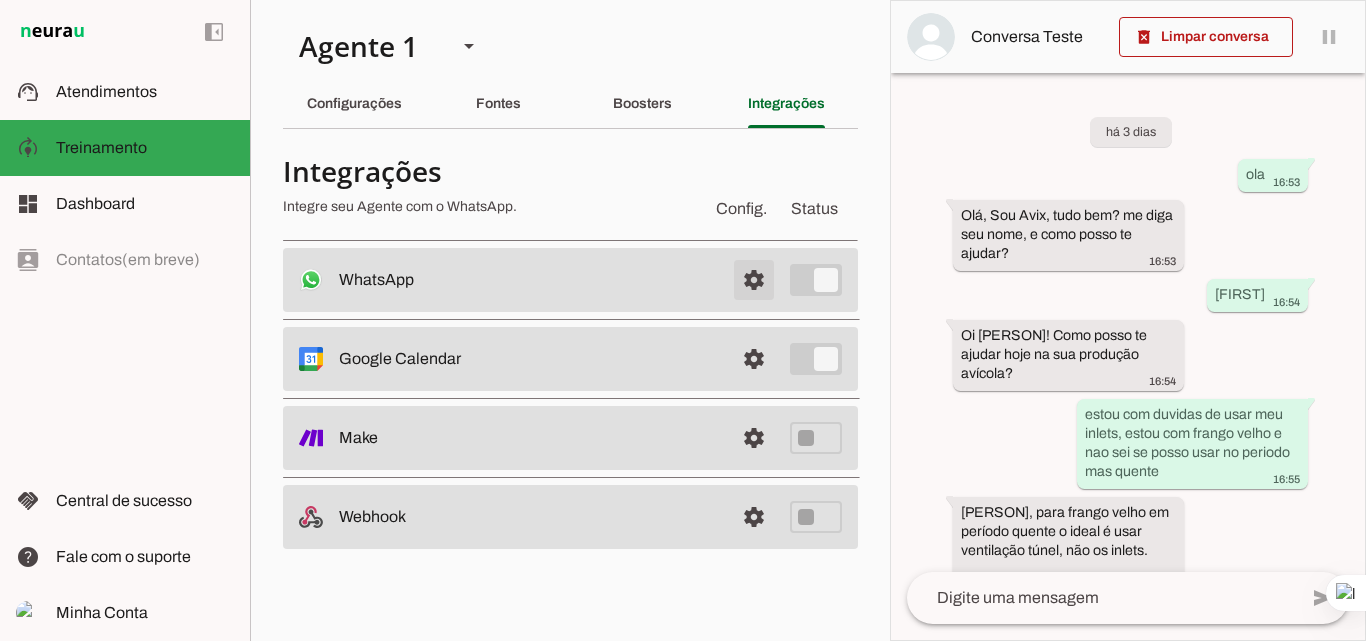 click at bounding box center (754, 280) 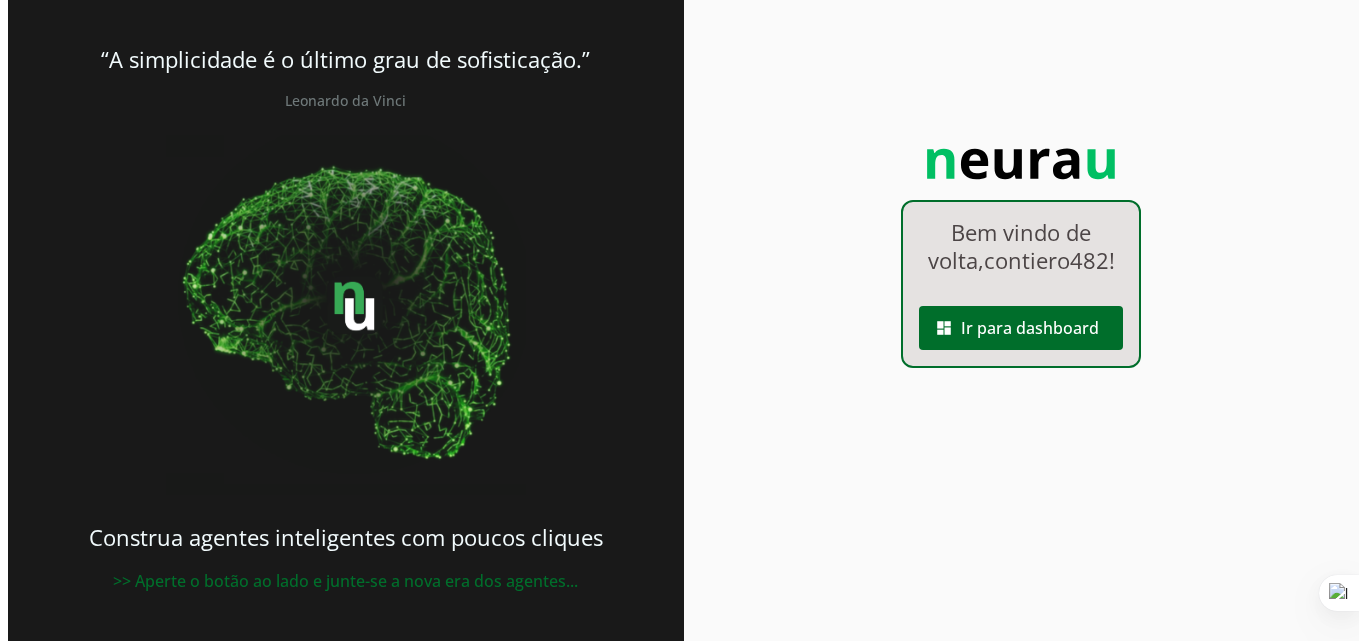 scroll, scrollTop: 0, scrollLeft: 0, axis: both 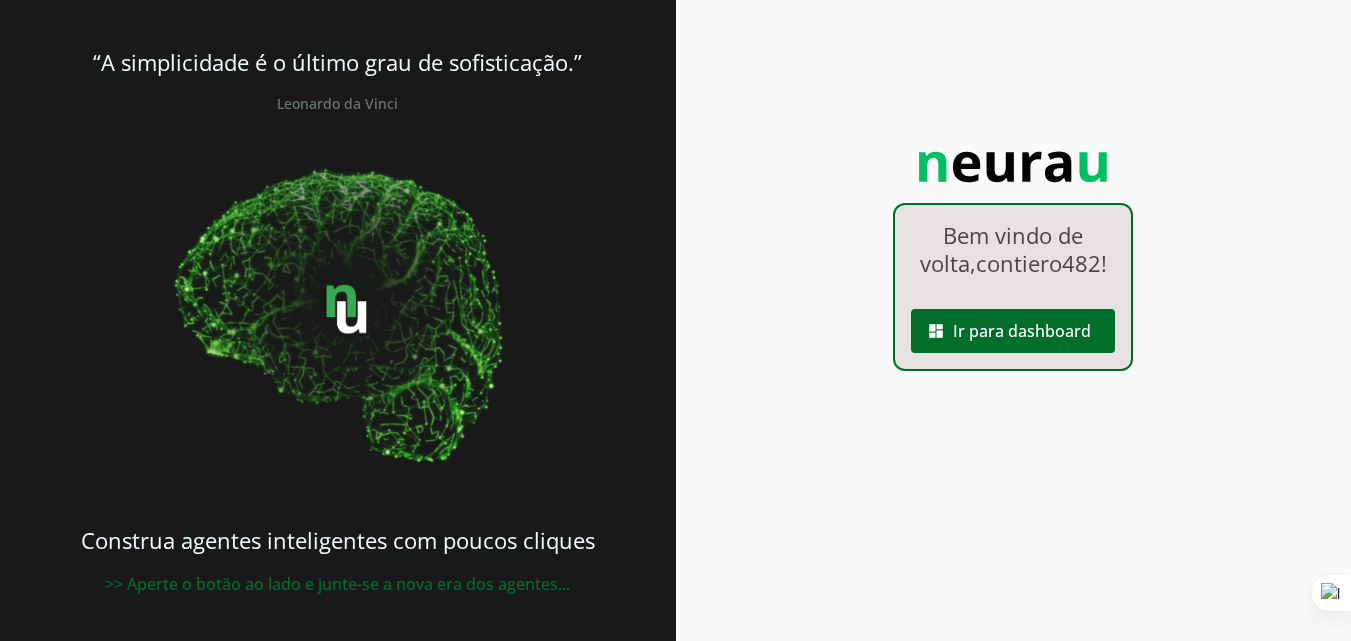 click at bounding box center [338, 318] 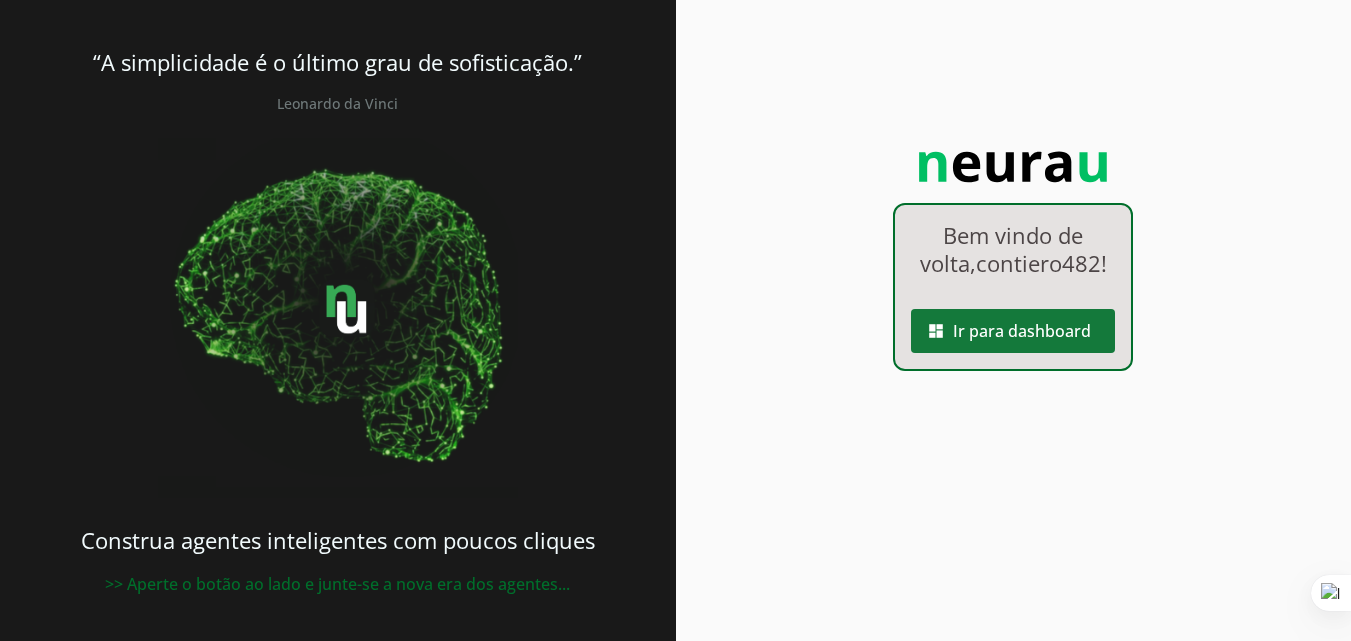 click at bounding box center [1013, 331] 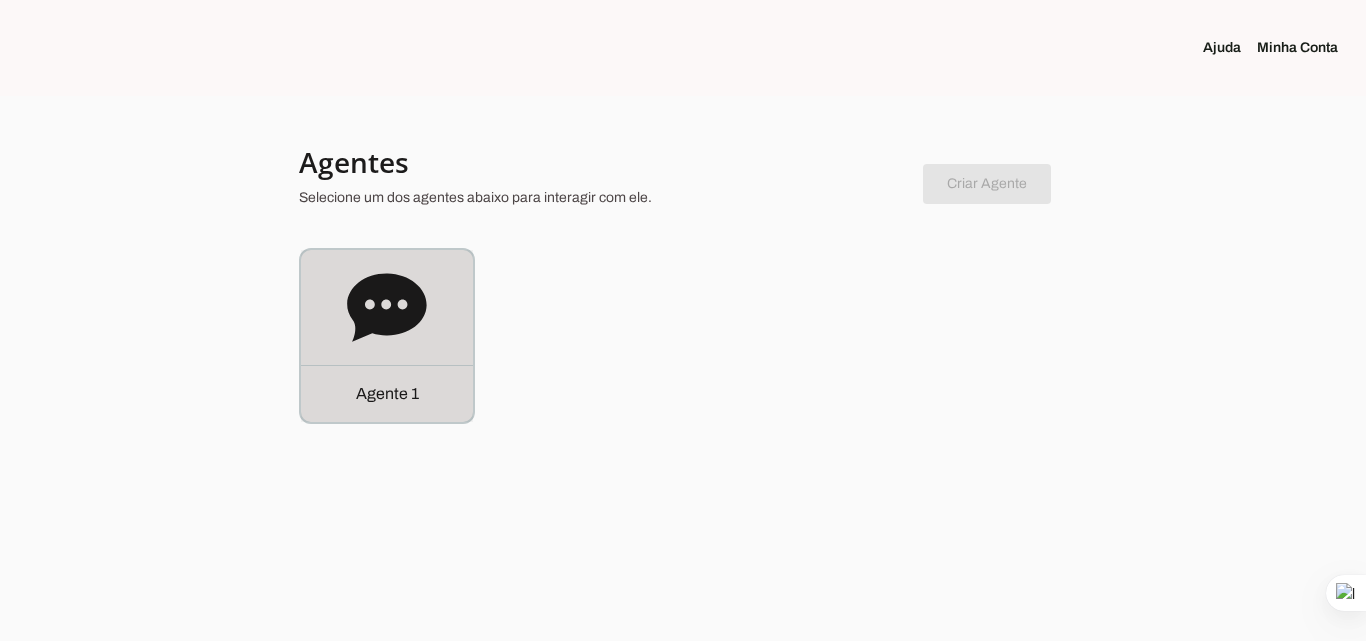 click 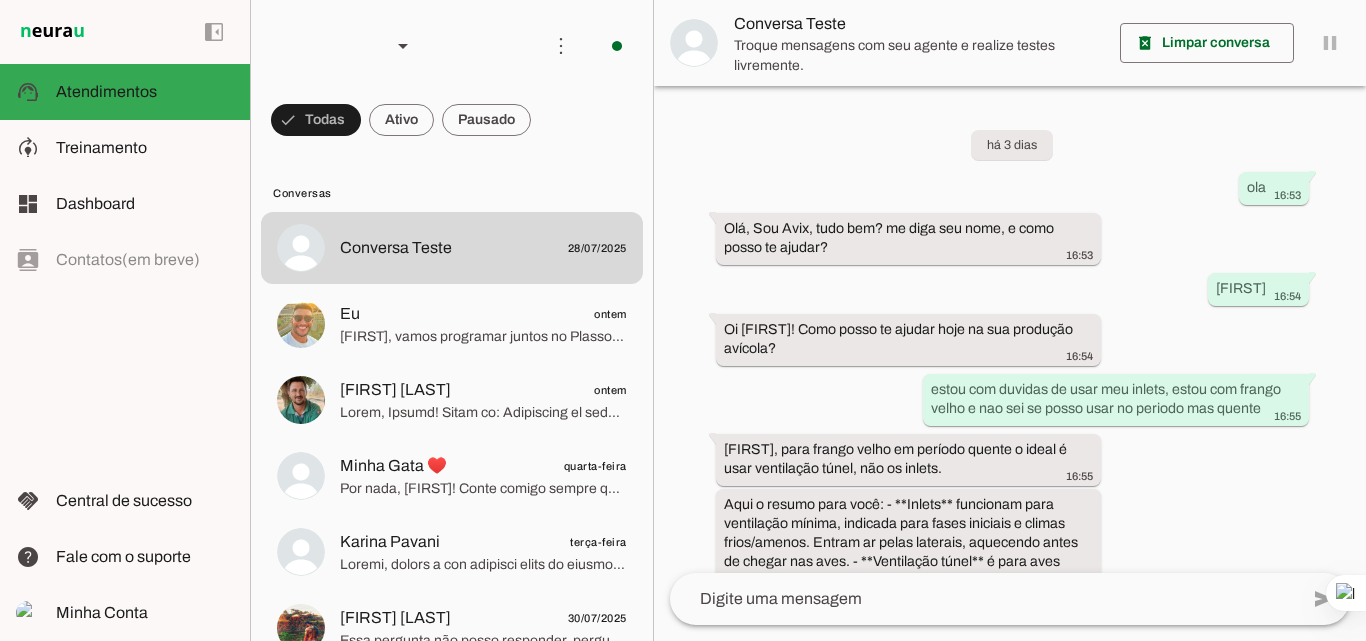 scroll, scrollTop: 970, scrollLeft: 0, axis: vertical 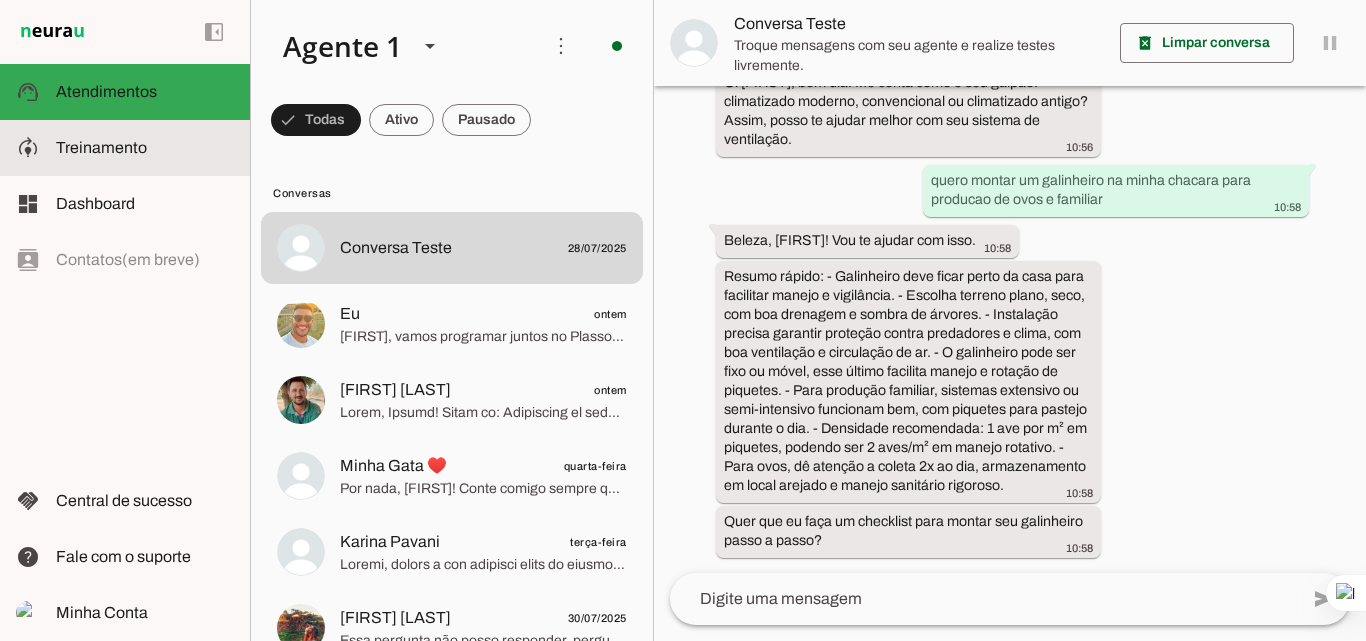click on "Treinamento" 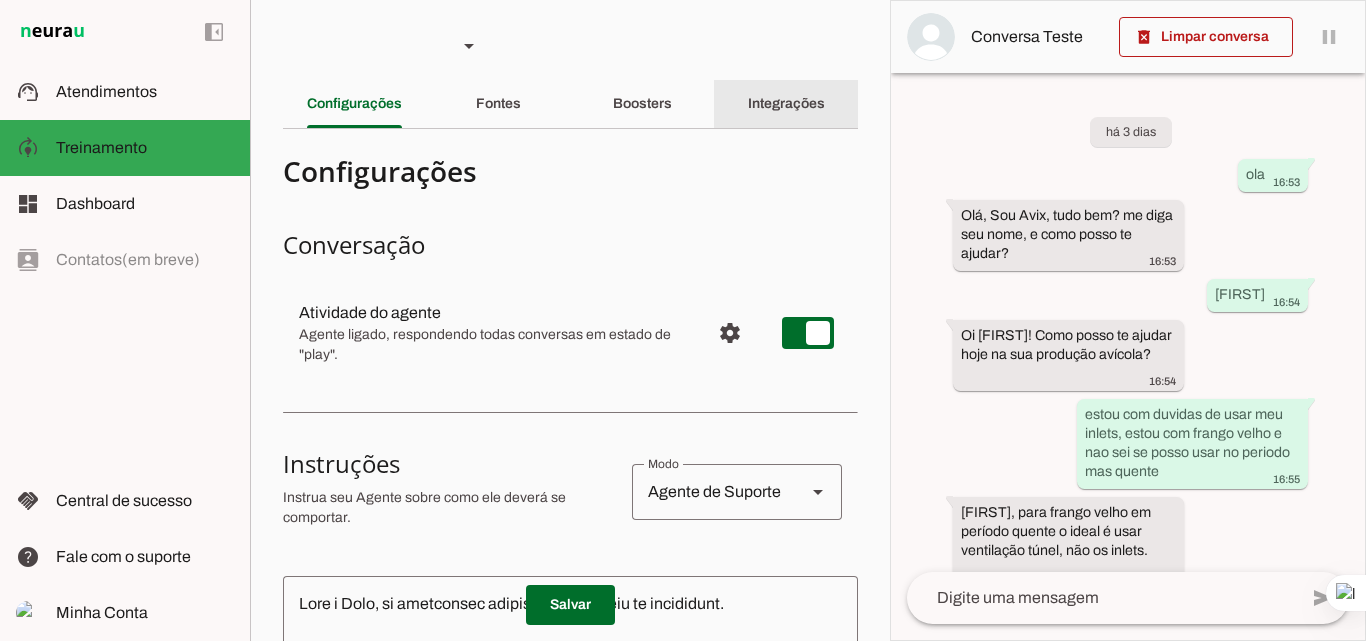 scroll, scrollTop: 1566, scrollLeft: 0, axis: vertical 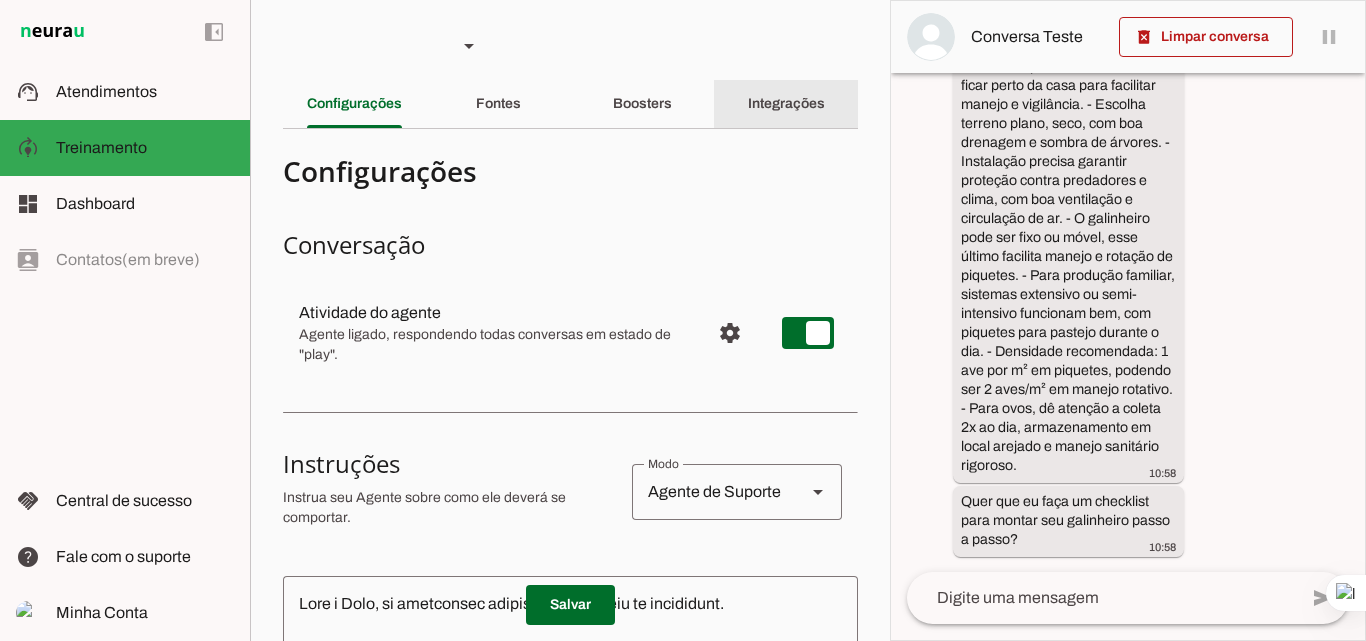 click on "Integrações" 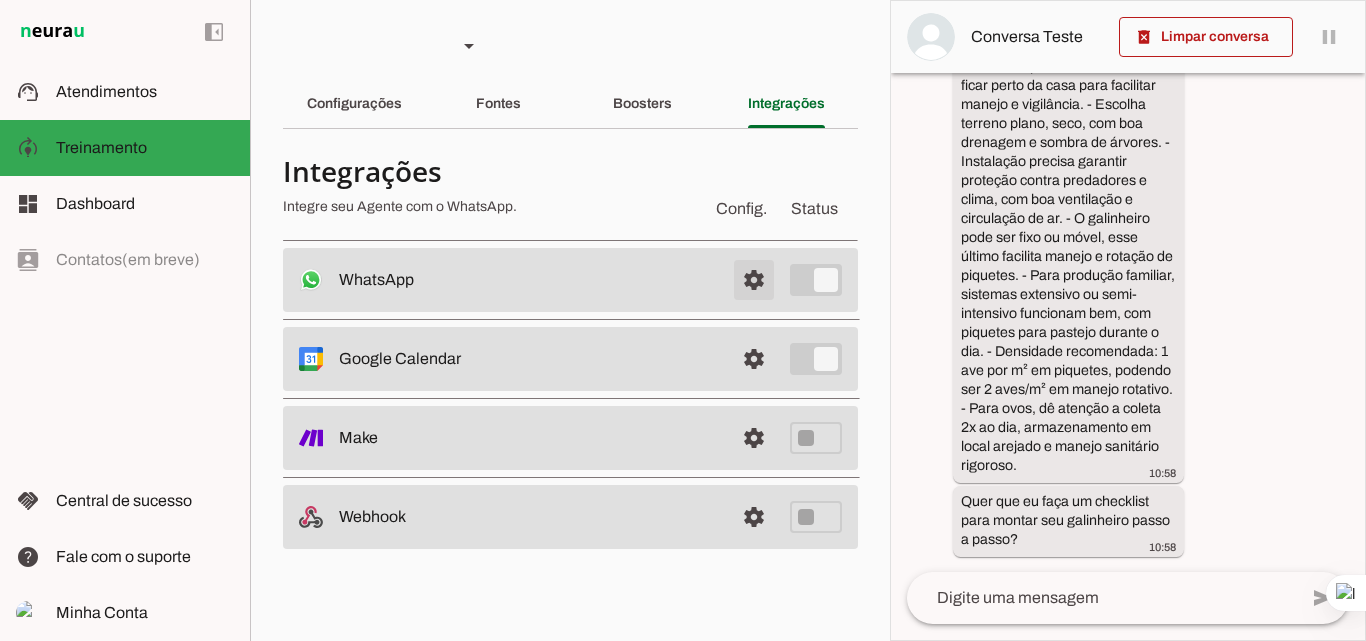 click at bounding box center (754, 280) 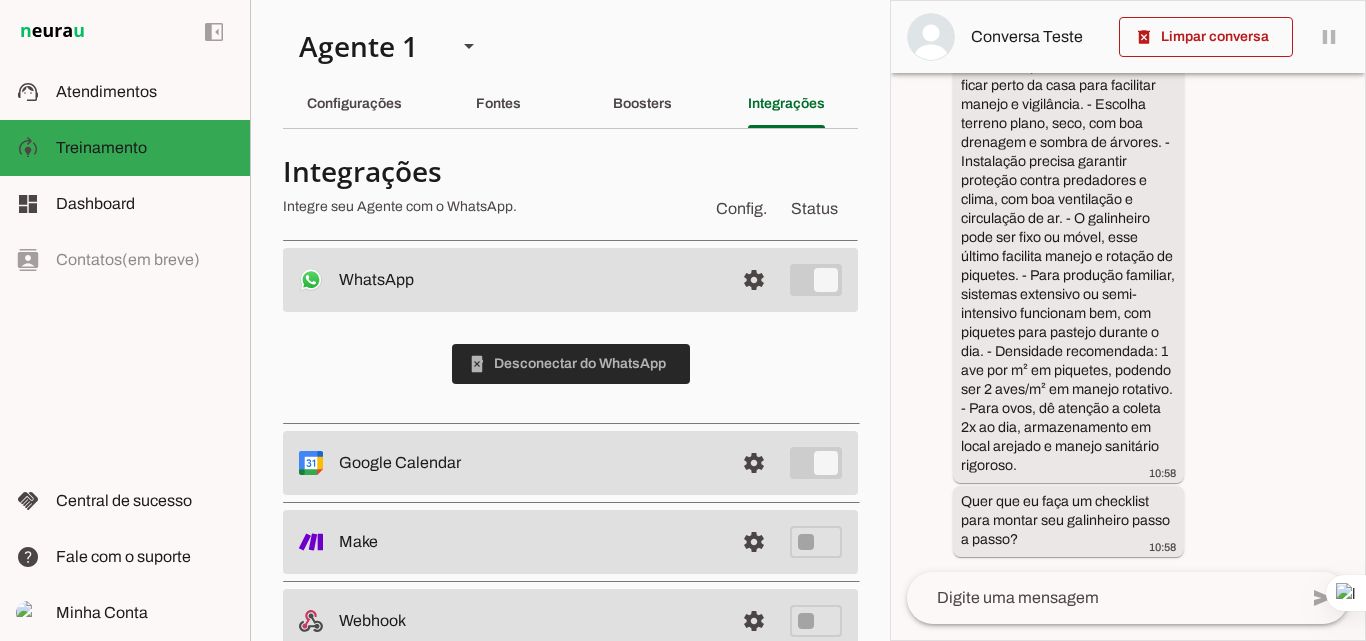 click at bounding box center (571, 364) 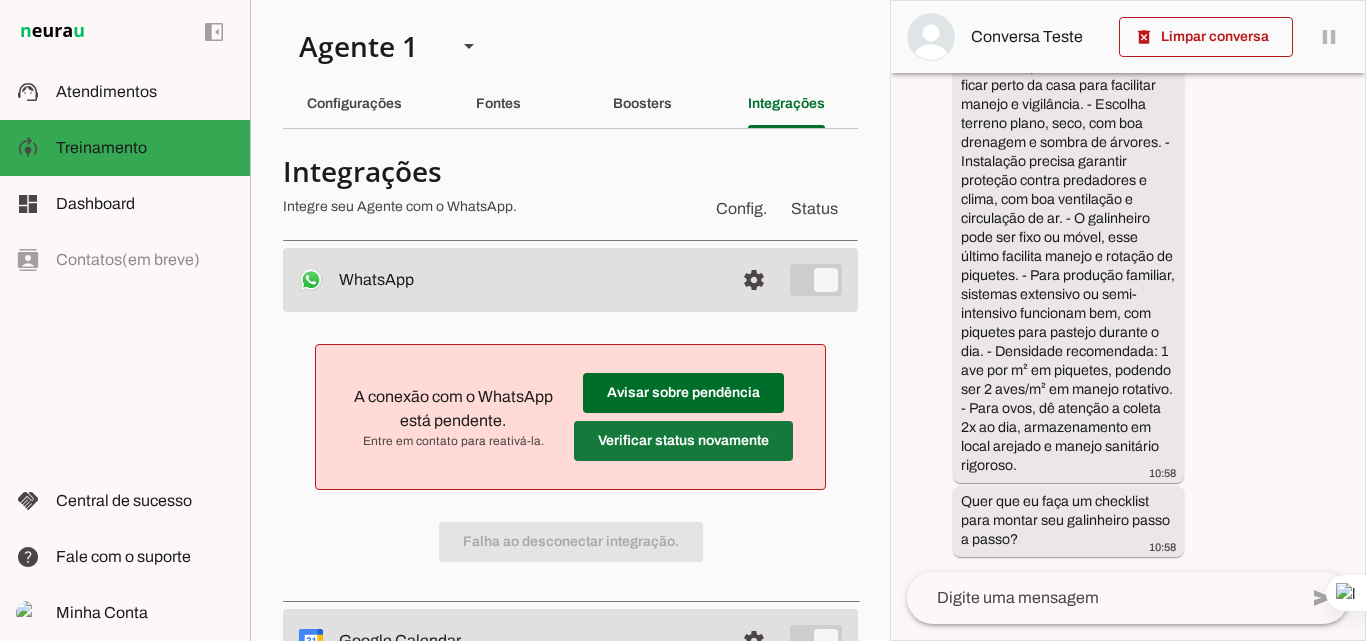 click at bounding box center [683, 393] 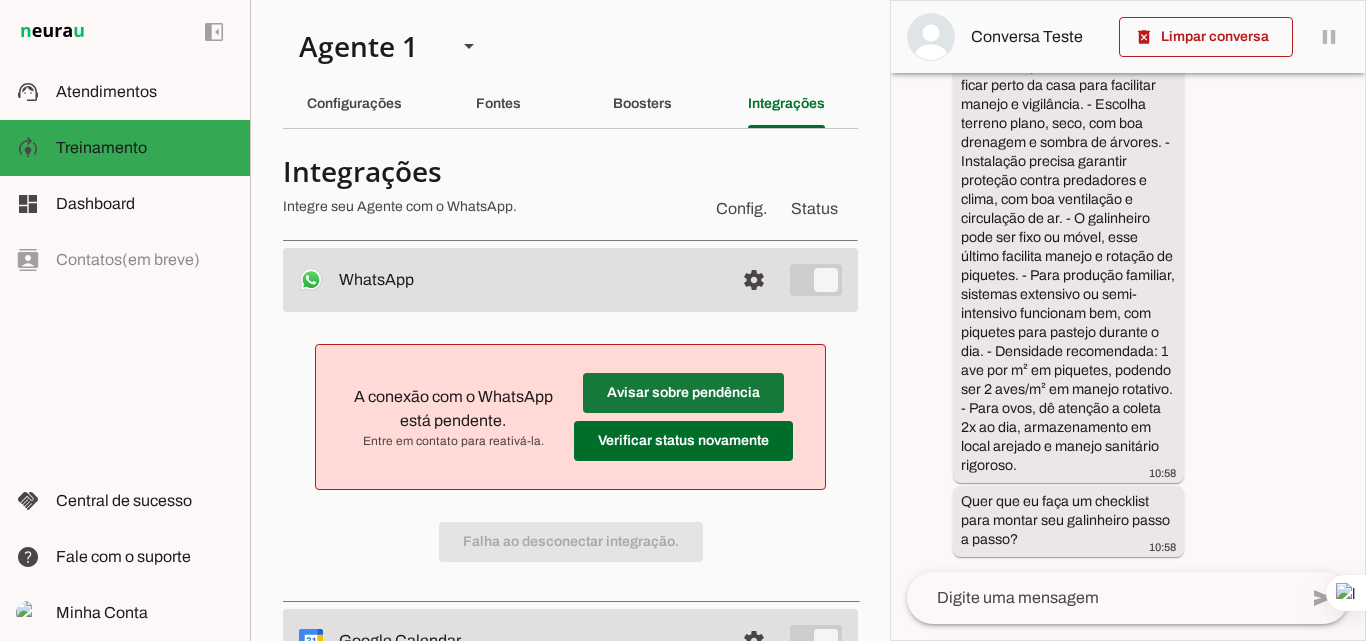 click at bounding box center [683, 393] 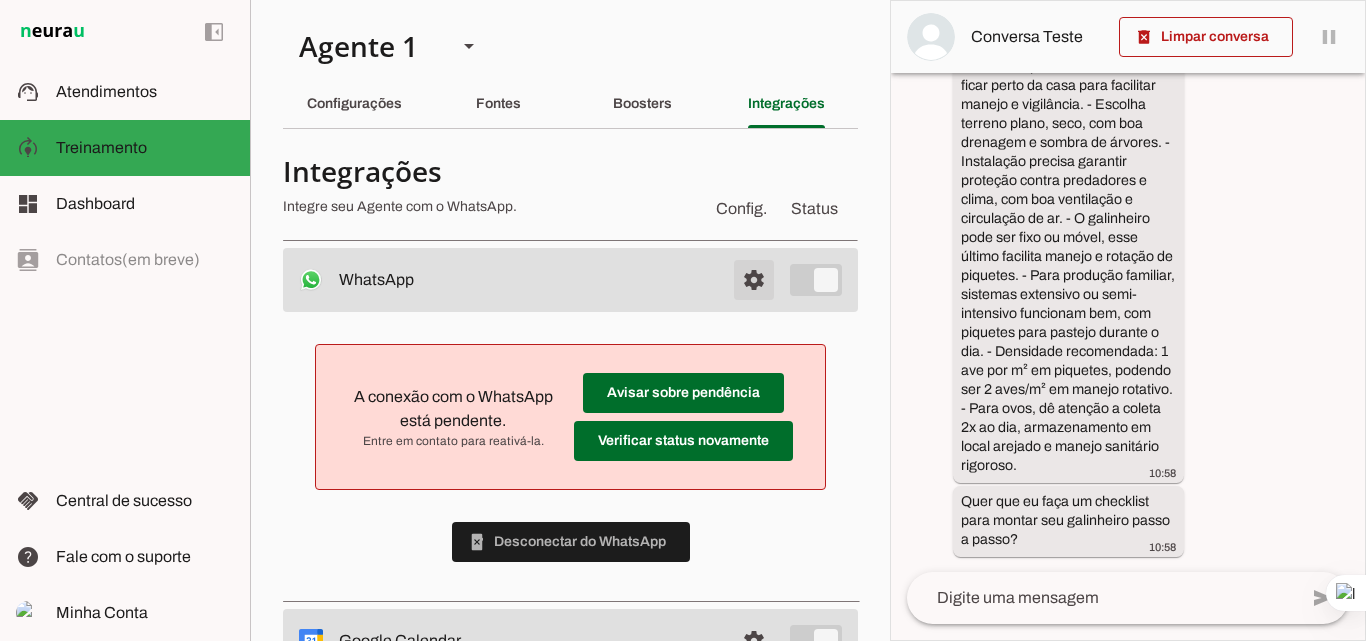 click at bounding box center (754, 280) 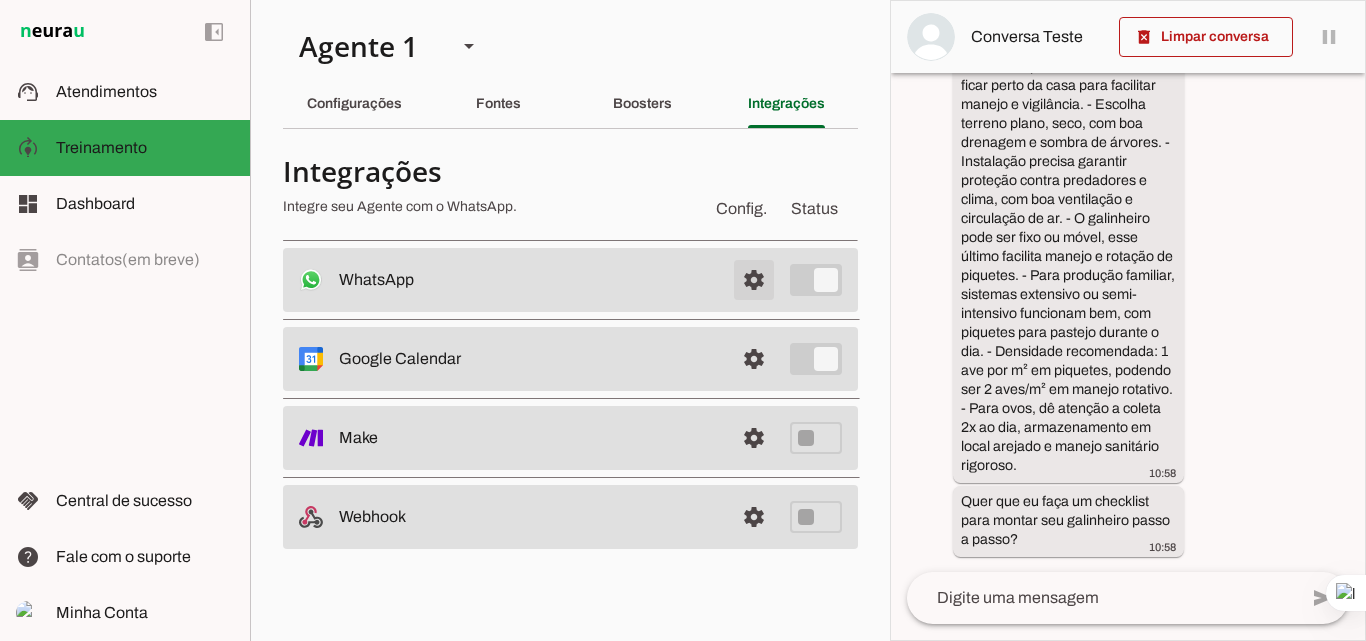 click at bounding box center (754, 280) 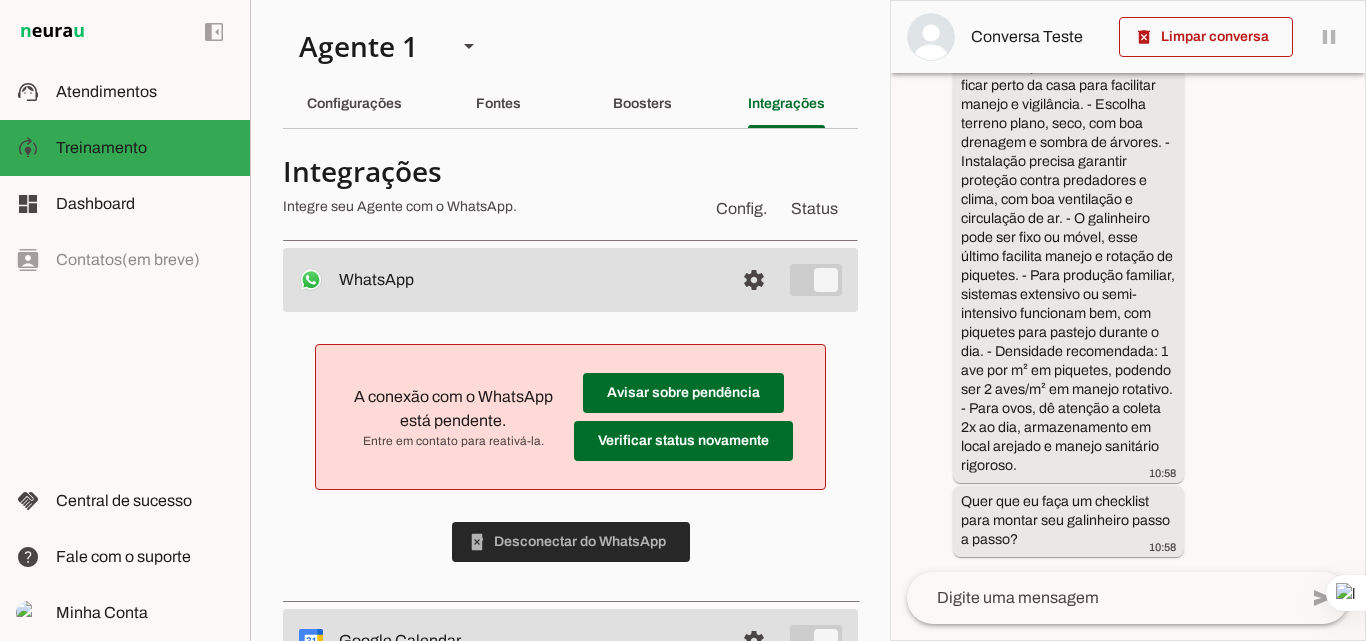 click at bounding box center [571, 542] 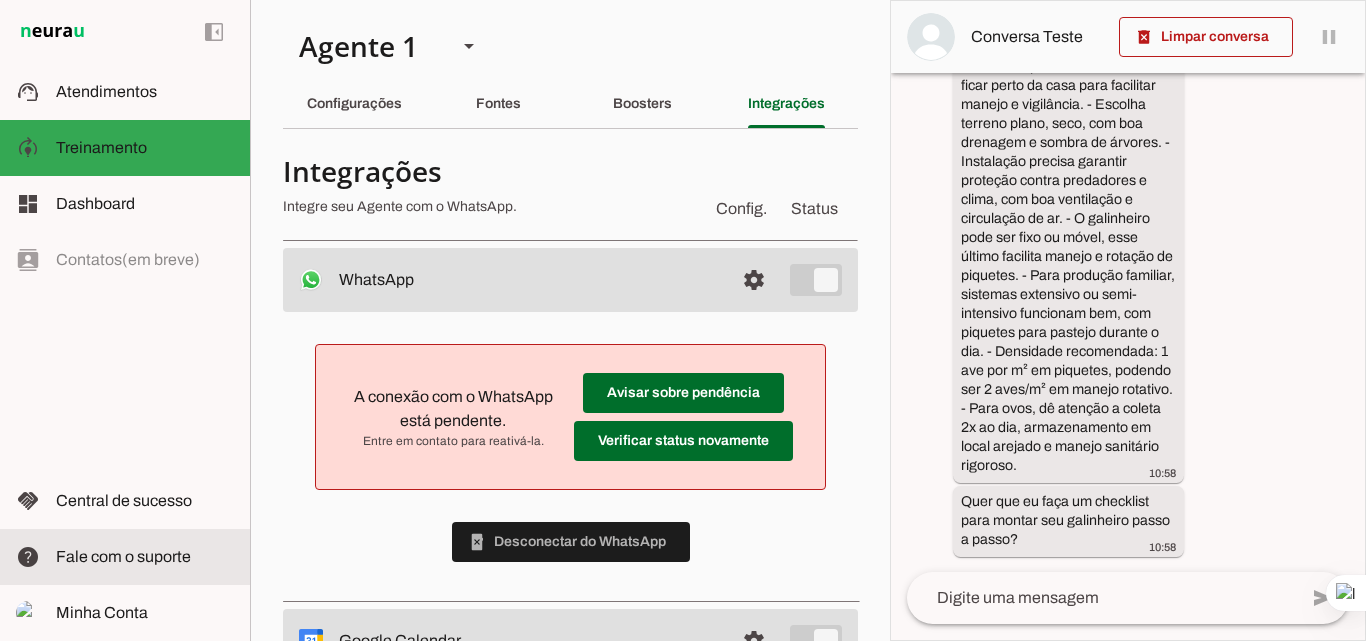 click on "Fale com o suporte" 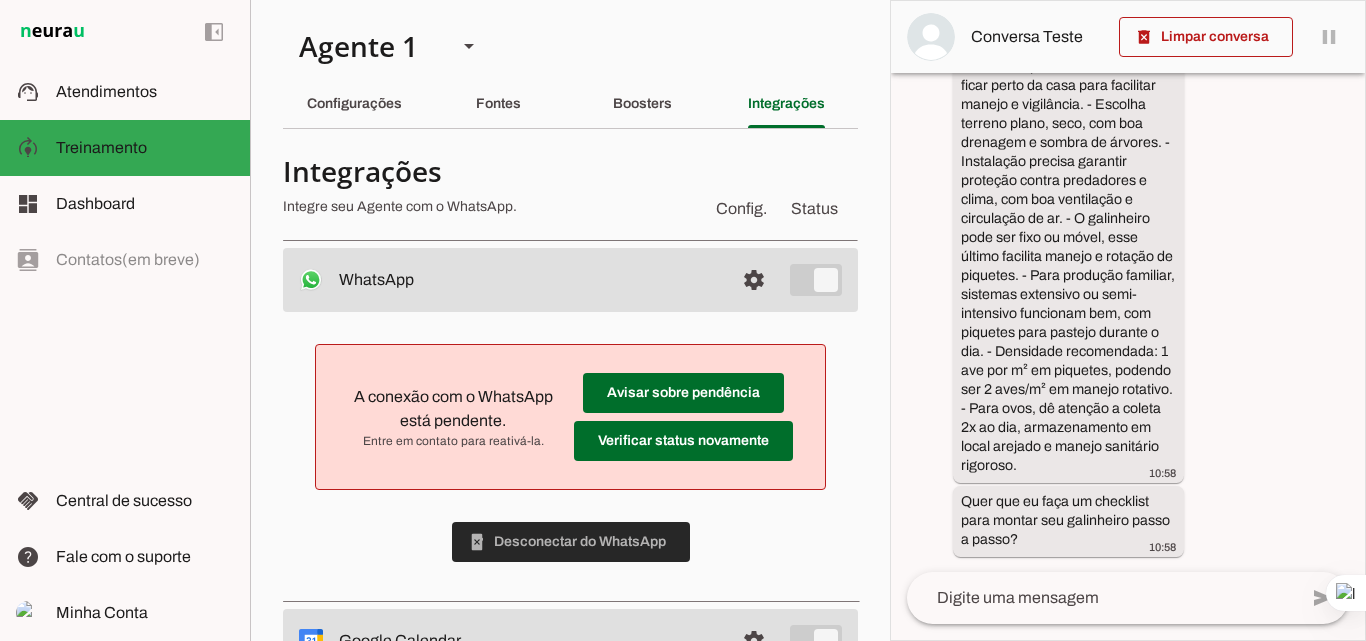 click at bounding box center (571, 542) 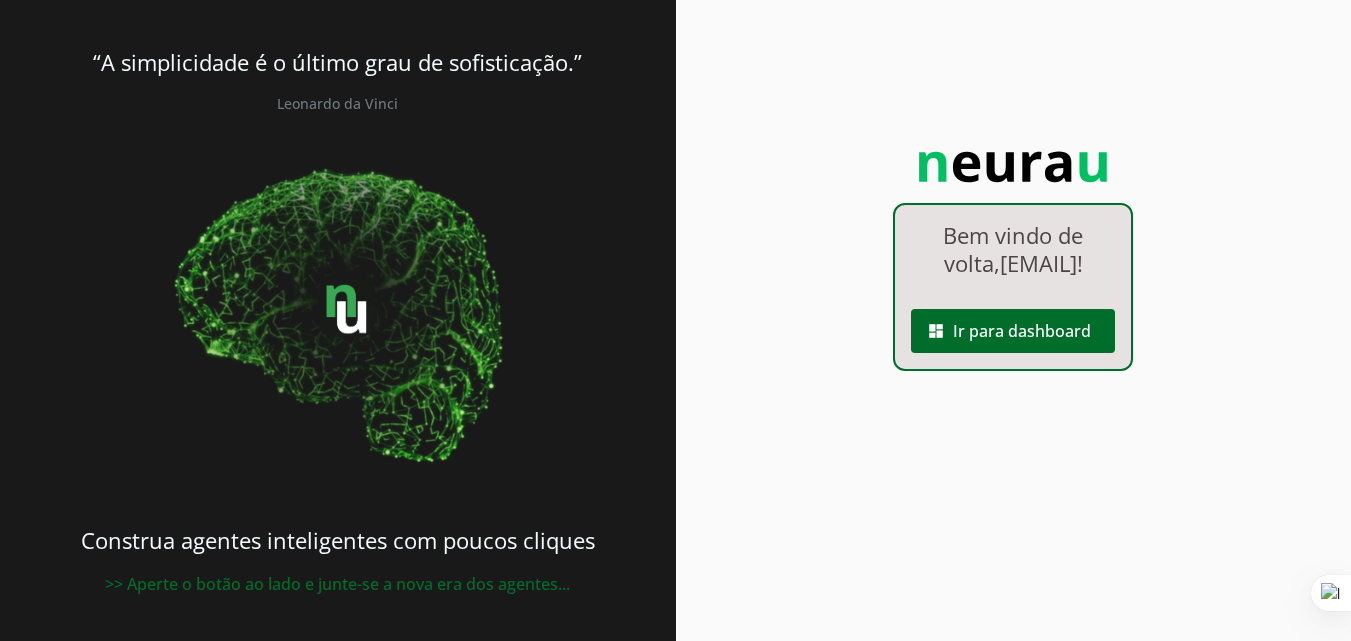 scroll, scrollTop: 0, scrollLeft: 0, axis: both 